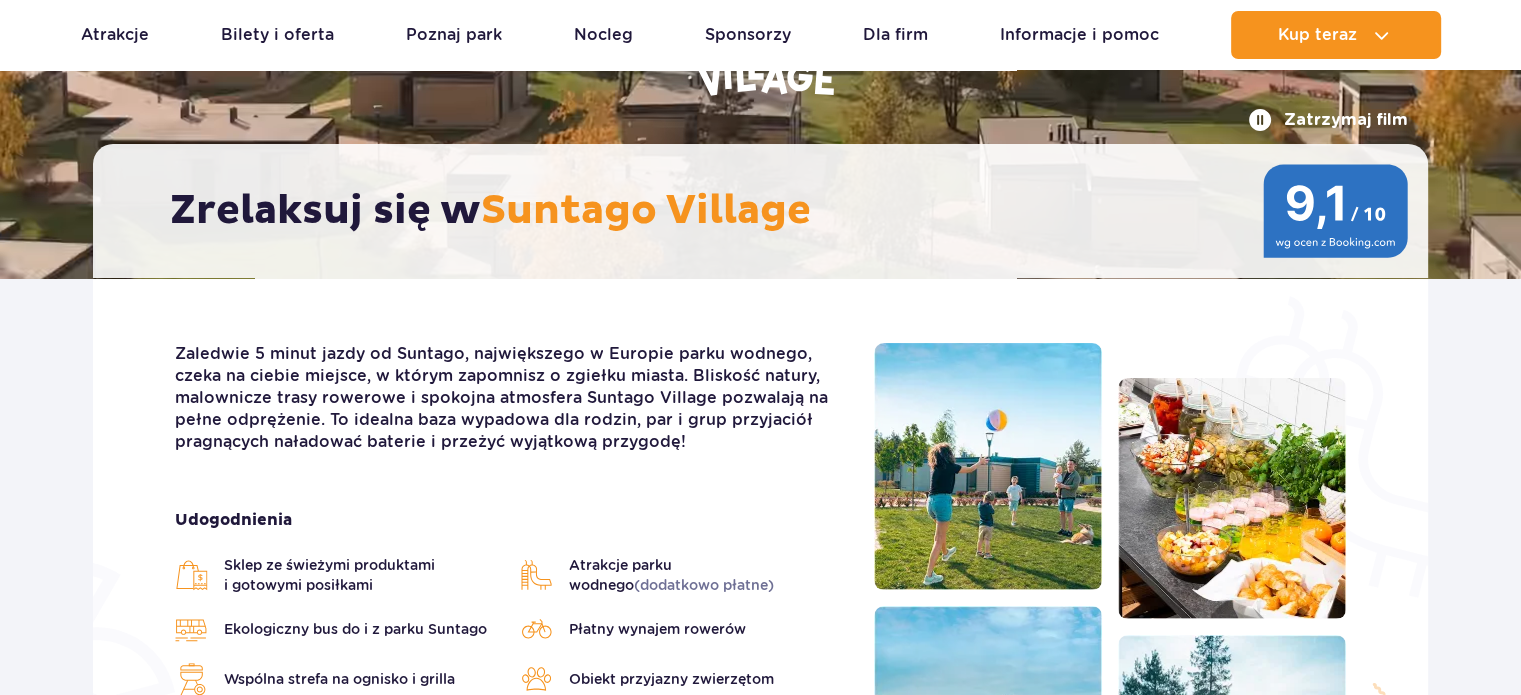 scroll, scrollTop: 0, scrollLeft: 0, axis: both 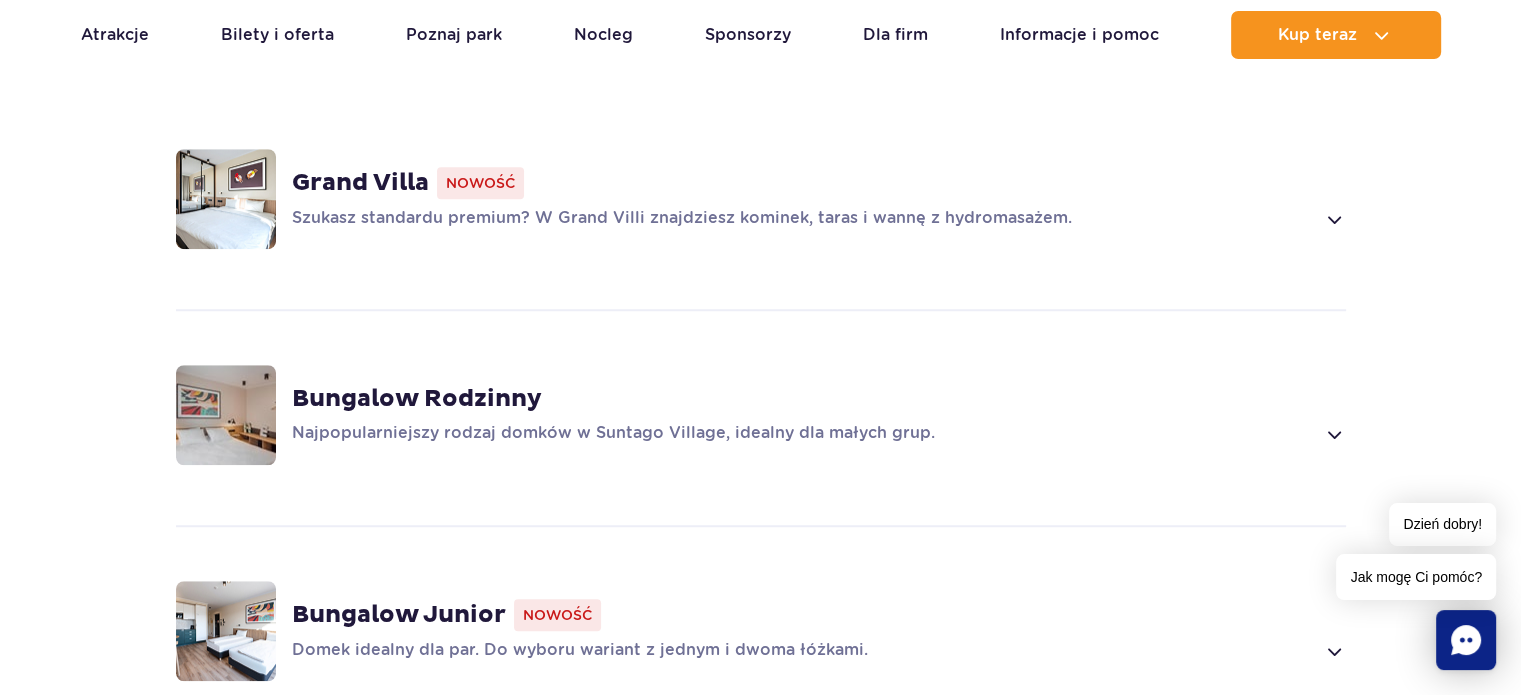 click at bounding box center [1333, 219] 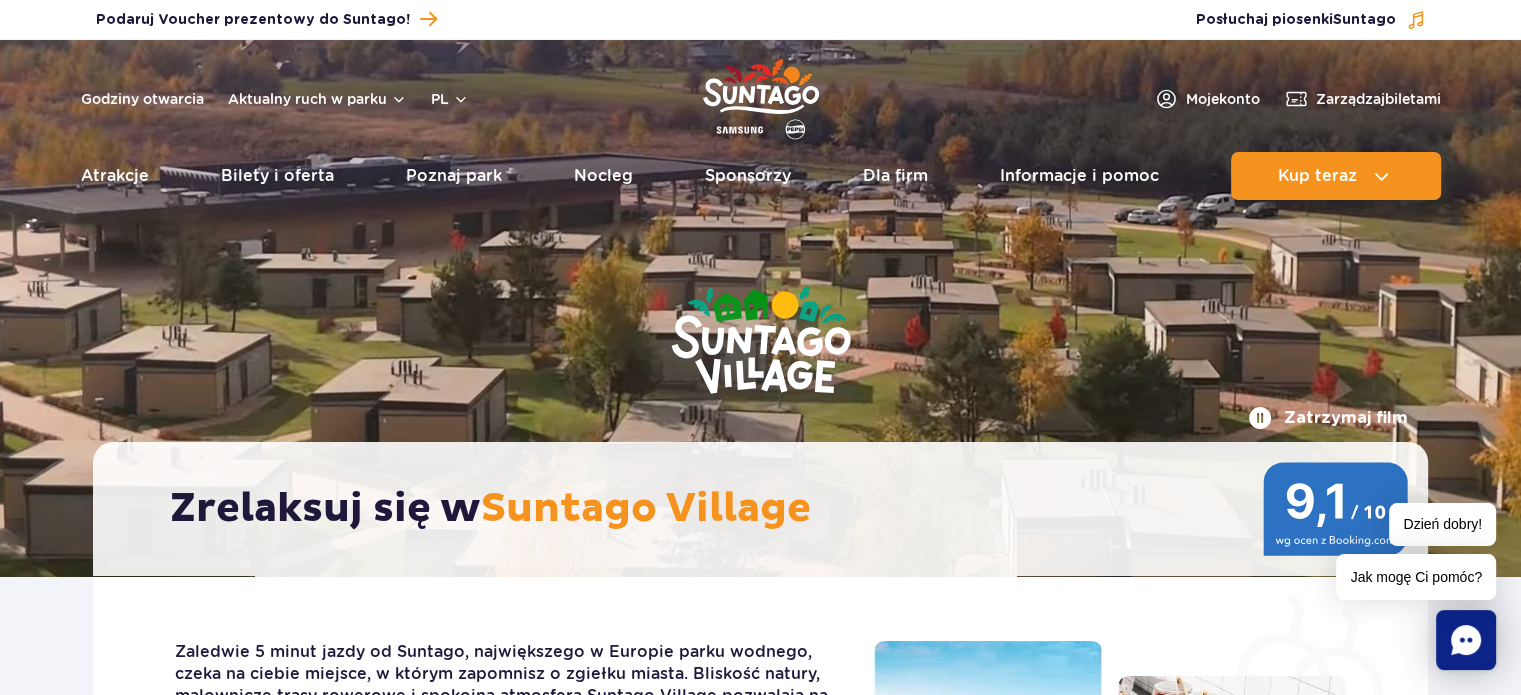 scroll, scrollTop: 0, scrollLeft: 0, axis: both 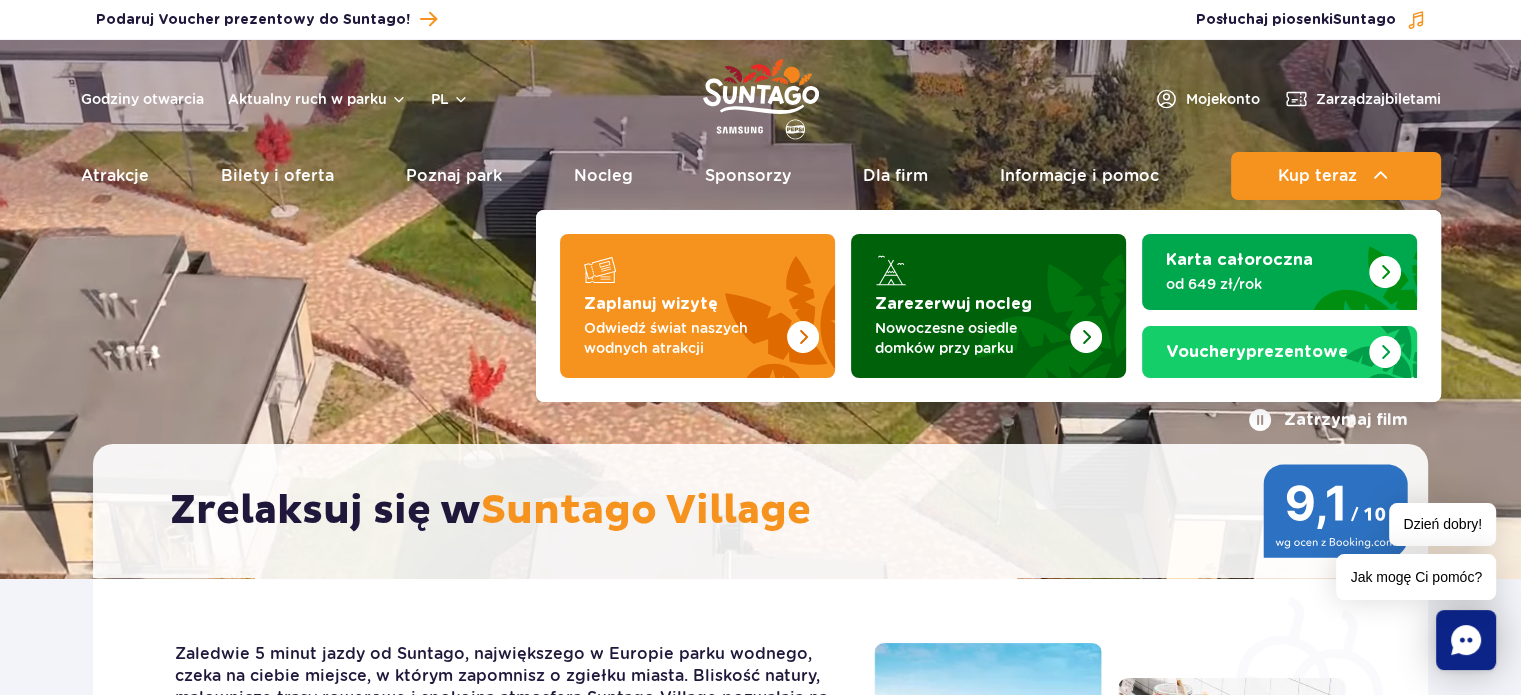 click on "Nowoczesne osiedle domków przy parku" at bounding box center [972, 338] 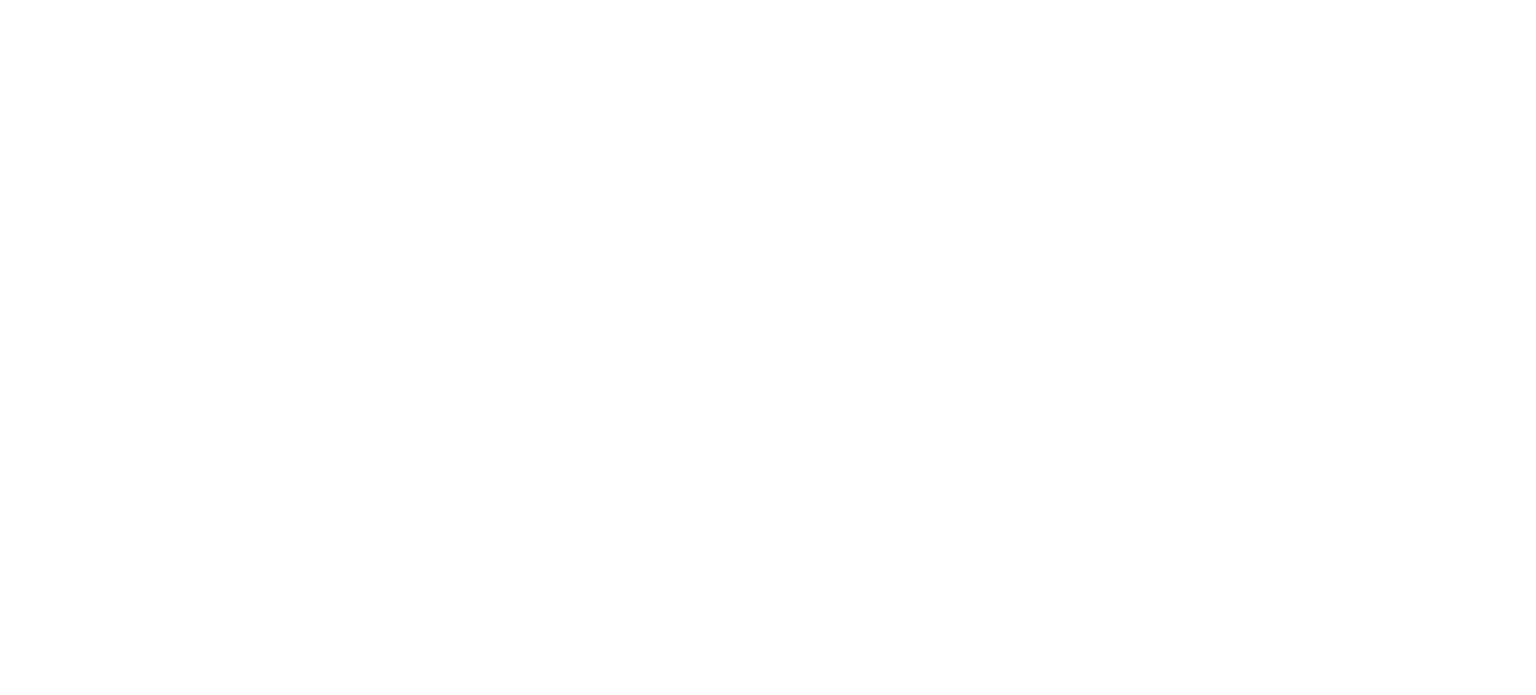 scroll, scrollTop: 0, scrollLeft: 0, axis: both 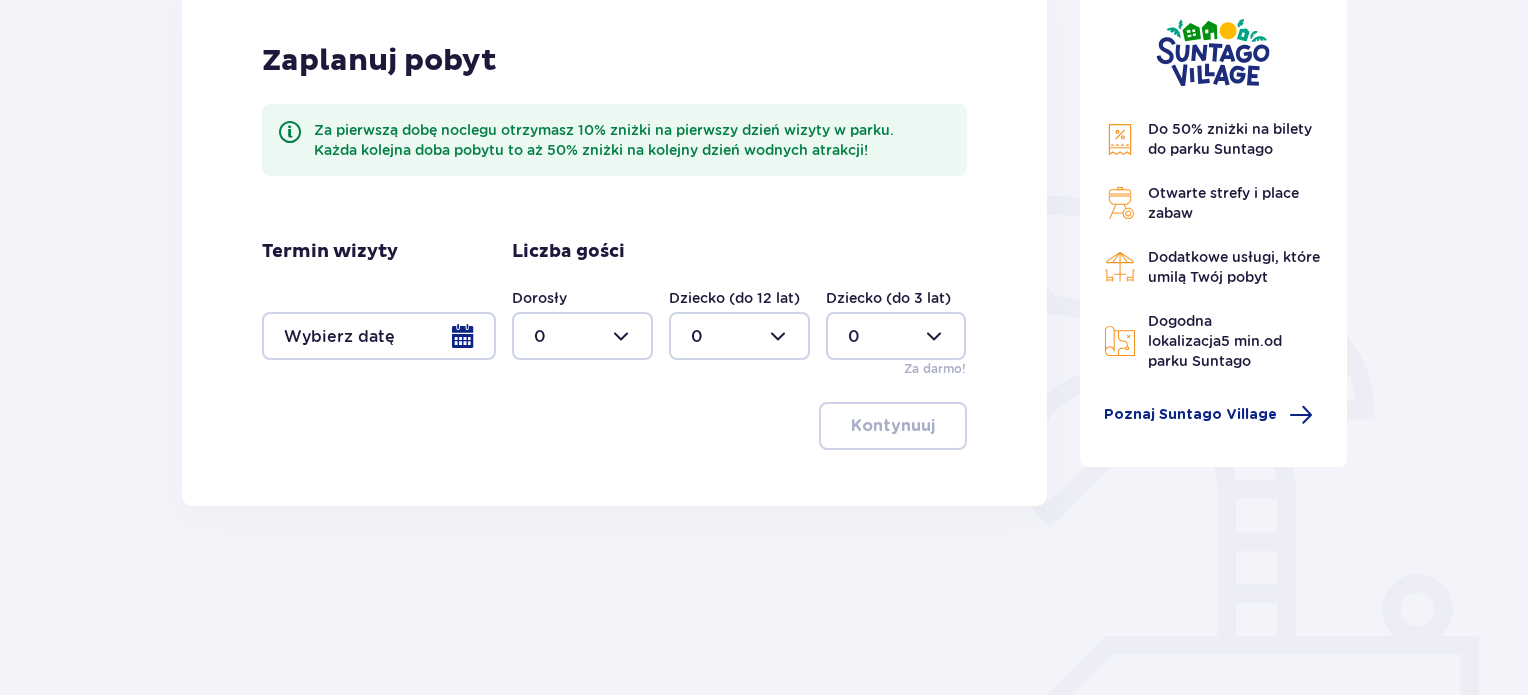 click at bounding box center [379, 336] 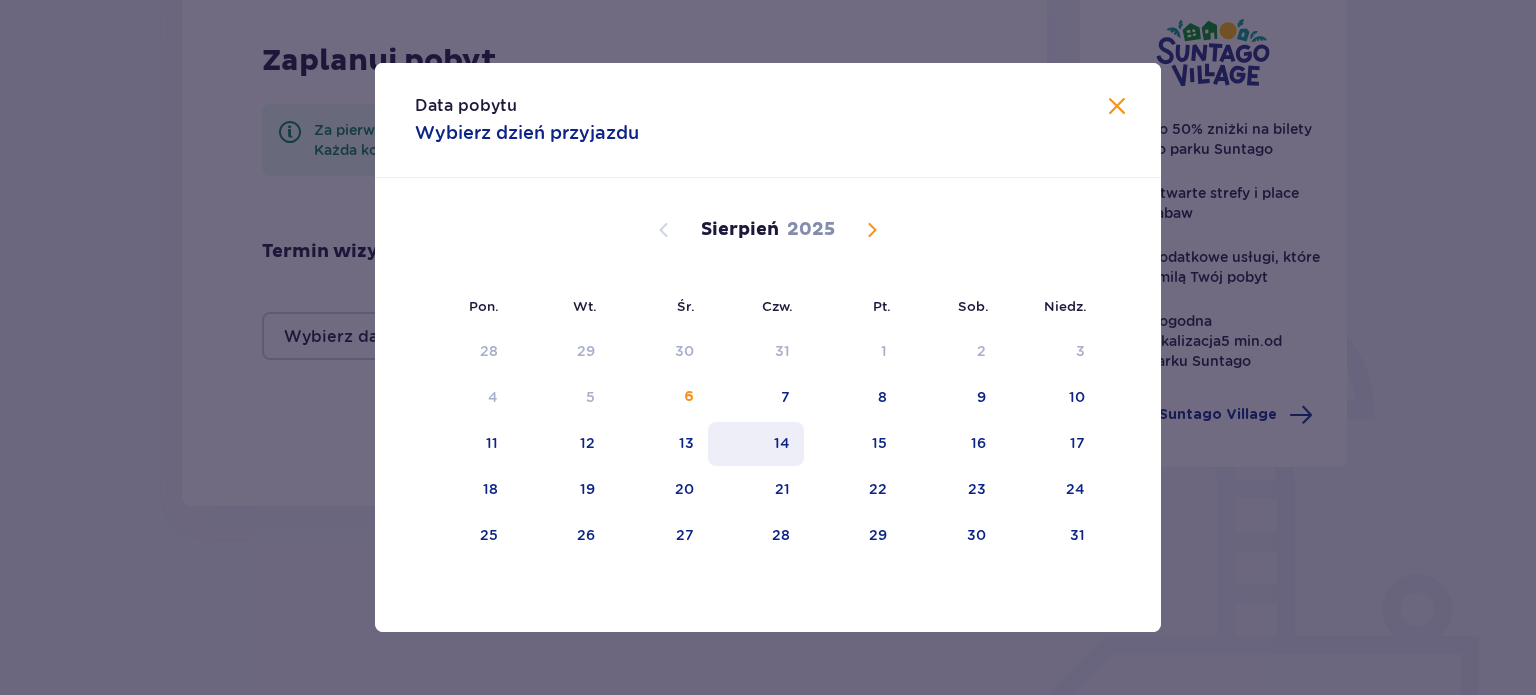 click on "14" at bounding box center (782, 443) 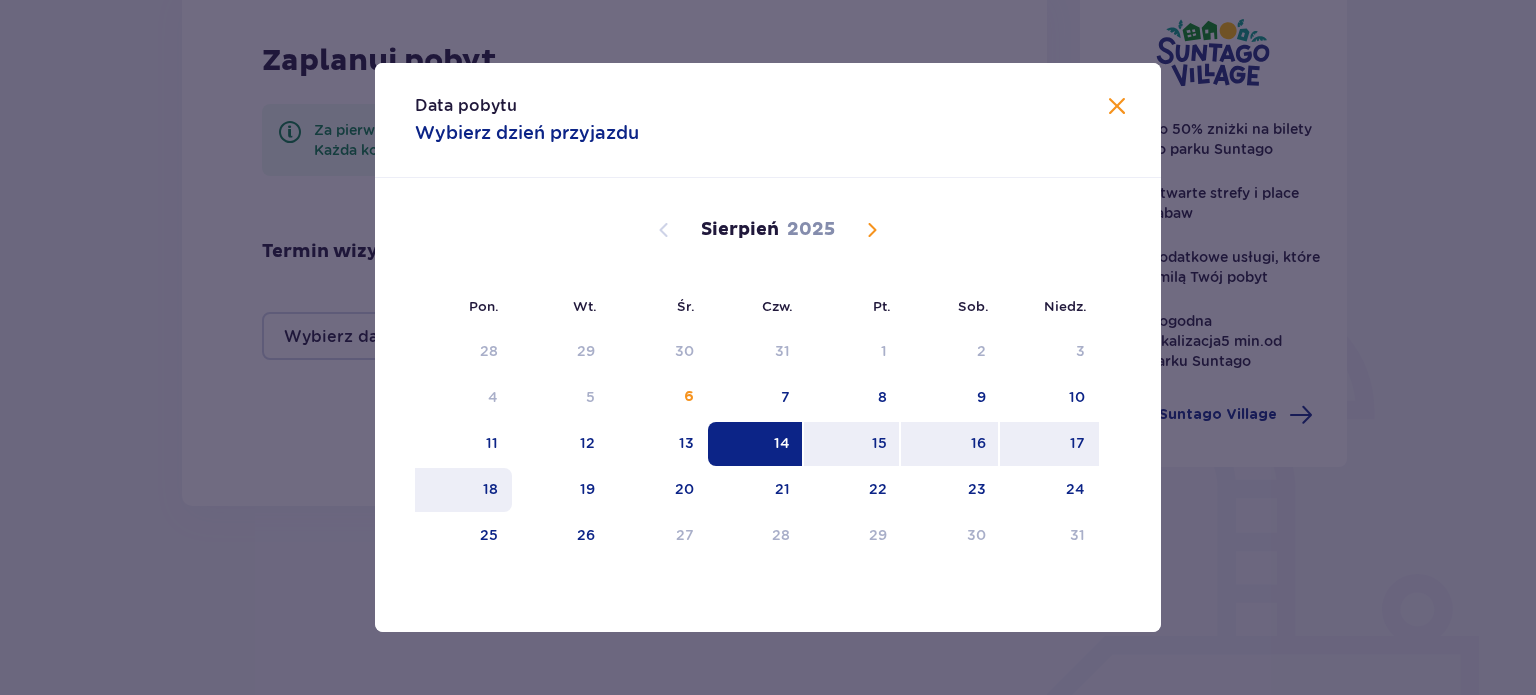 click on "18" at bounding box center [490, 489] 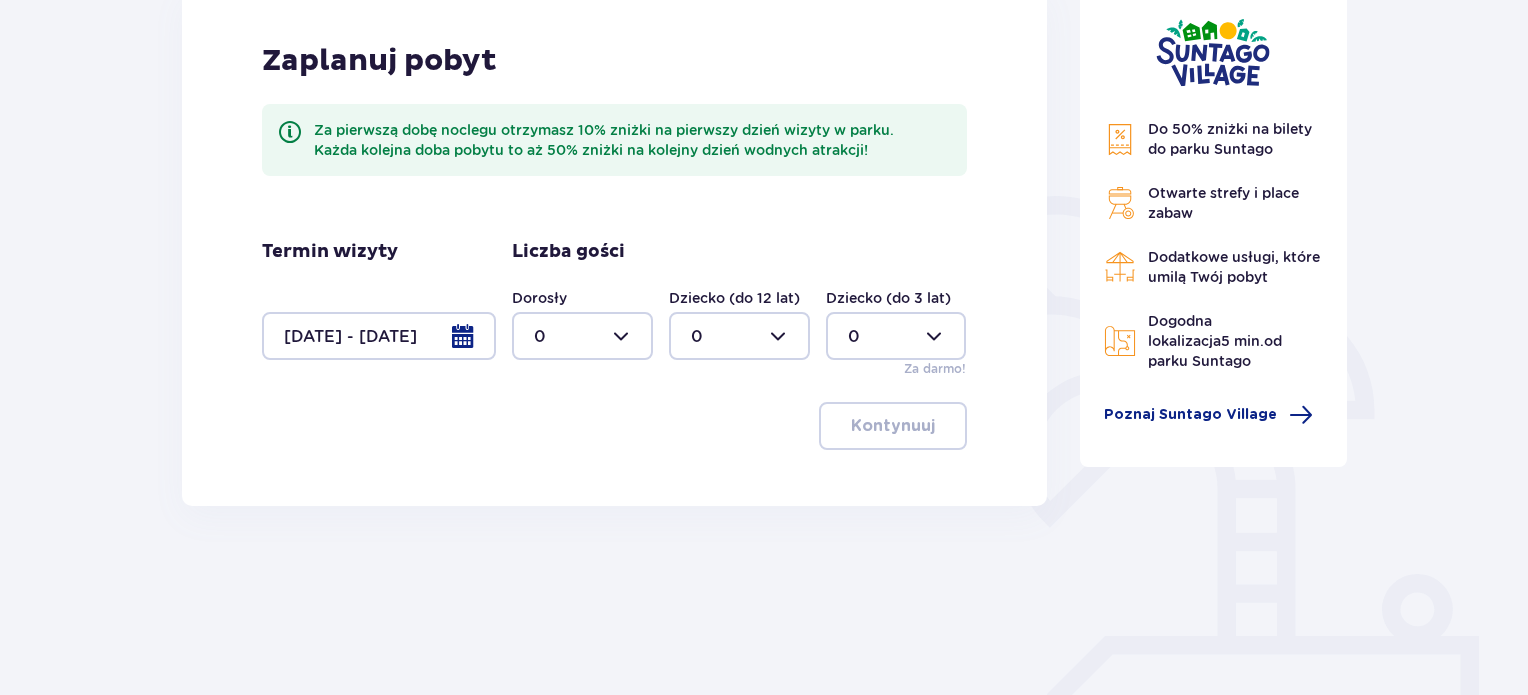 click at bounding box center (582, 336) 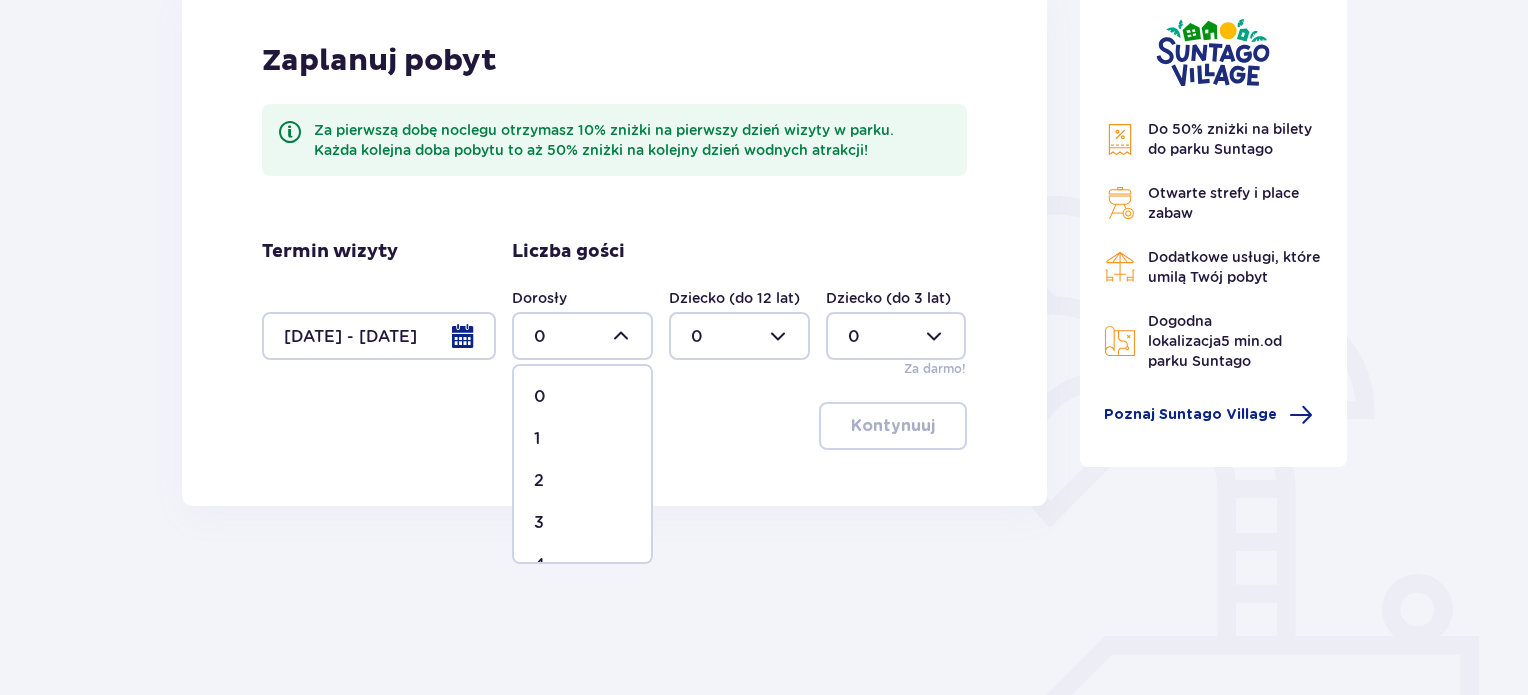 click on "2" at bounding box center [539, 481] 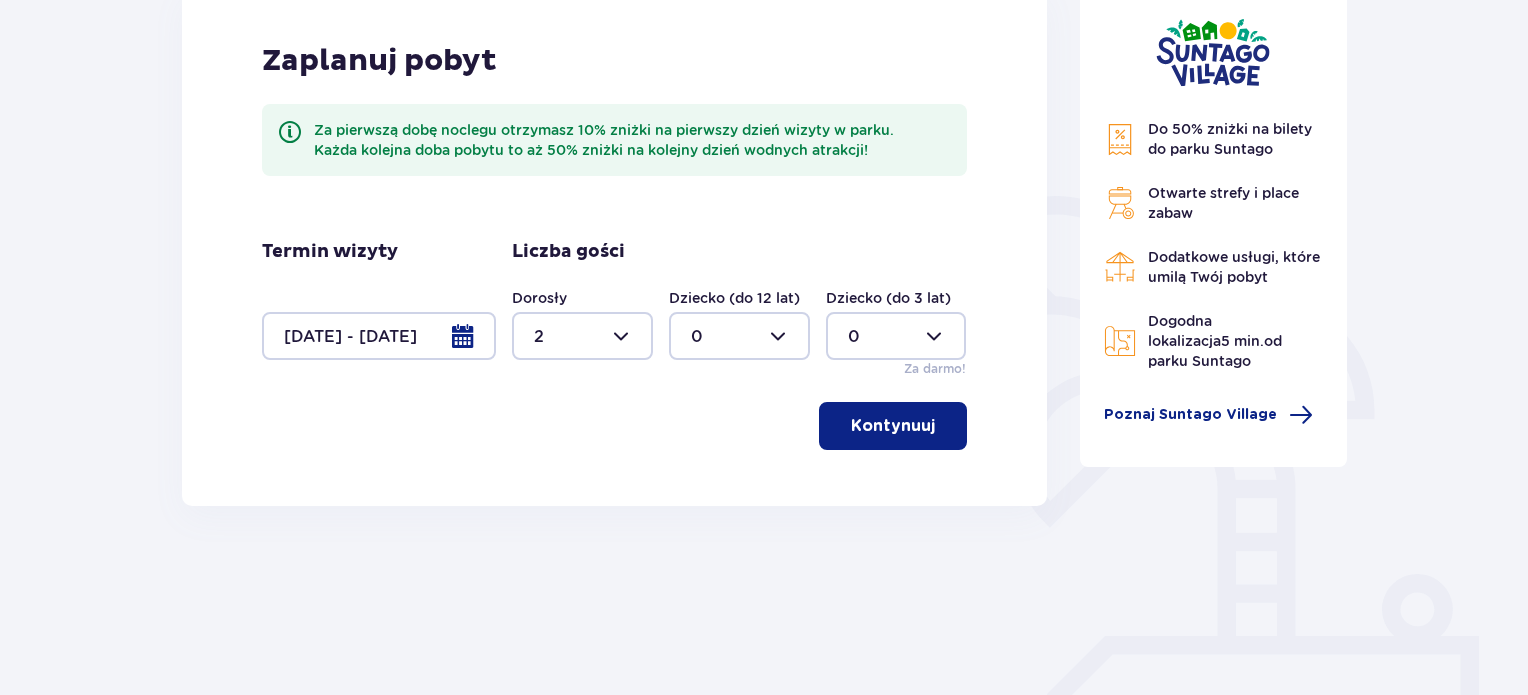 click at bounding box center (939, 426) 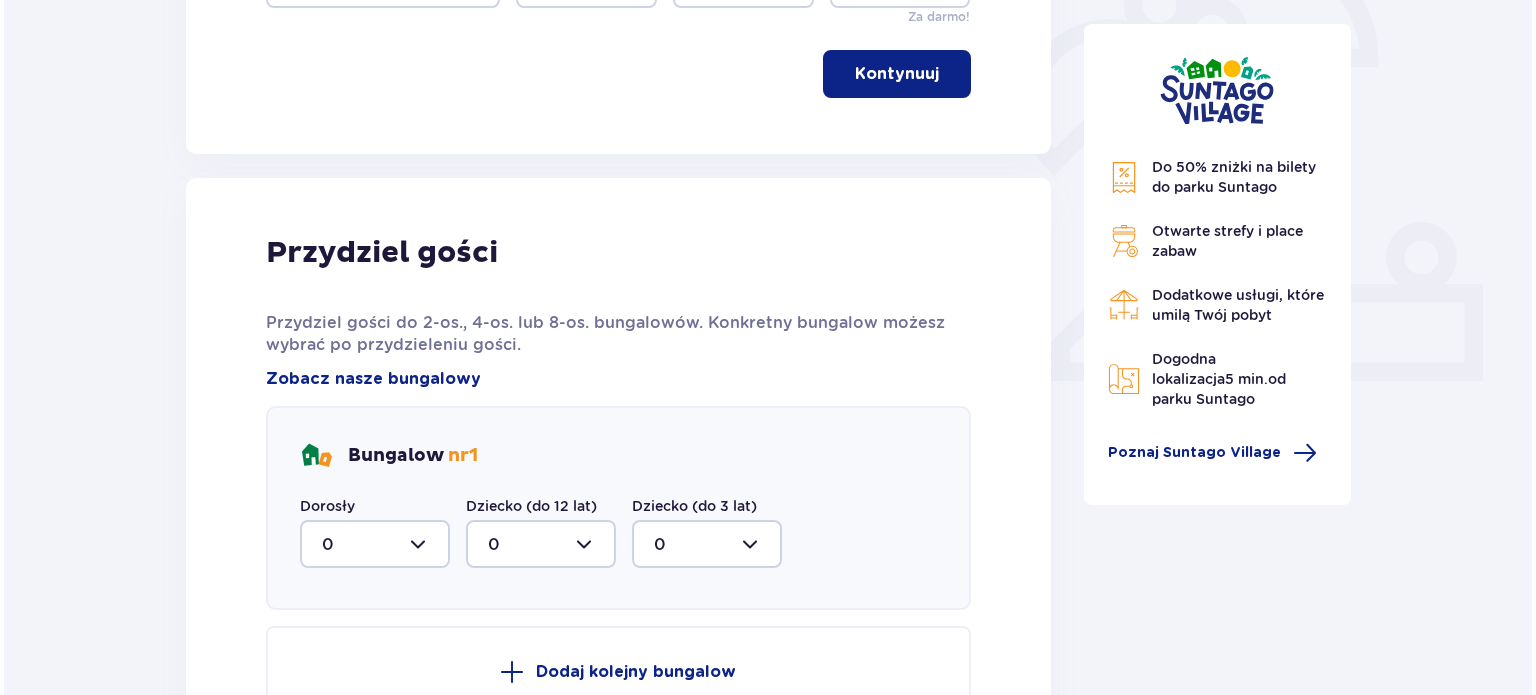scroll, scrollTop: 701, scrollLeft: 0, axis: vertical 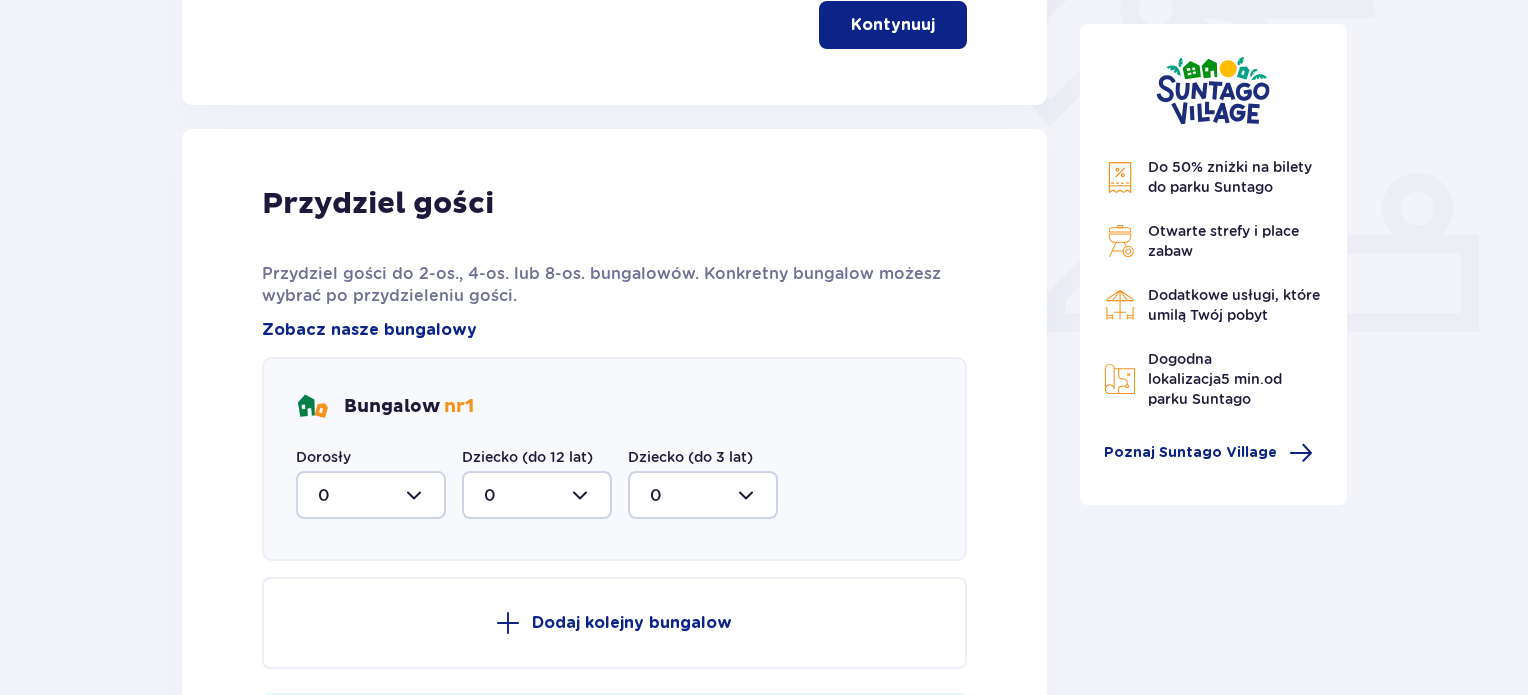click at bounding box center [371, 495] 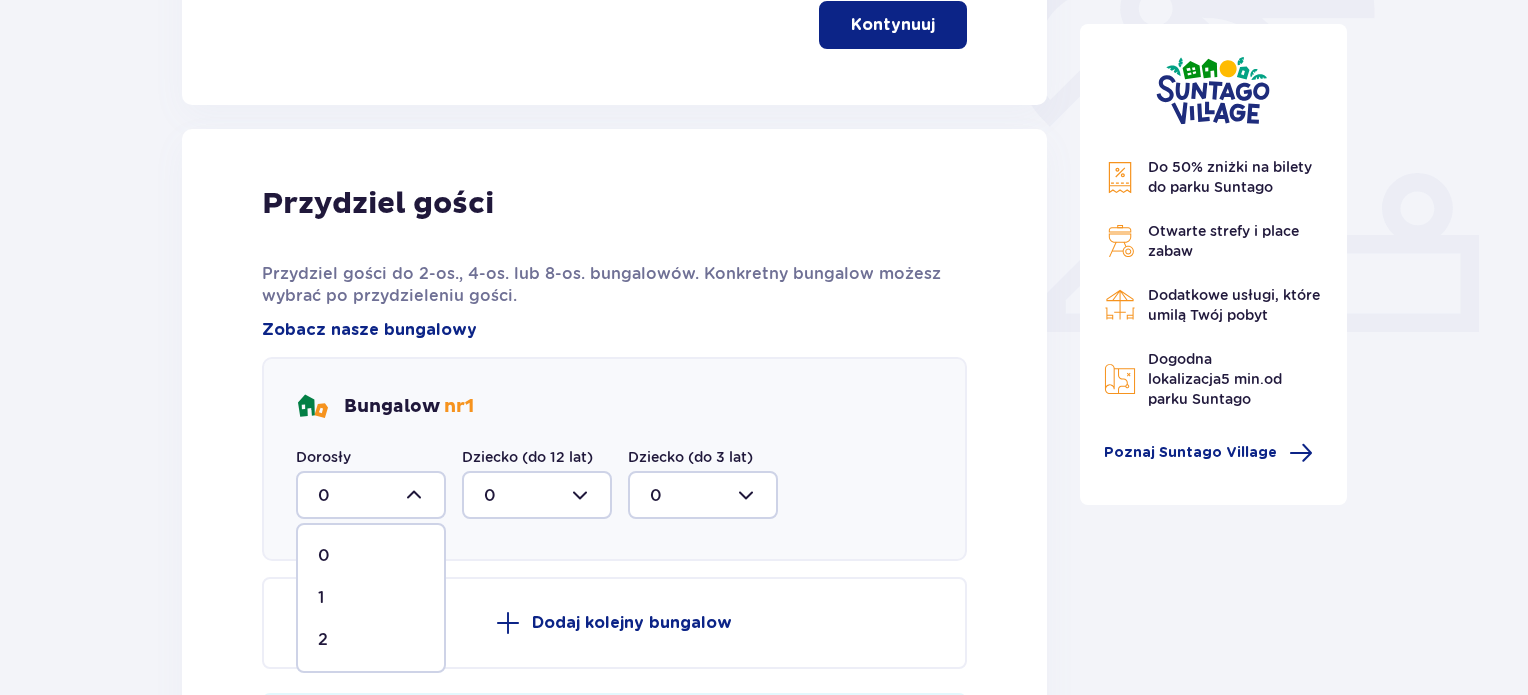 click on "2" at bounding box center (371, 640) 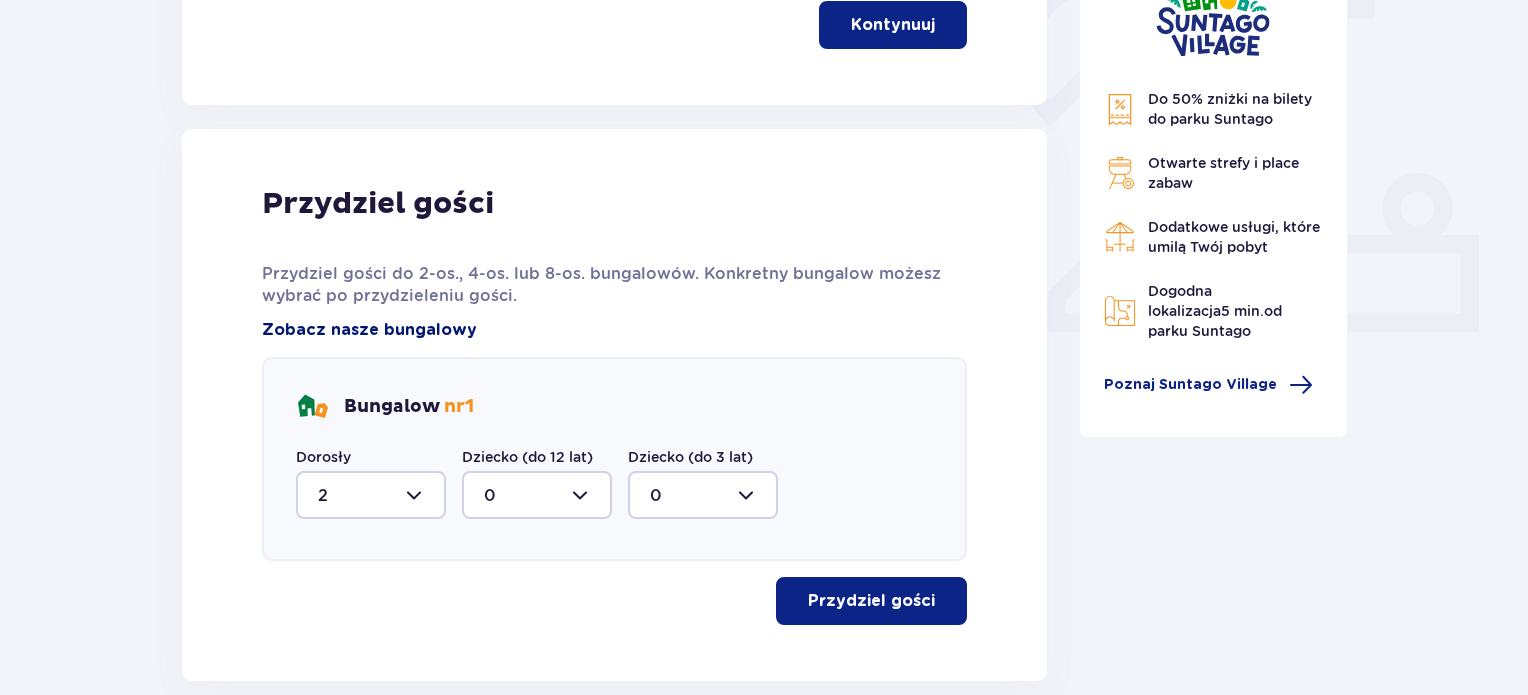 click on "Zobacz nasze bungalowy" at bounding box center [369, 330] 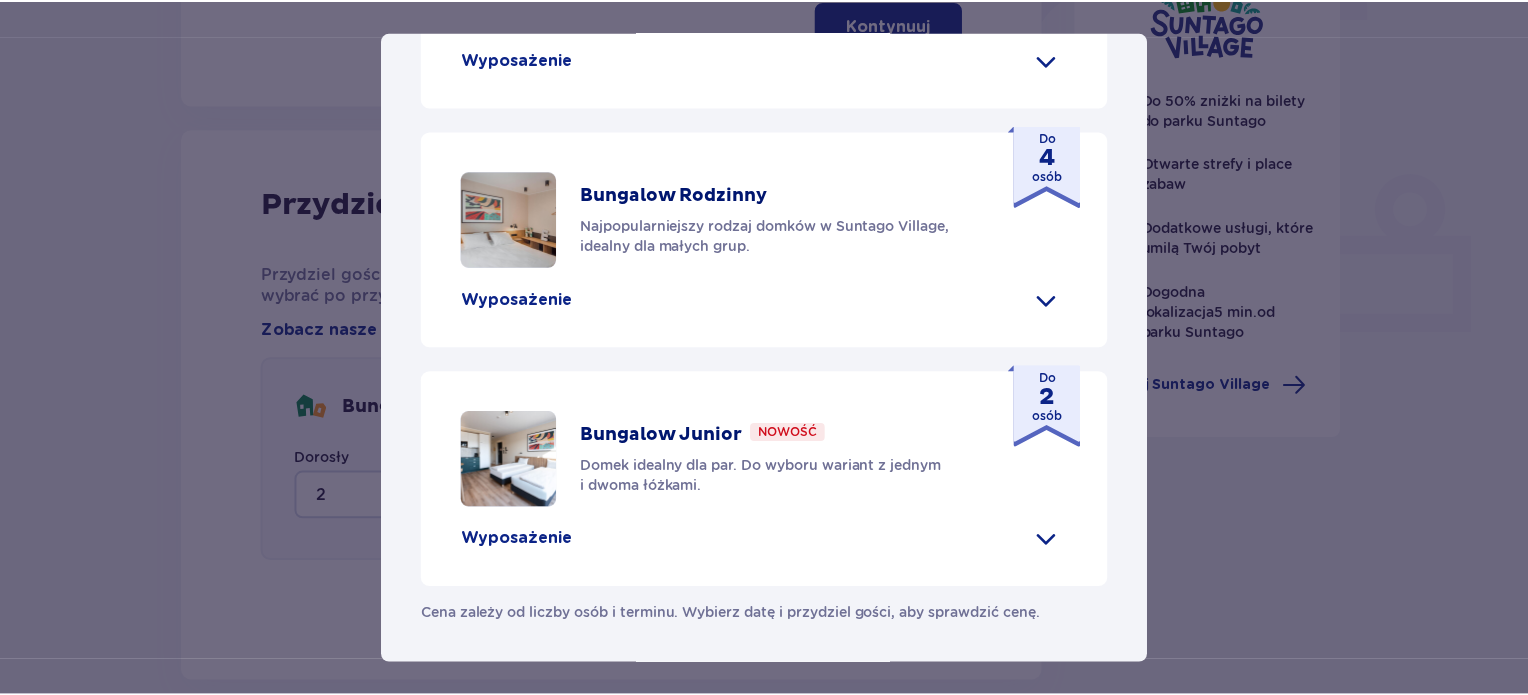 scroll, scrollTop: 1047, scrollLeft: 0, axis: vertical 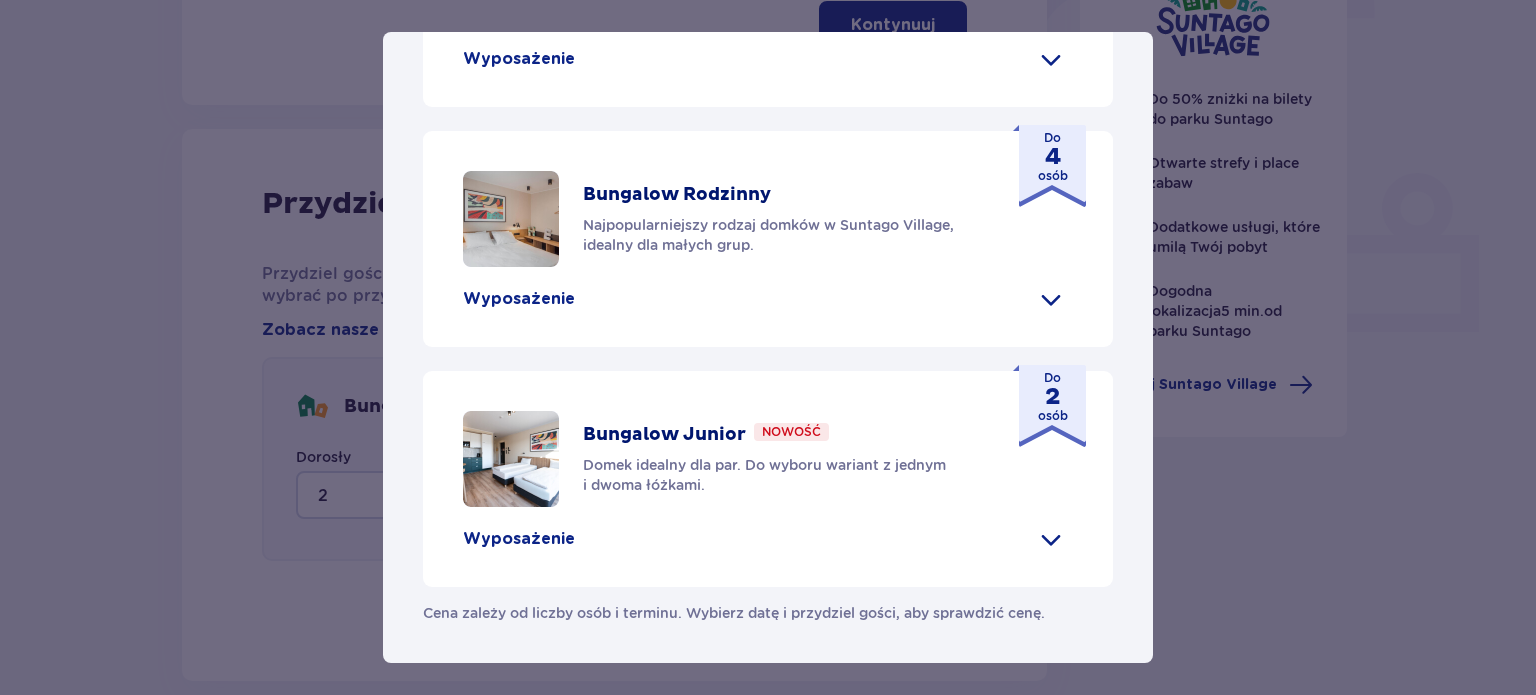 click on "Suntago Village Suntago Village to idealne miejsce dla fanów dobrej zabawy i tropikalnego klimatu, którzy chcą dłużej cieszyć się pobytem w Suntago i wakacyjną atmosferą. Udogodnienia Sklep ze świeżymi produktami i gotowymi posiłkami   Atrakcje parku wodnego   (dodatkowo płatne) Ekologiczny bus do i z parku Suntago   Płatny wynajem rowerów   Wspólna strefa na ognisko i grilla   Obiekt przyjazny zwierzętom   Plac zabaw   Dzieci do 3 lat za darmo   (na życzenie dodatkowe łóżeczko) Nasze bungalowy Grand Villa Nowość Szukasz standardu premium? W Grand Villi znajdziesz kominek, taras i wannę z hydromasażem. Do  8  osób Wyposażenie Aneks kuchenny   2 sypialnie z podwójnym łóżkiem   1 sypialnia z 2 pojedynczymi łóżkami   Rozkładana sofa   Skrytka depozytowa   Bezpłatne WiFi   Łóżeczko dziecięce   (na życzenie) Suszarka do włosów   Klimatyzacja   2x Smart TV   Kapcie hotelowe   Zestaw do prasowania   (na życzenie) Szlafrok   (na życzenie) Wanna z hydromasażem   Kominek" at bounding box center [768, 347] 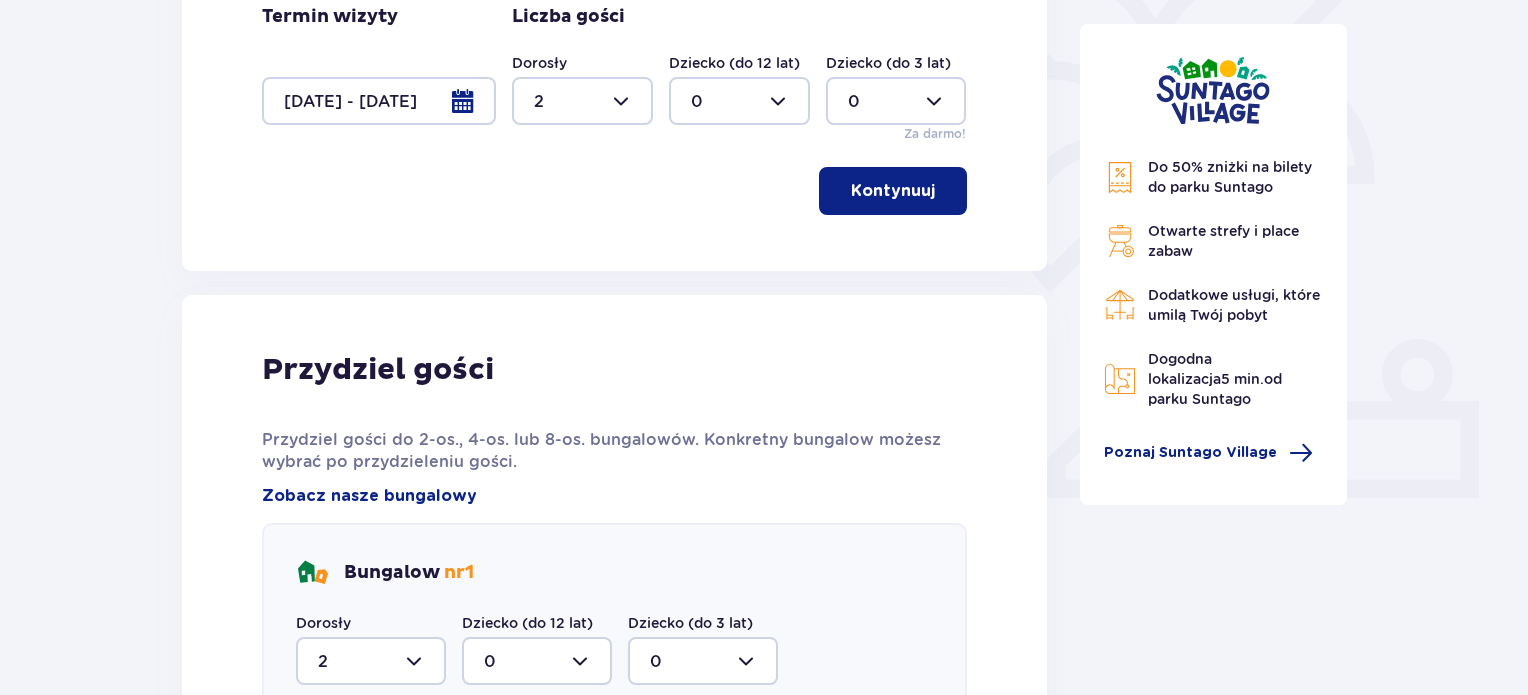 scroll, scrollTop: 301, scrollLeft: 0, axis: vertical 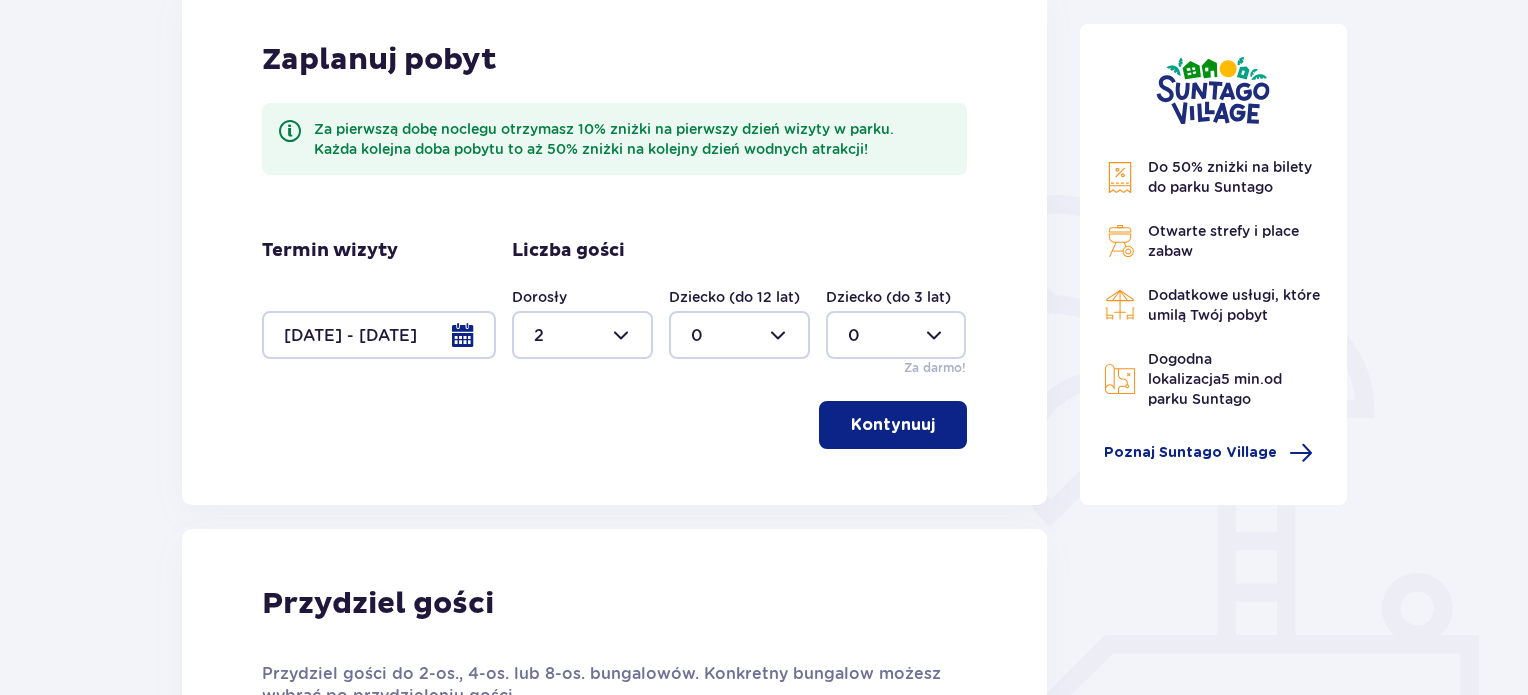 click on "Kontynuuj" at bounding box center (893, 425) 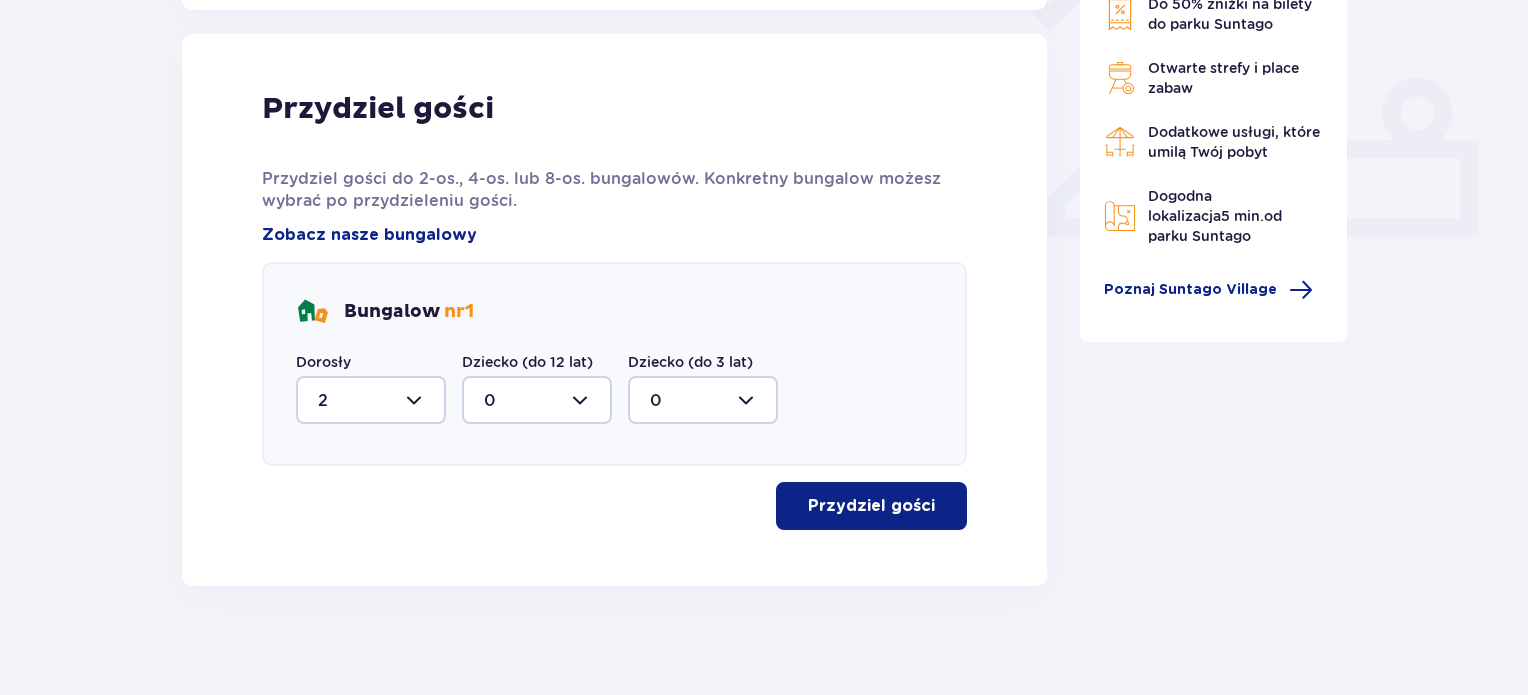 scroll, scrollTop: 806, scrollLeft: 0, axis: vertical 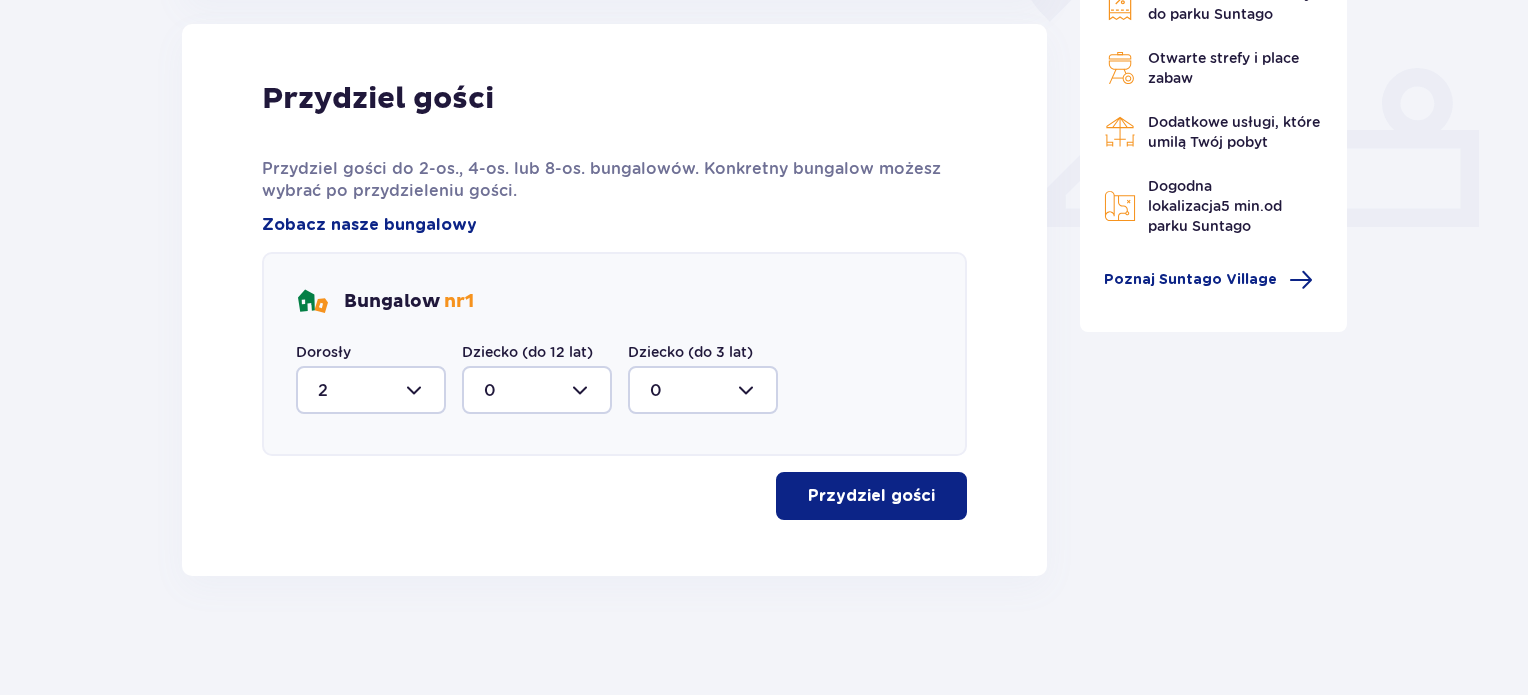 drag, startPoint x: 904, startPoint y: 490, endPoint x: 946, endPoint y: 495, distance: 42.296574 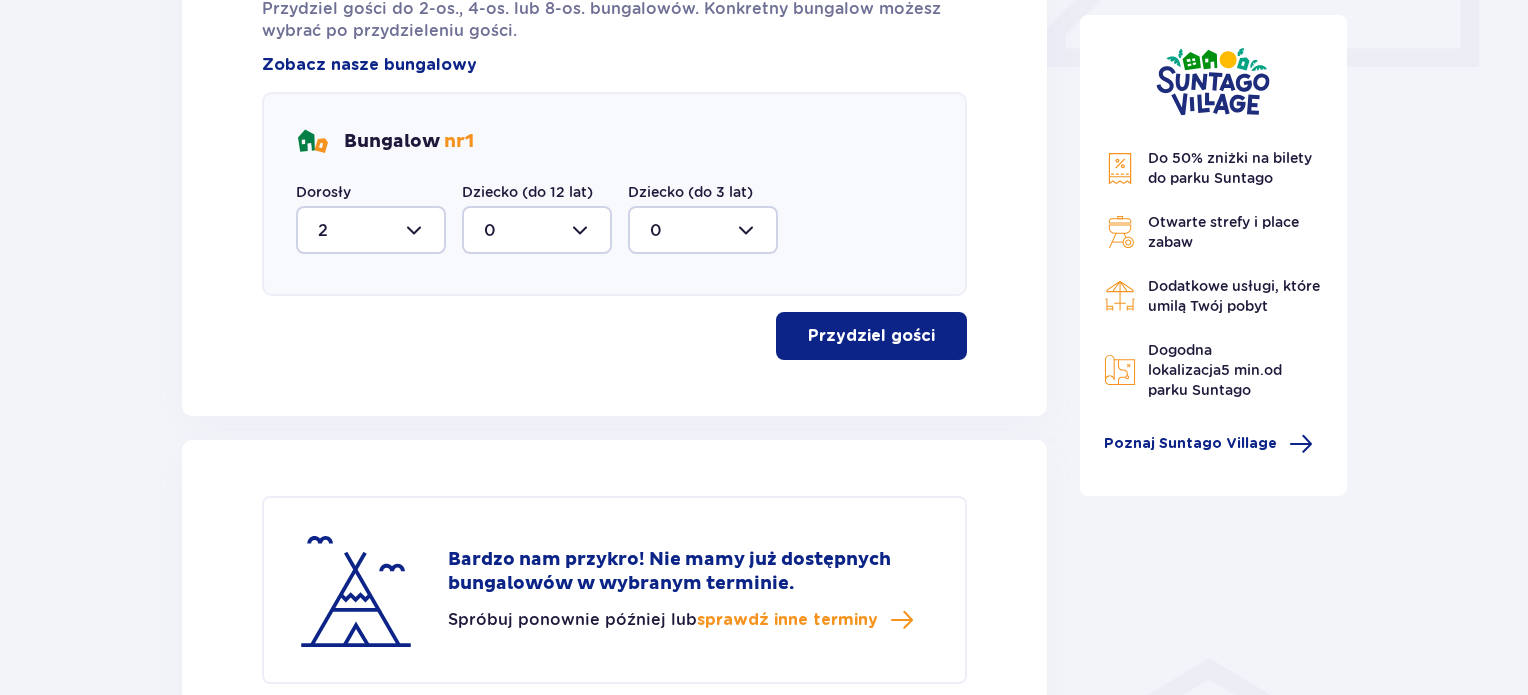 scroll, scrollTop: 1129, scrollLeft: 0, axis: vertical 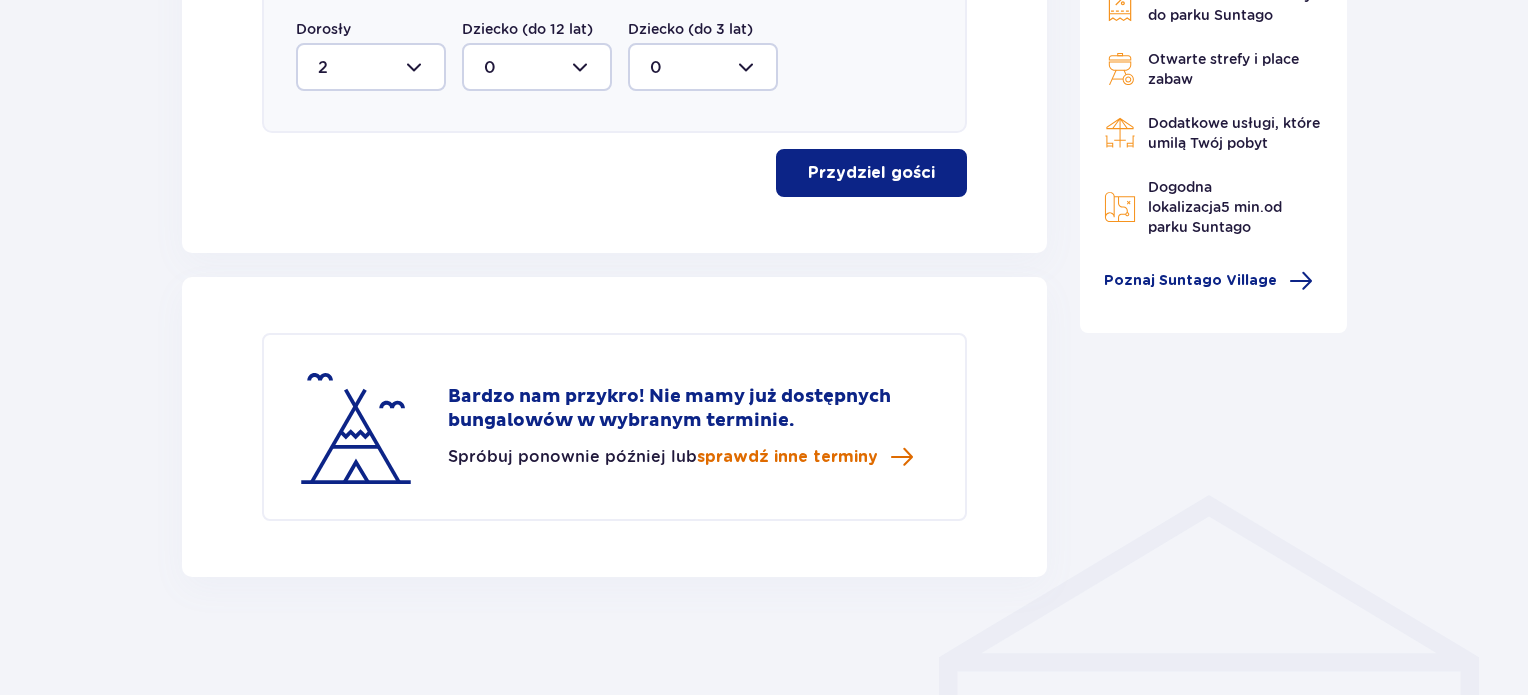 click on "sprawdź inne terminy" at bounding box center [787, 457] 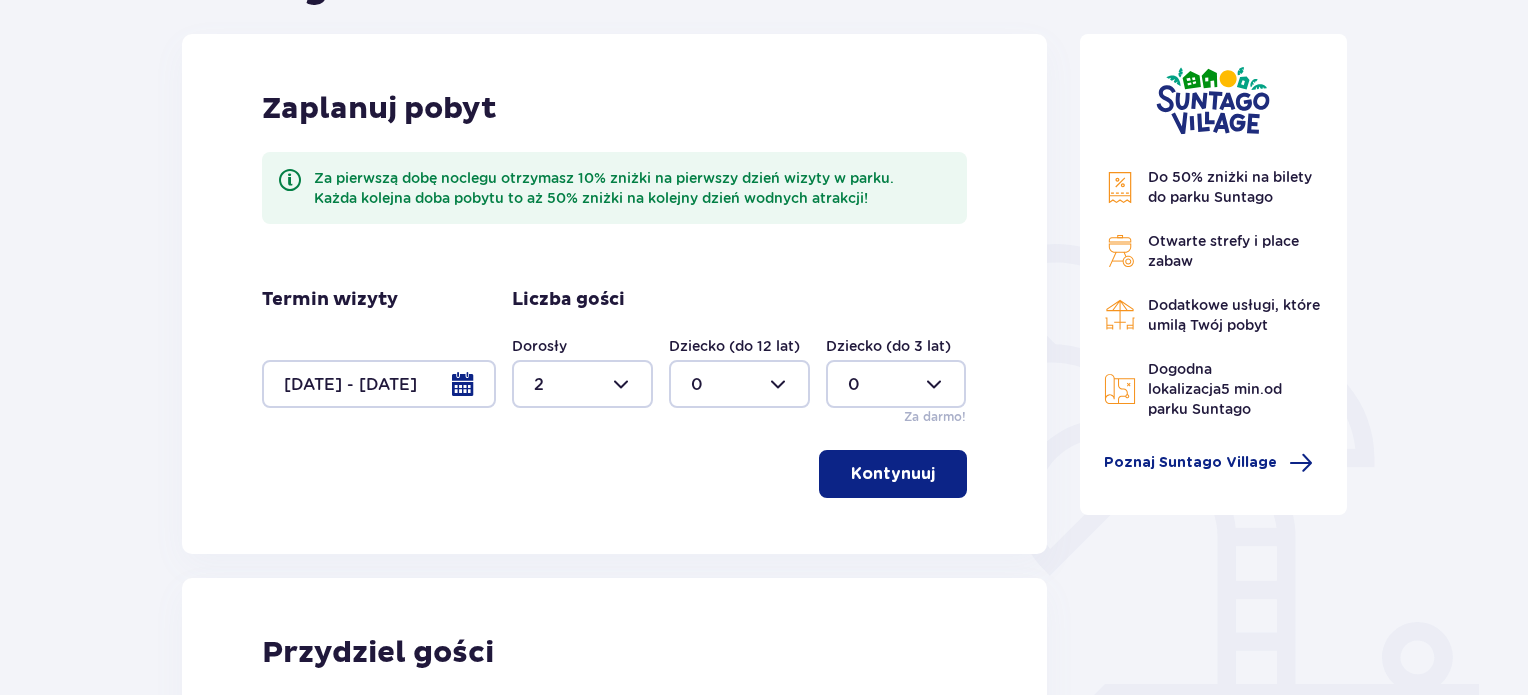 scroll, scrollTop: 236, scrollLeft: 0, axis: vertical 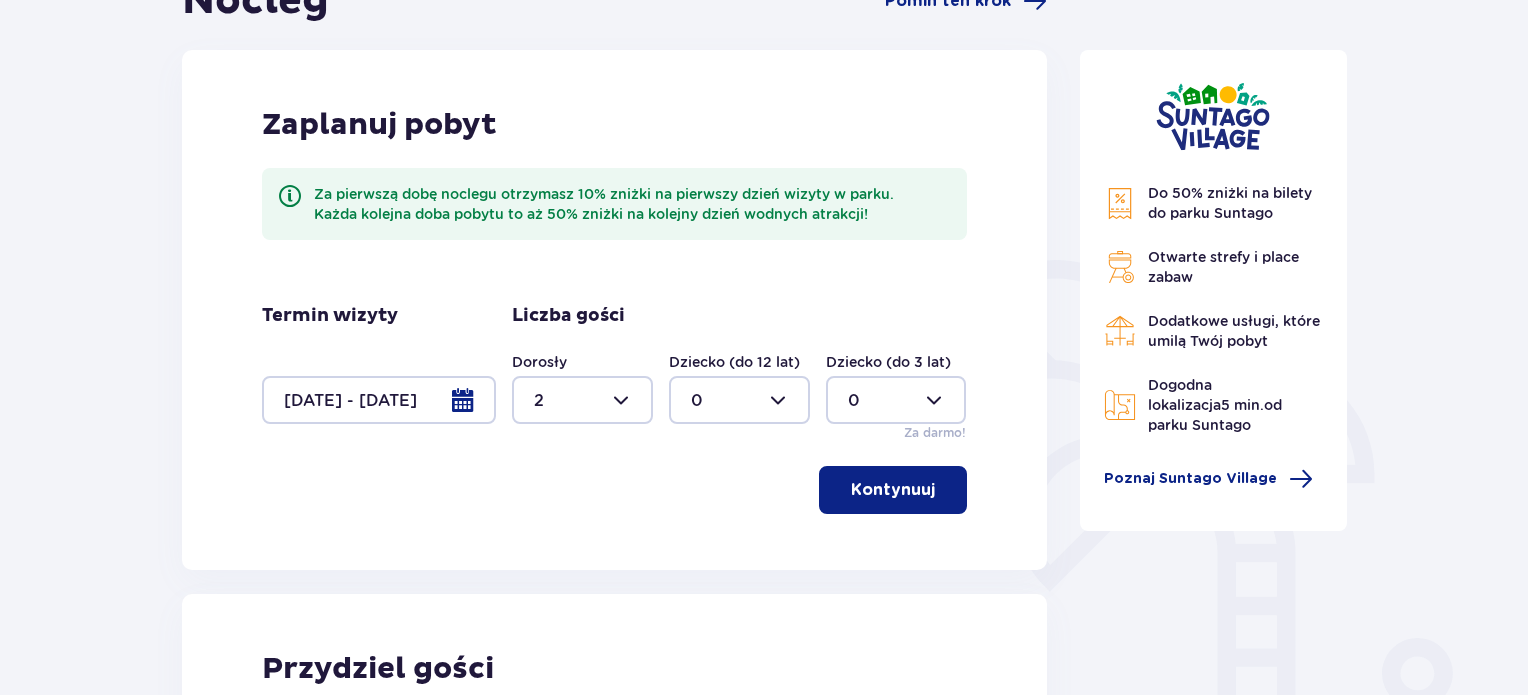click at bounding box center [379, 400] 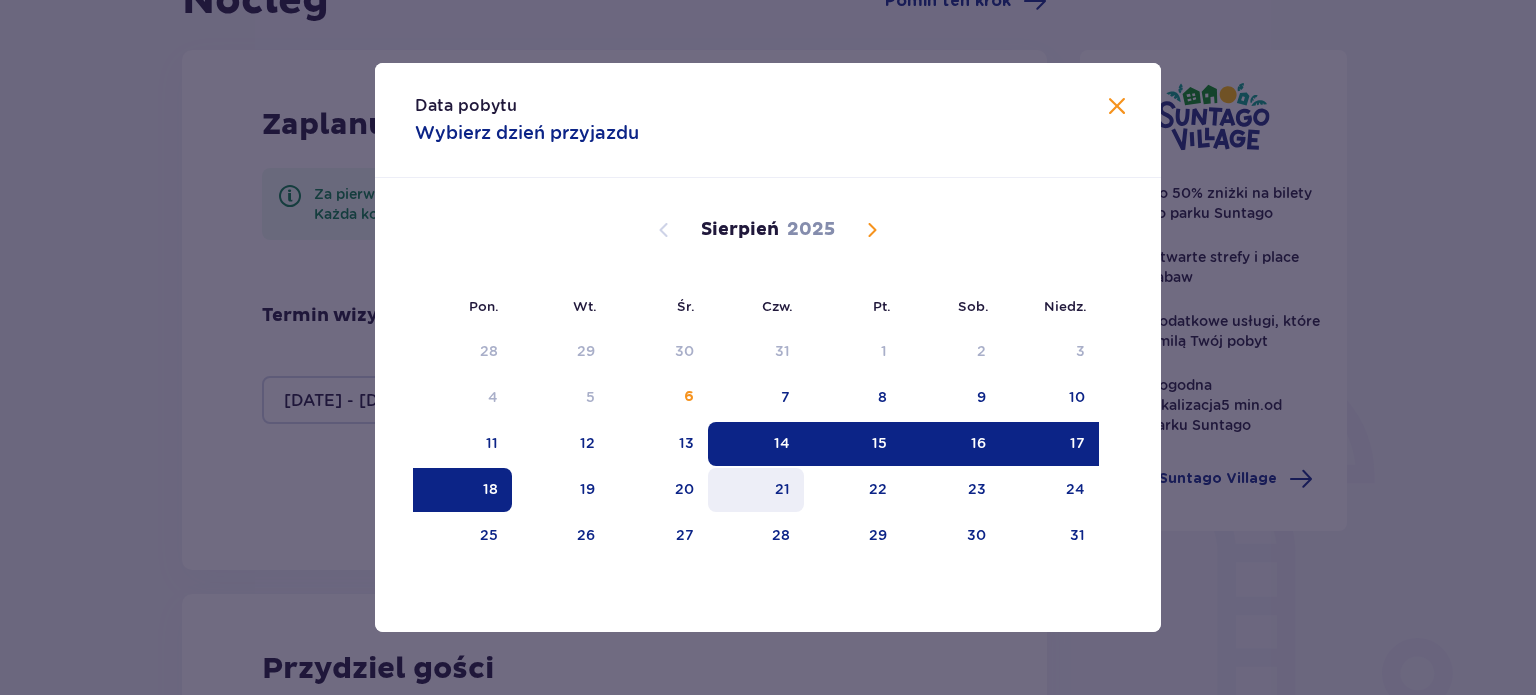 click on "21" at bounding box center [782, 489] 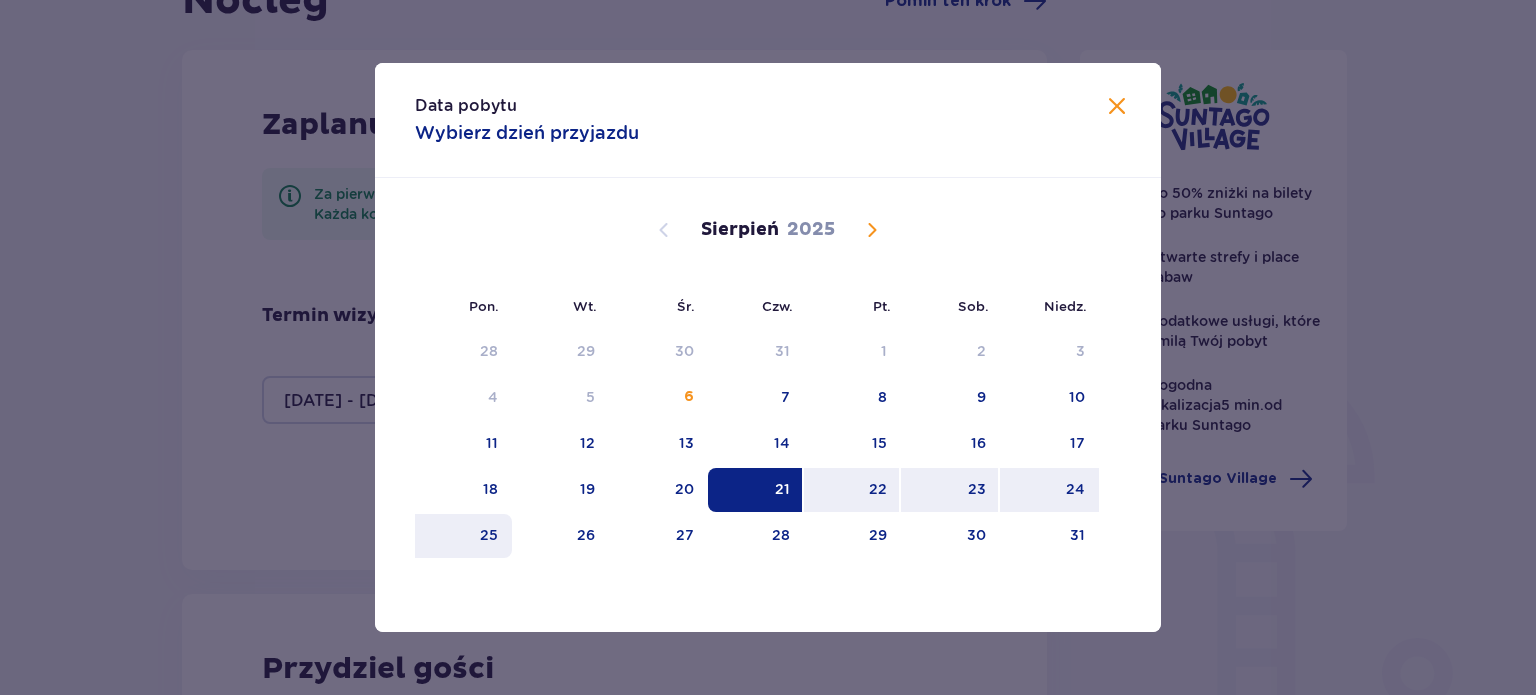 click on "25" at bounding box center [489, 535] 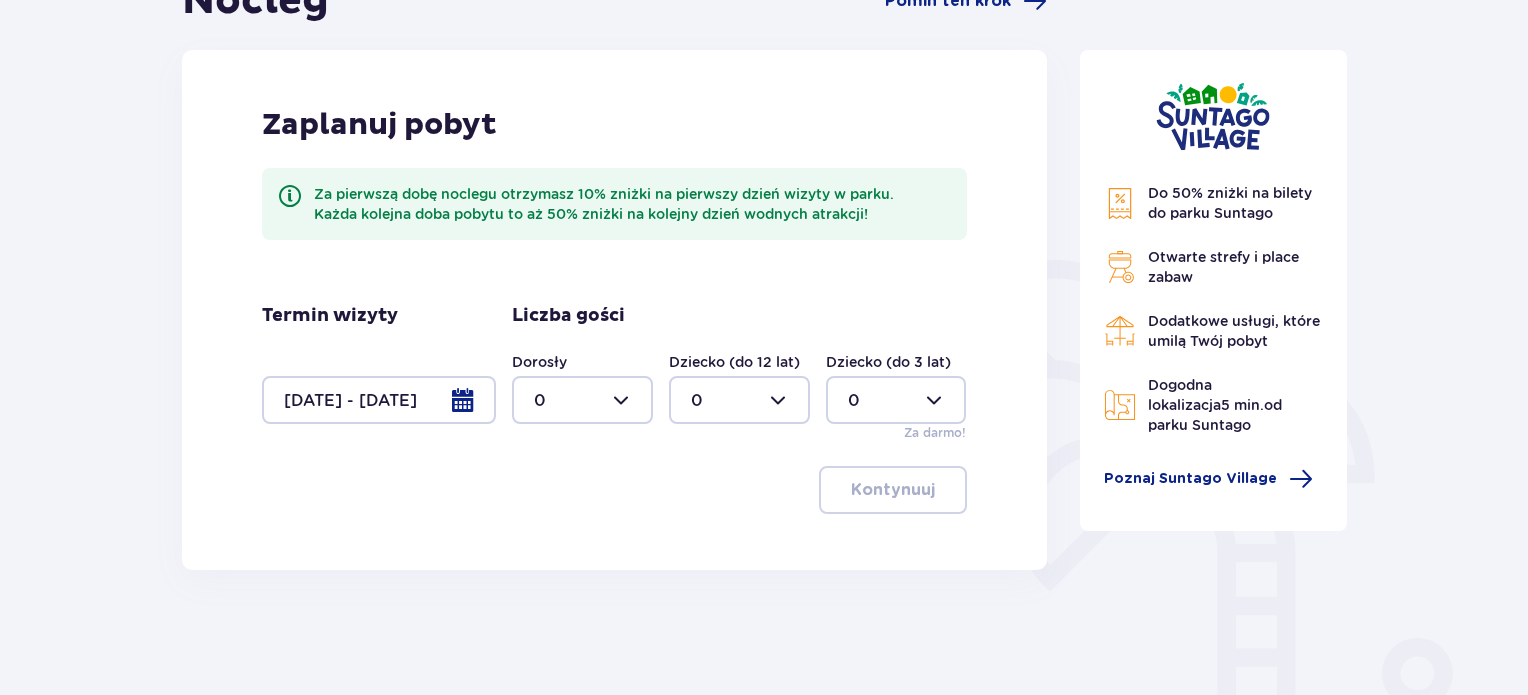 click at bounding box center (582, 400) 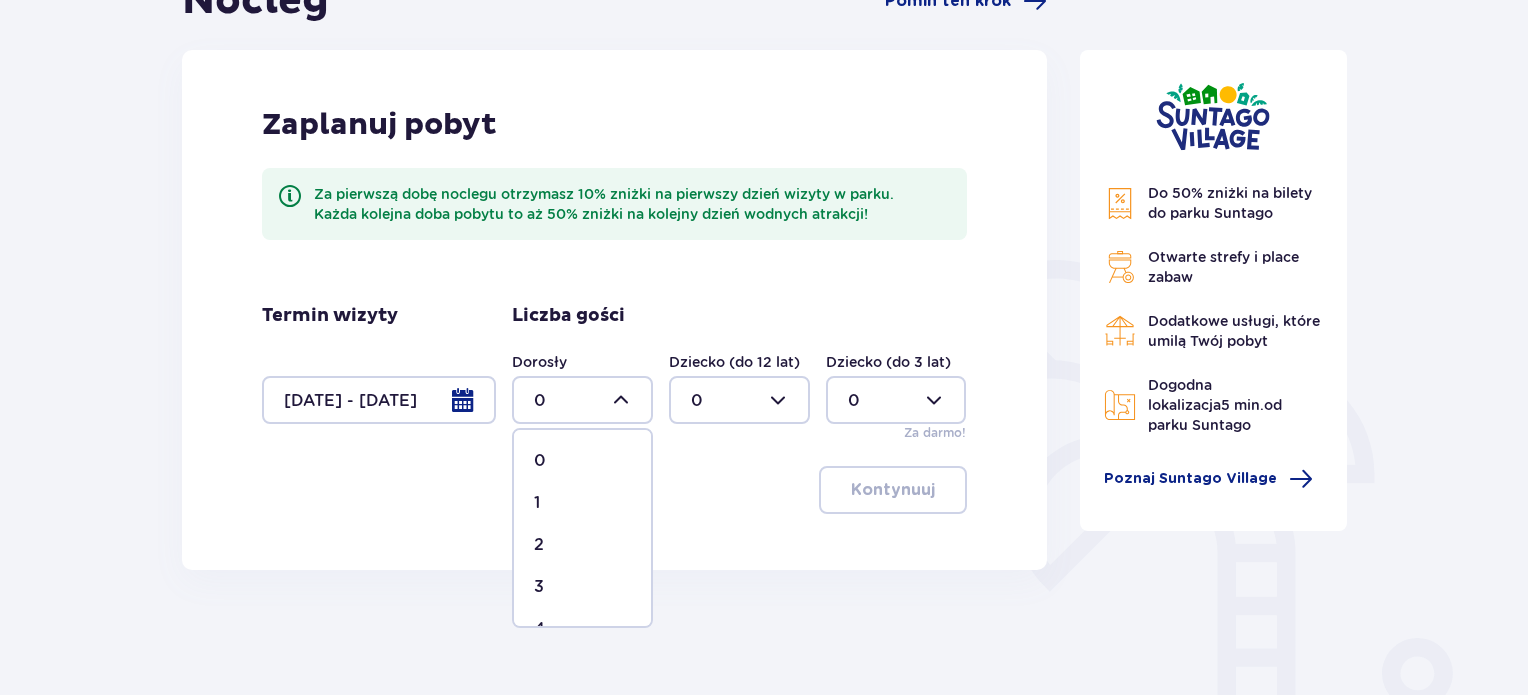 click on "2" at bounding box center [582, 545] 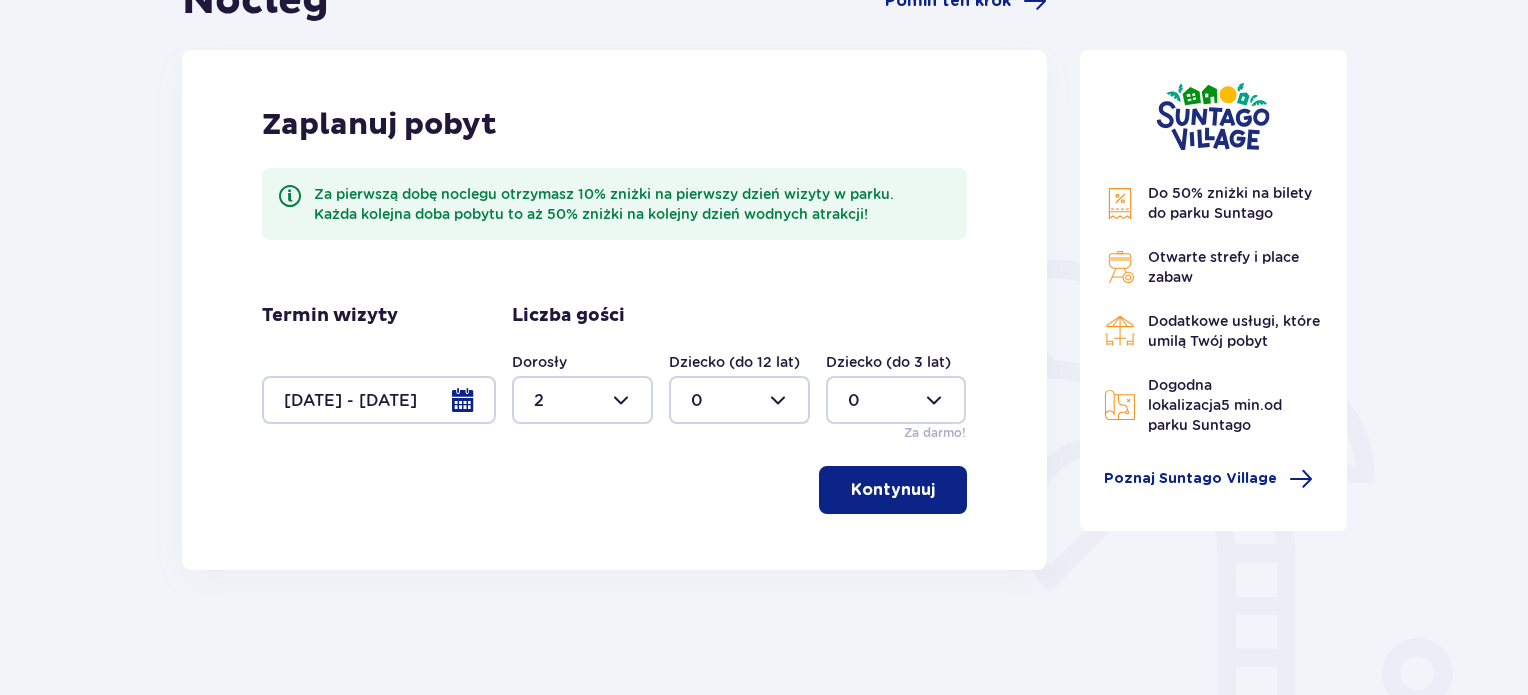 click on "Kontynuuj" at bounding box center (893, 490) 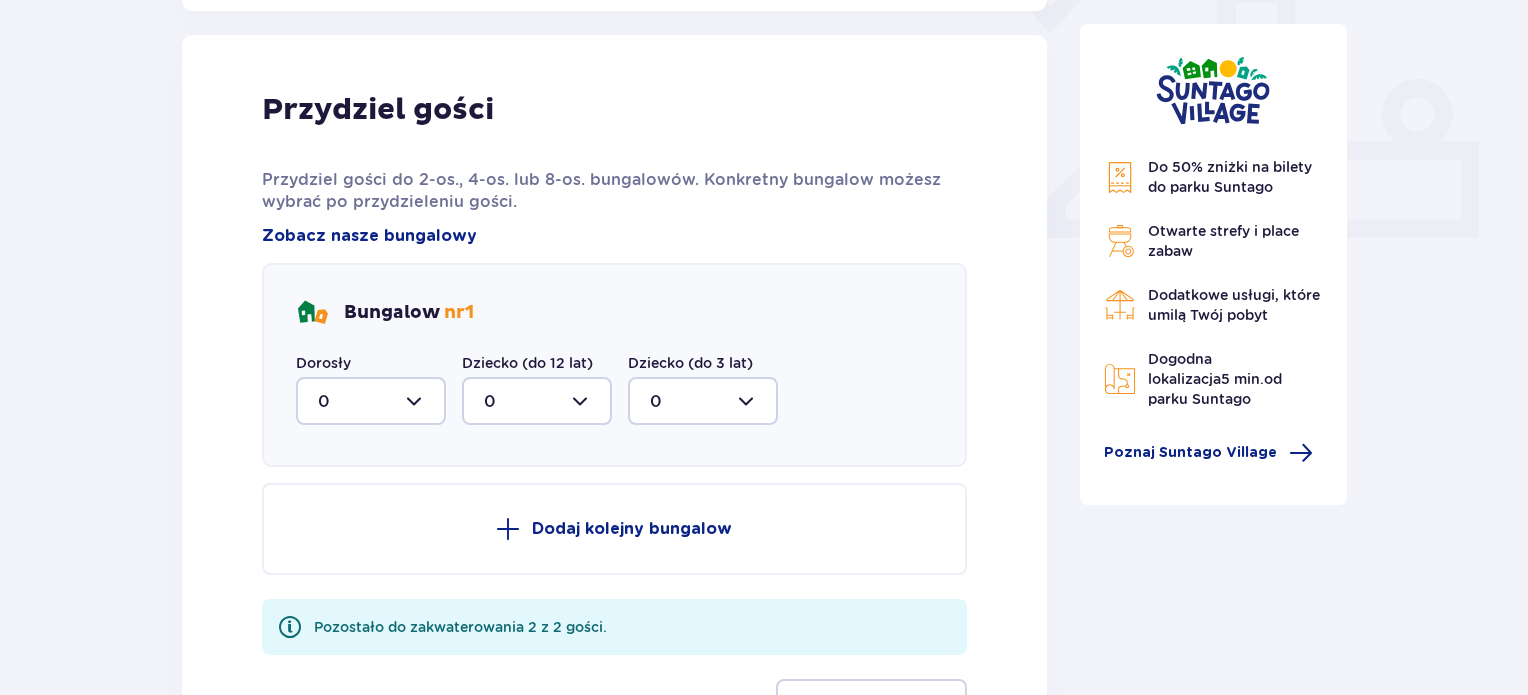scroll, scrollTop: 806, scrollLeft: 0, axis: vertical 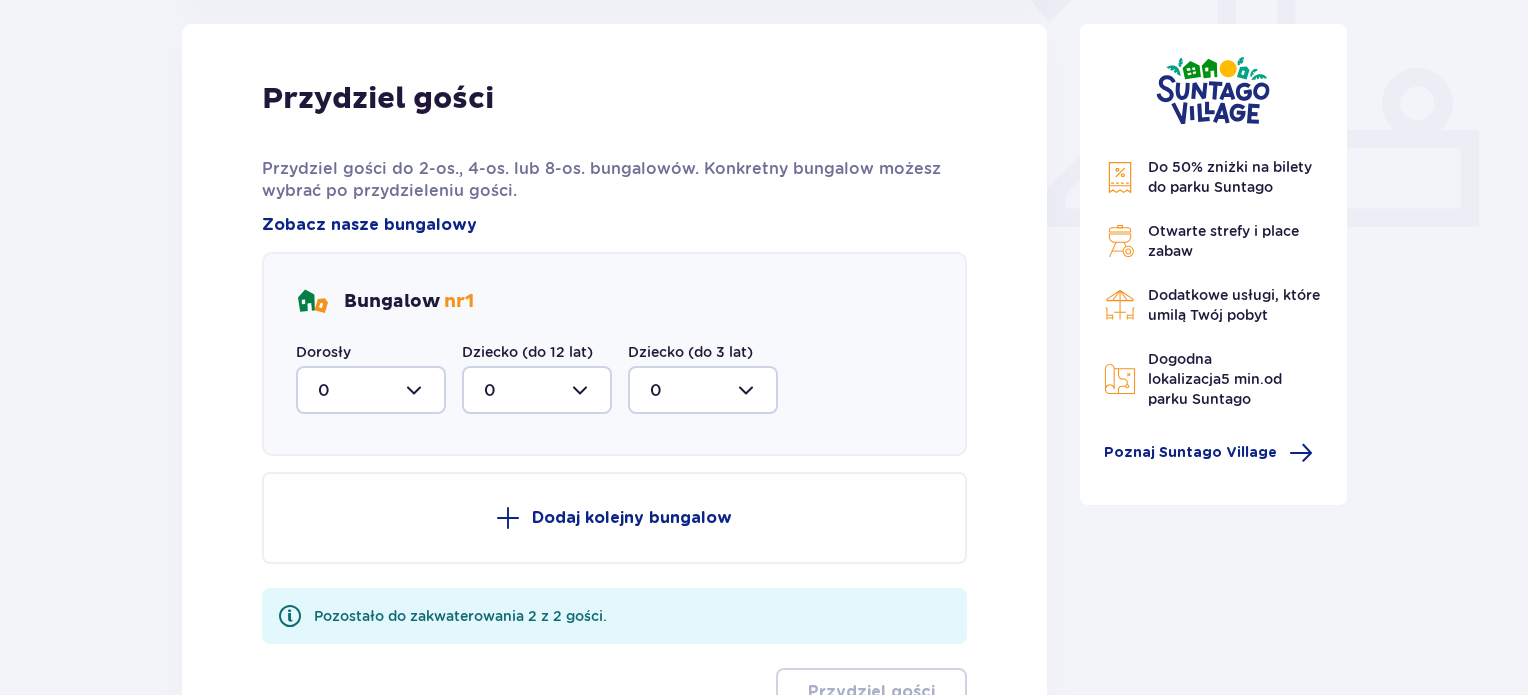 click at bounding box center [371, 390] 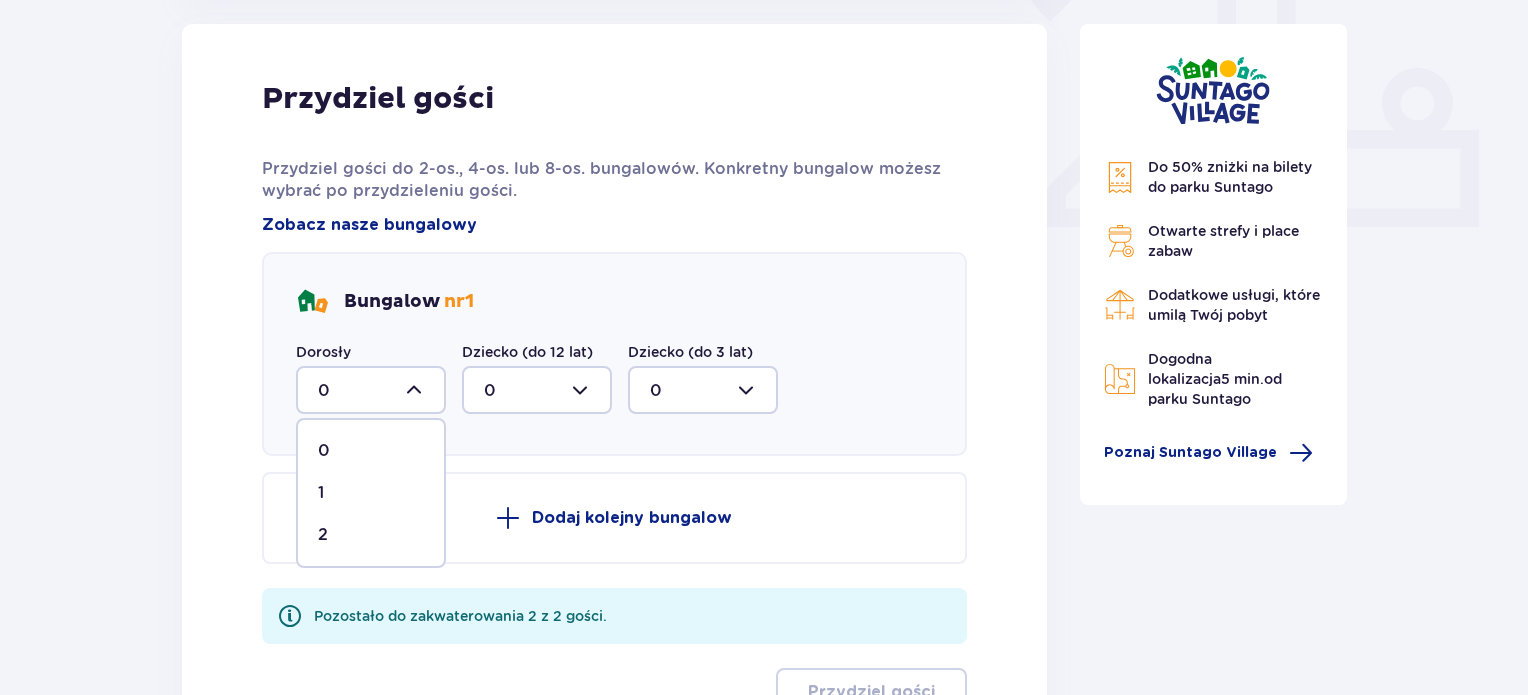 click on "2" at bounding box center (371, 535) 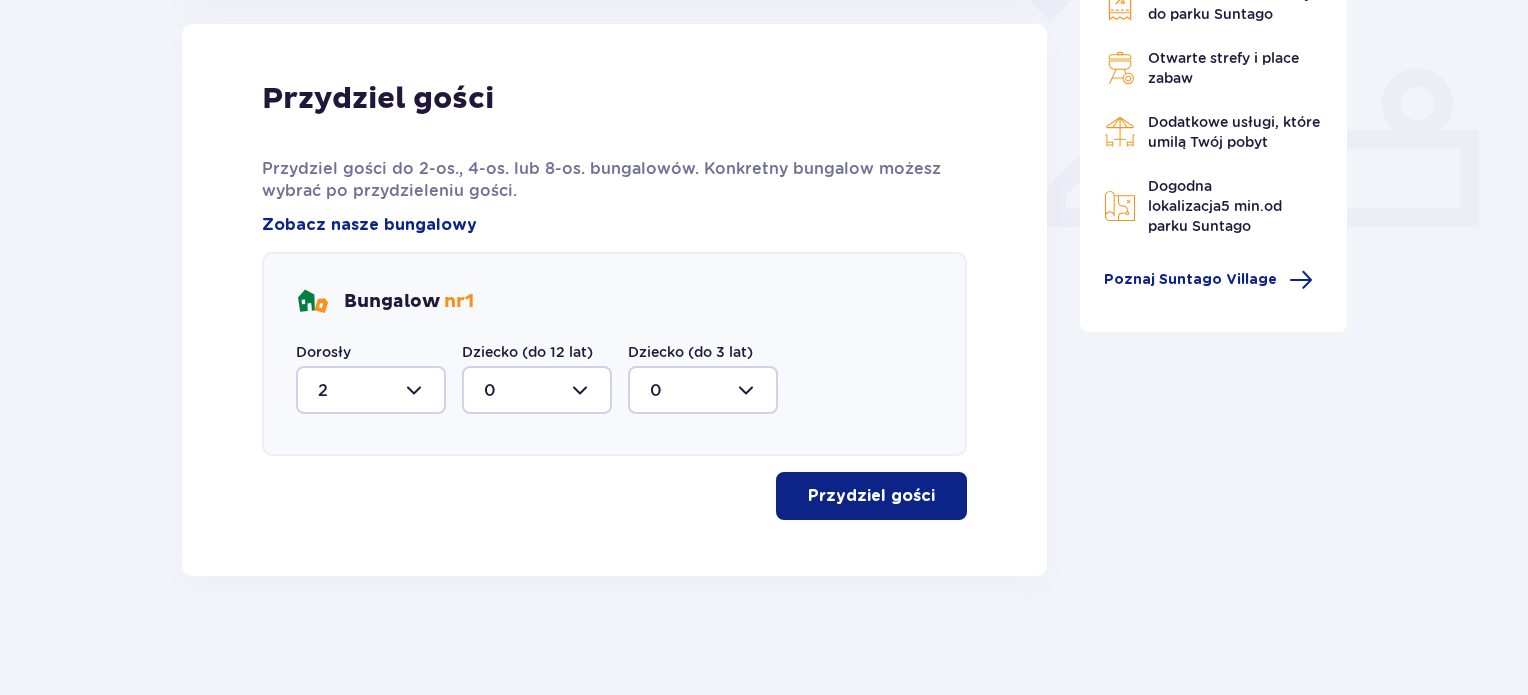 drag, startPoint x: 896, startPoint y: 487, endPoint x: 1040, endPoint y: 471, distance: 144.88617 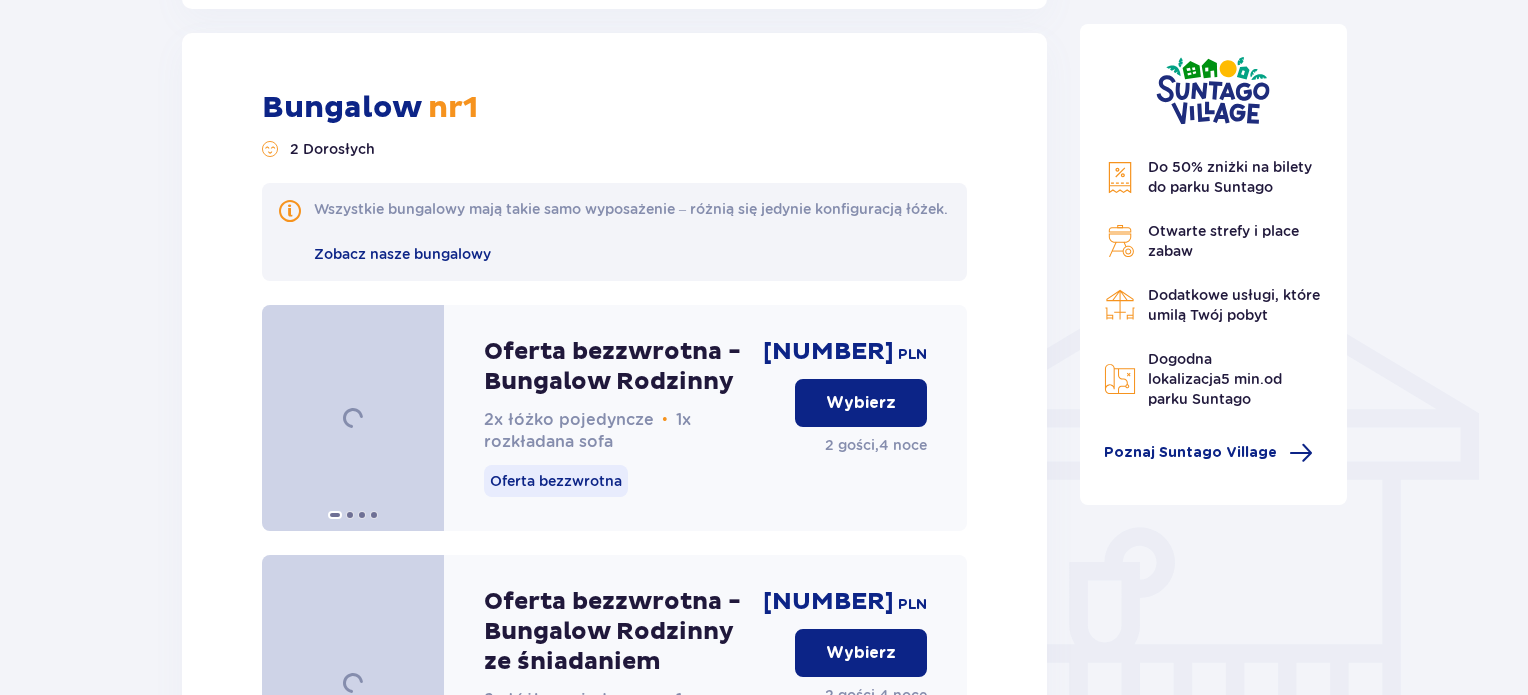 scroll, scrollTop: 1381, scrollLeft: 0, axis: vertical 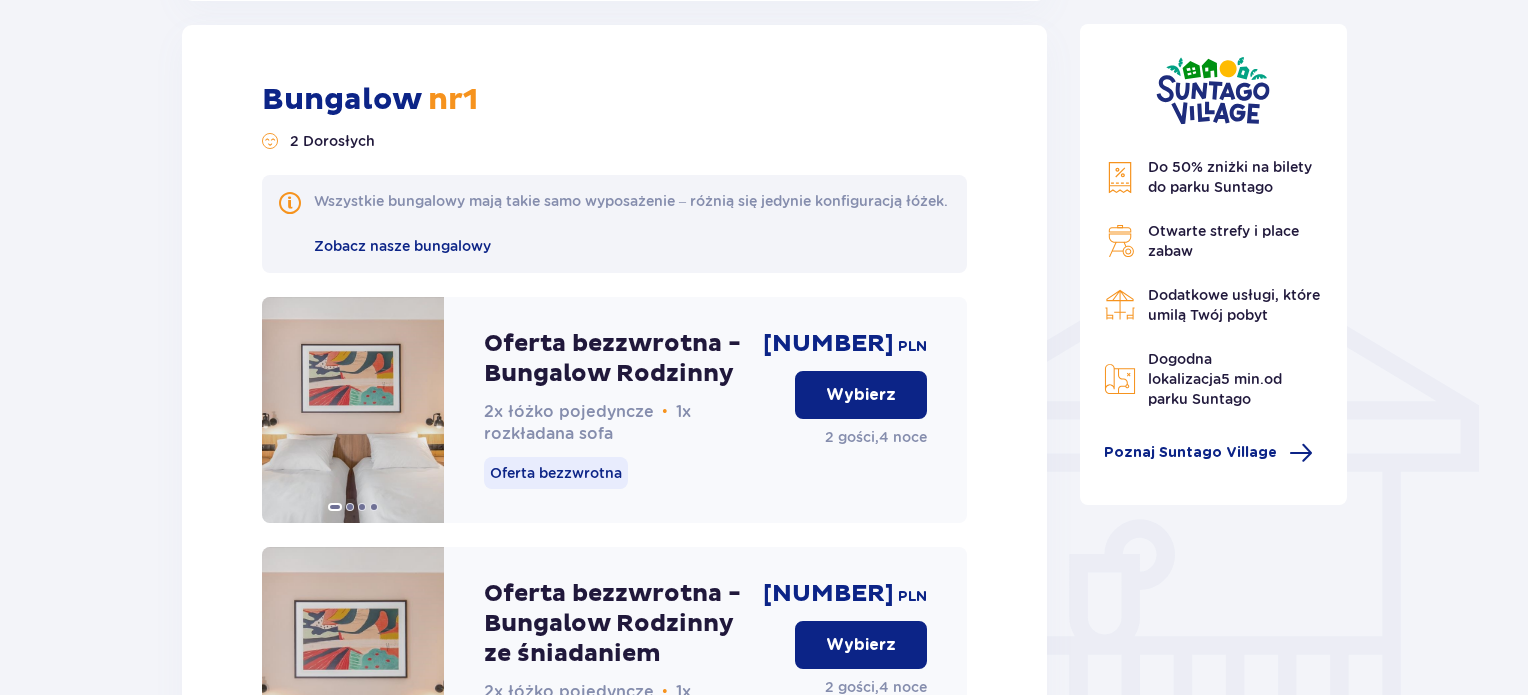 click on "Wybierz" at bounding box center (861, 395) 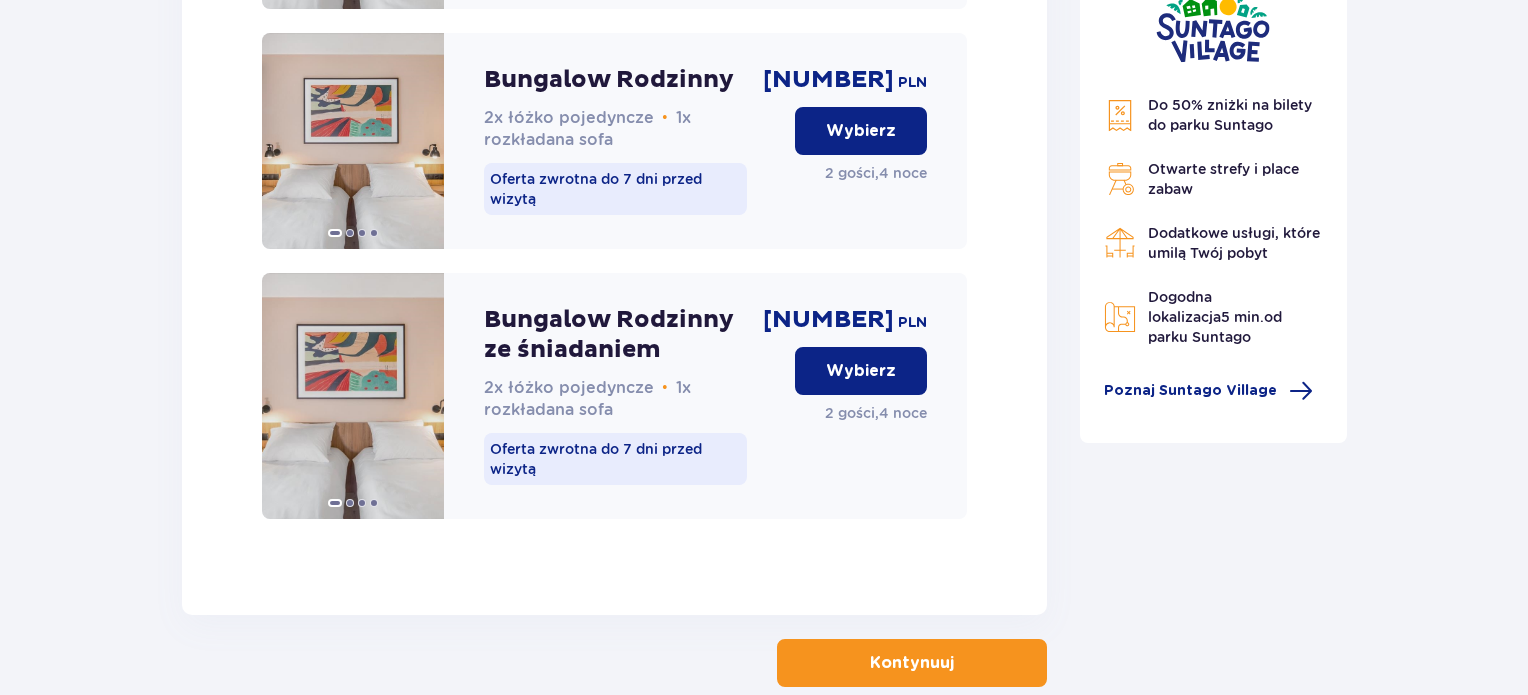 scroll, scrollTop: 2269, scrollLeft: 0, axis: vertical 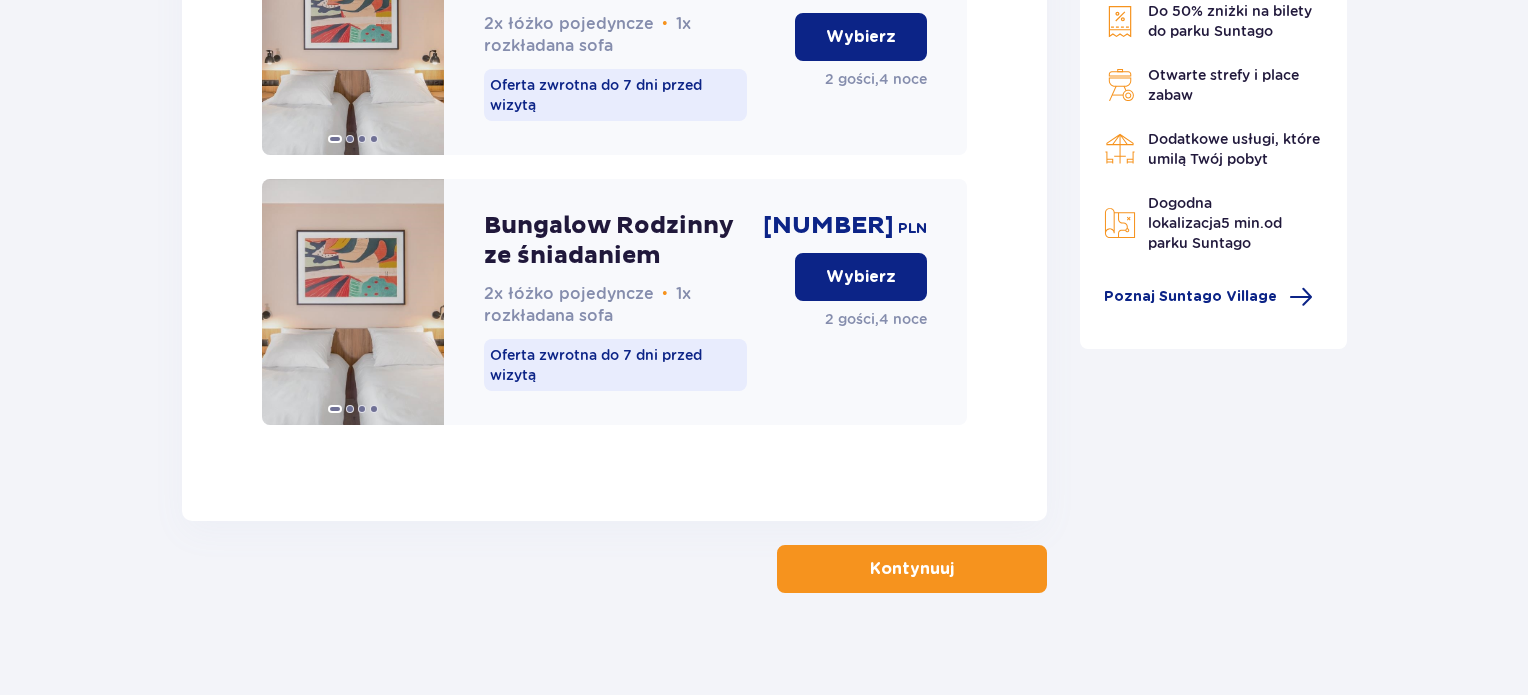 click on "Kontynuuj" at bounding box center [912, 569] 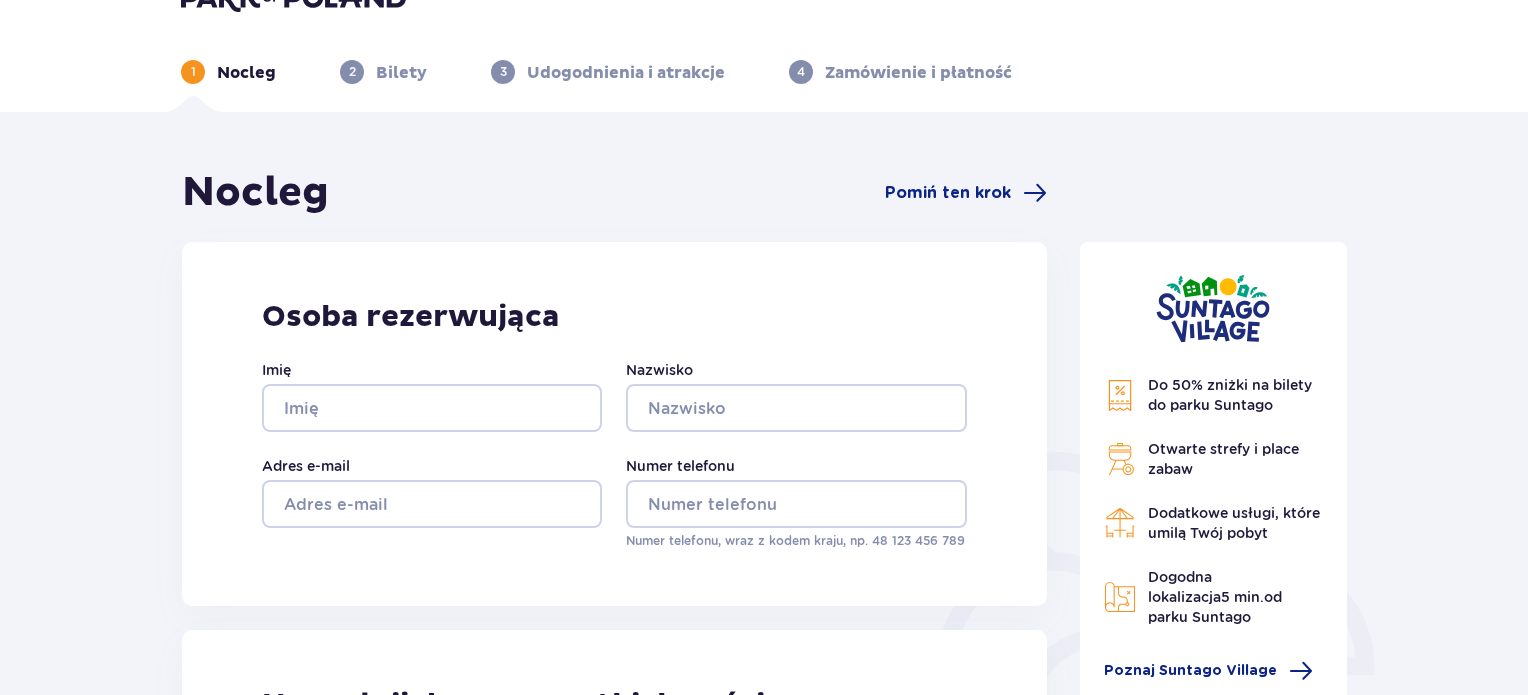 scroll, scrollTop: 0, scrollLeft: 0, axis: both 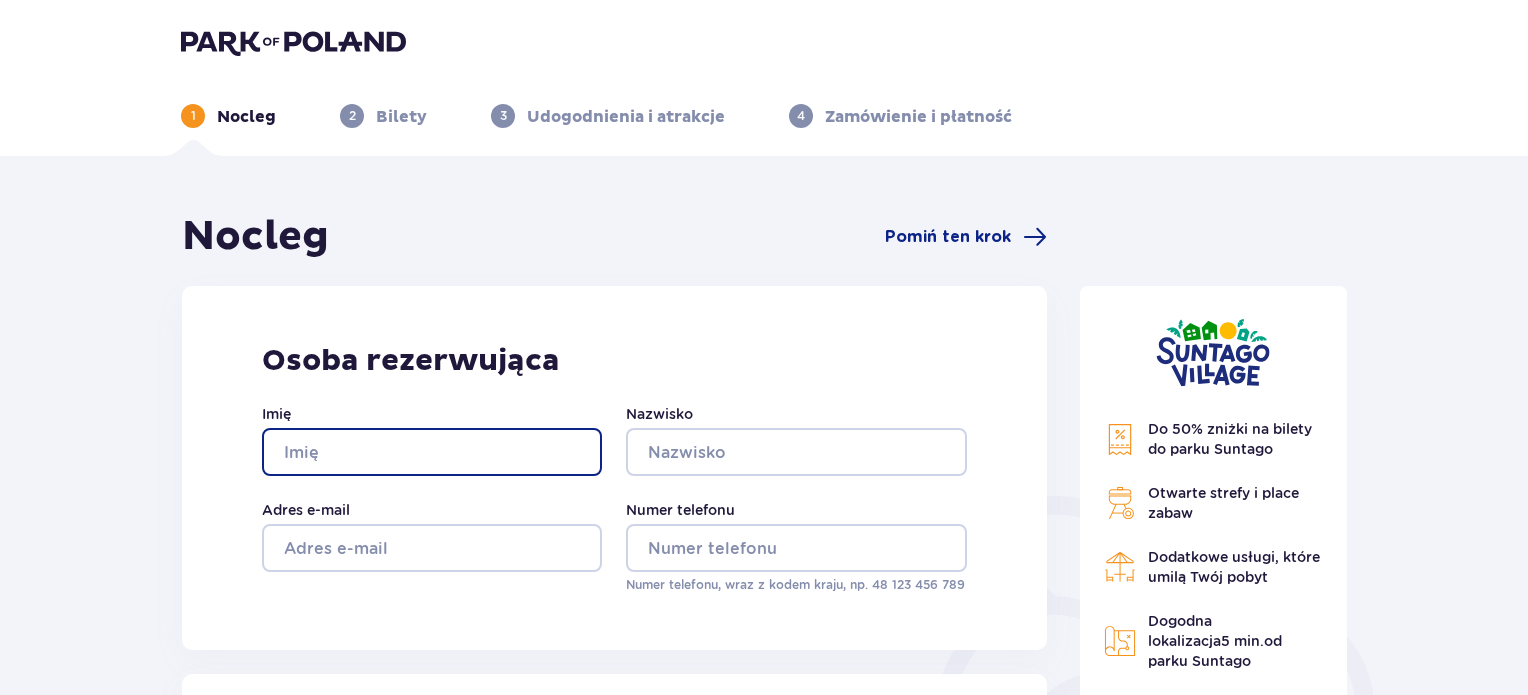 click on "Imię" at bounding box center (432, 452) 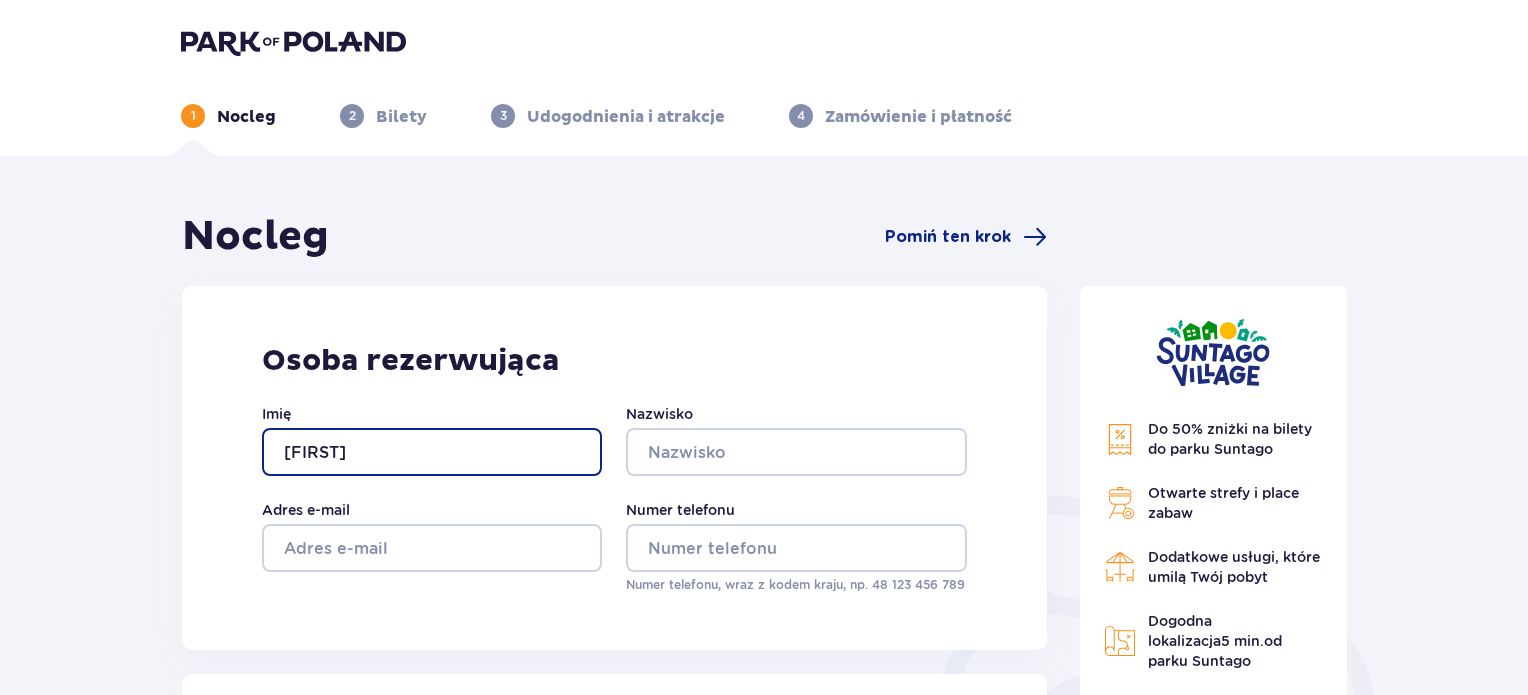 type on "[FIRST]" 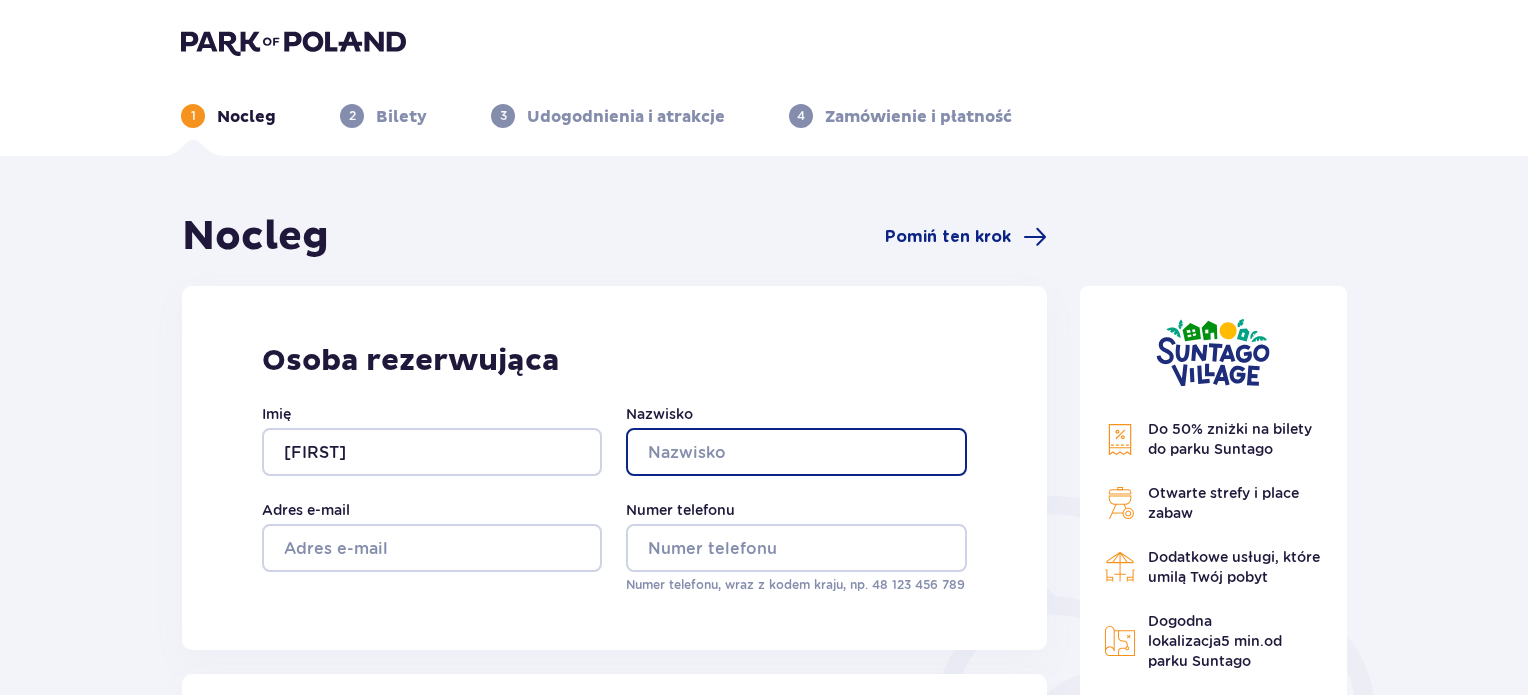 click on "Nazwisko" at bounding box center (796, 452) 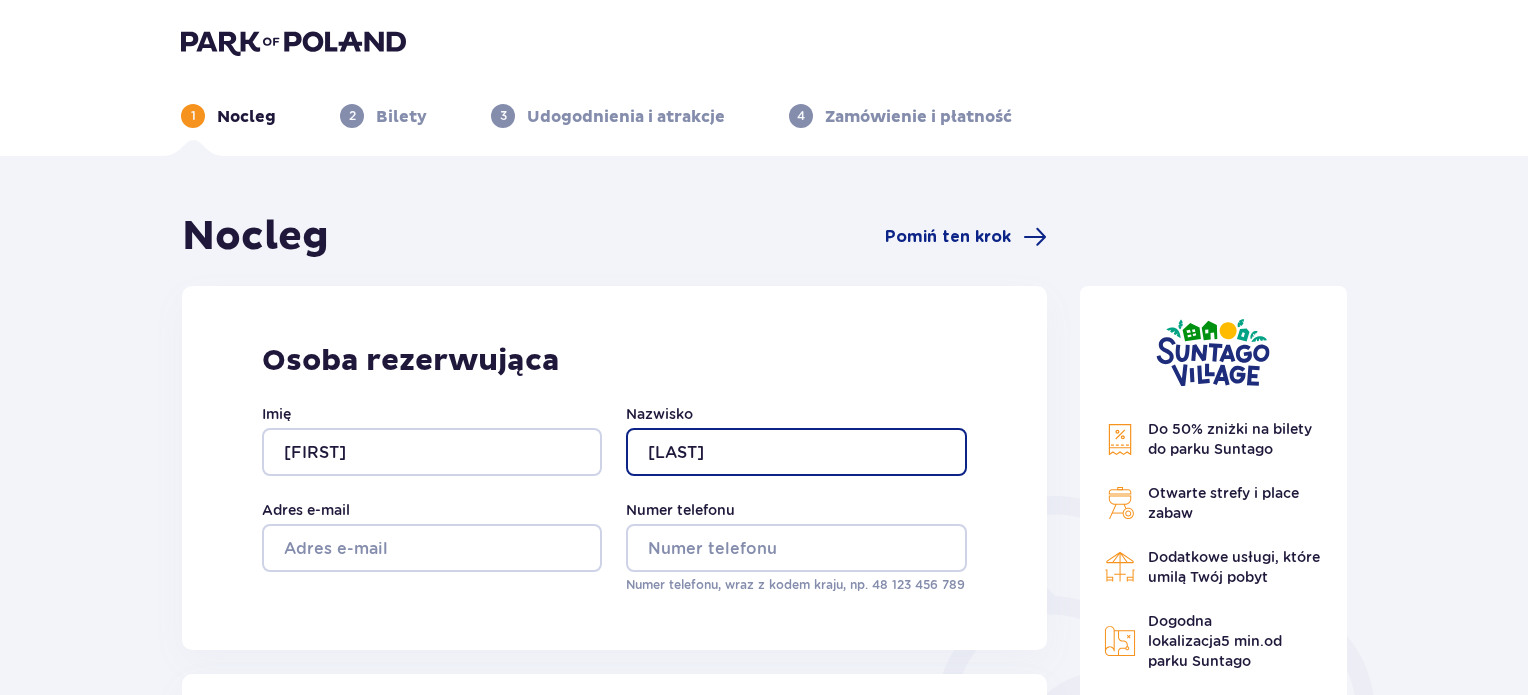 type on "[LAST]" 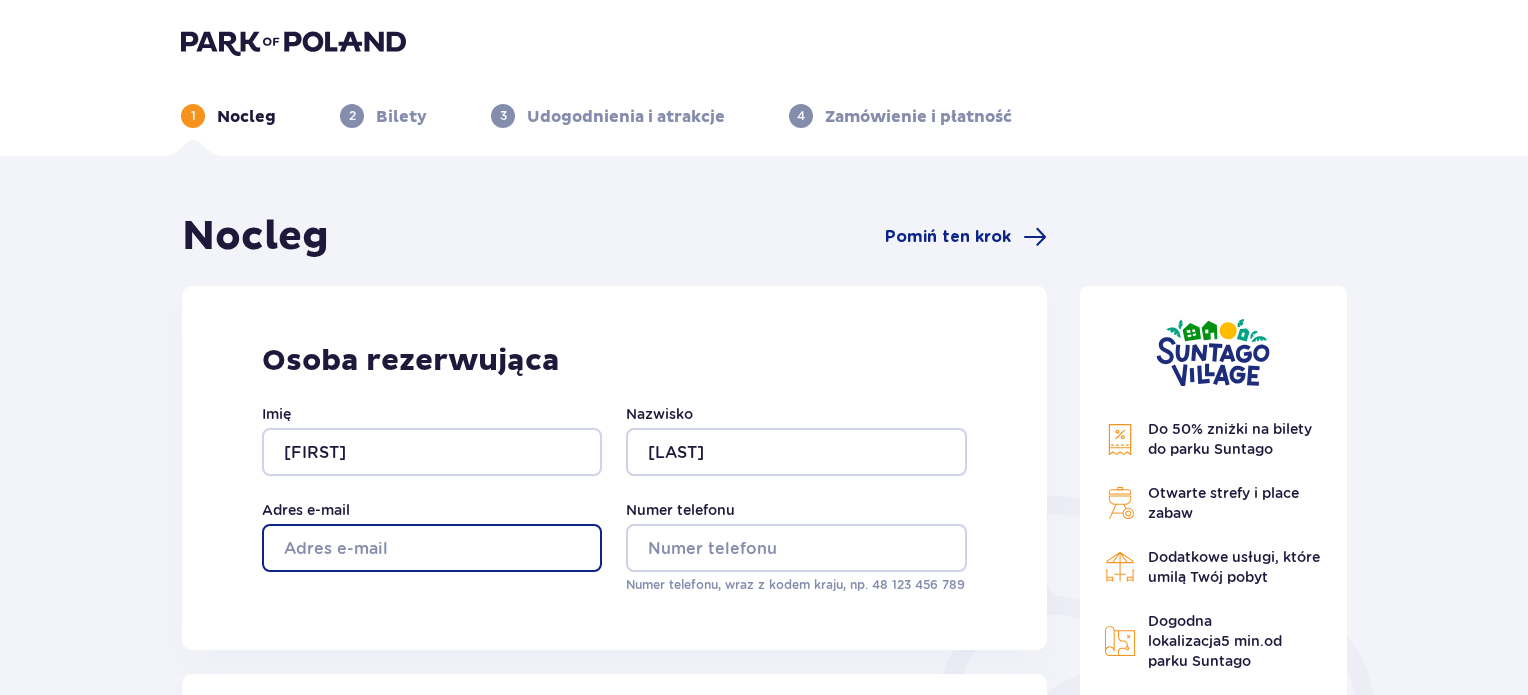 click on "Adres e-mail" at bounding box center [432, 548] 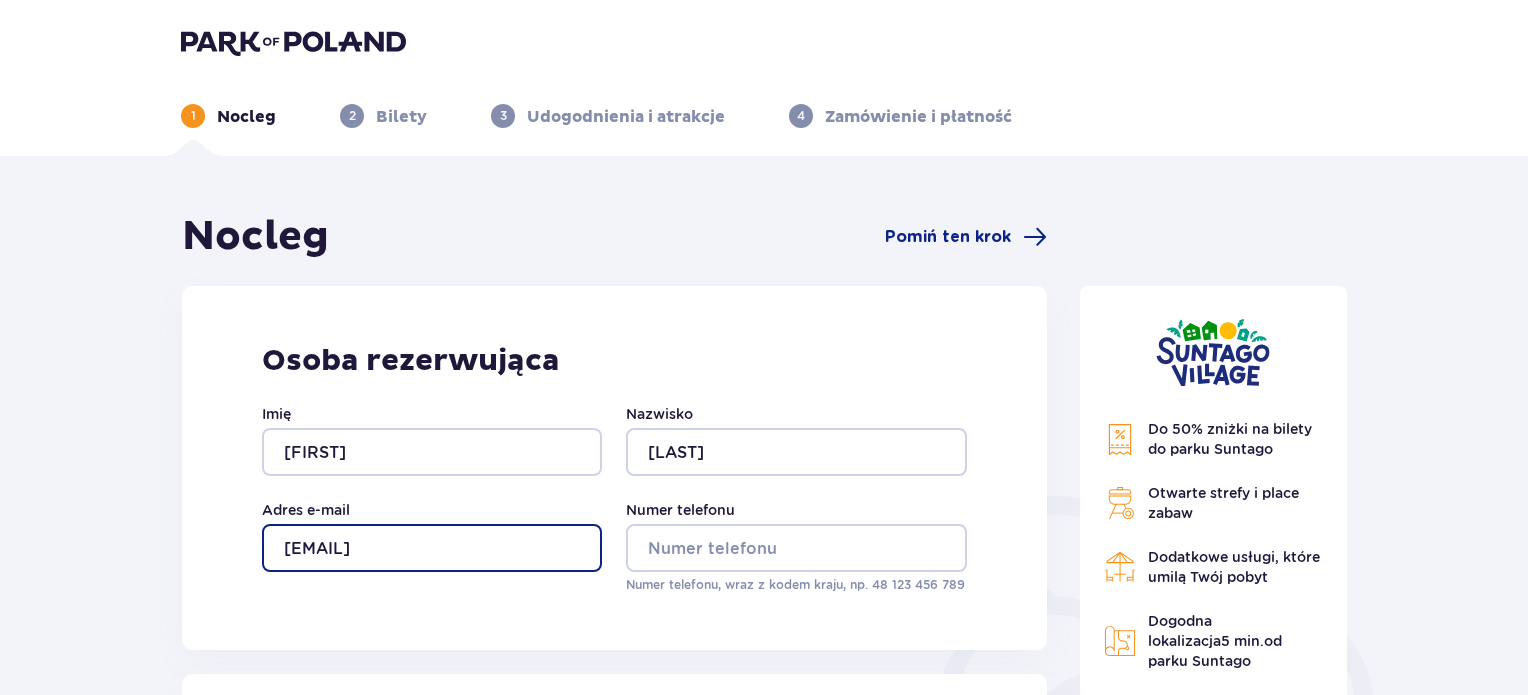type on "[EMAIL]" 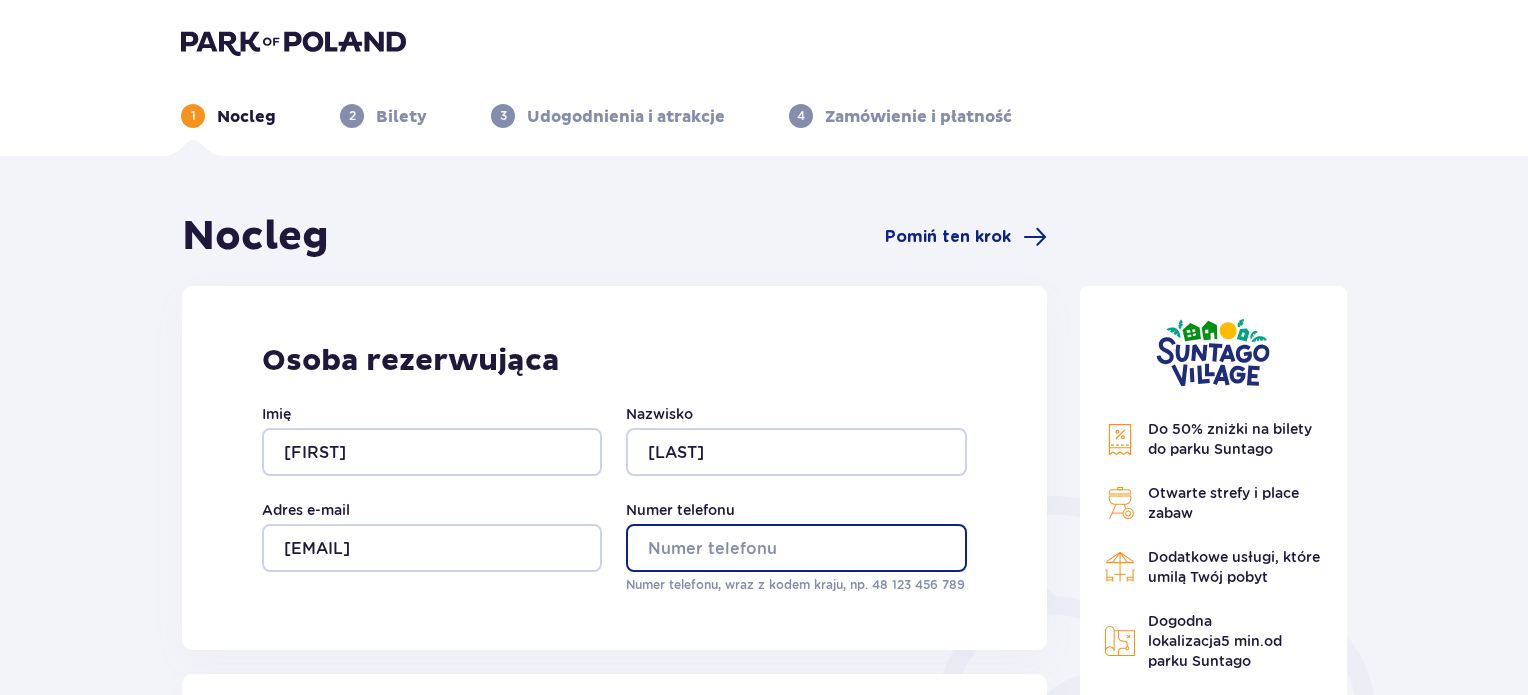 click on "Numer telefonu" at bounding box center (796, 548) 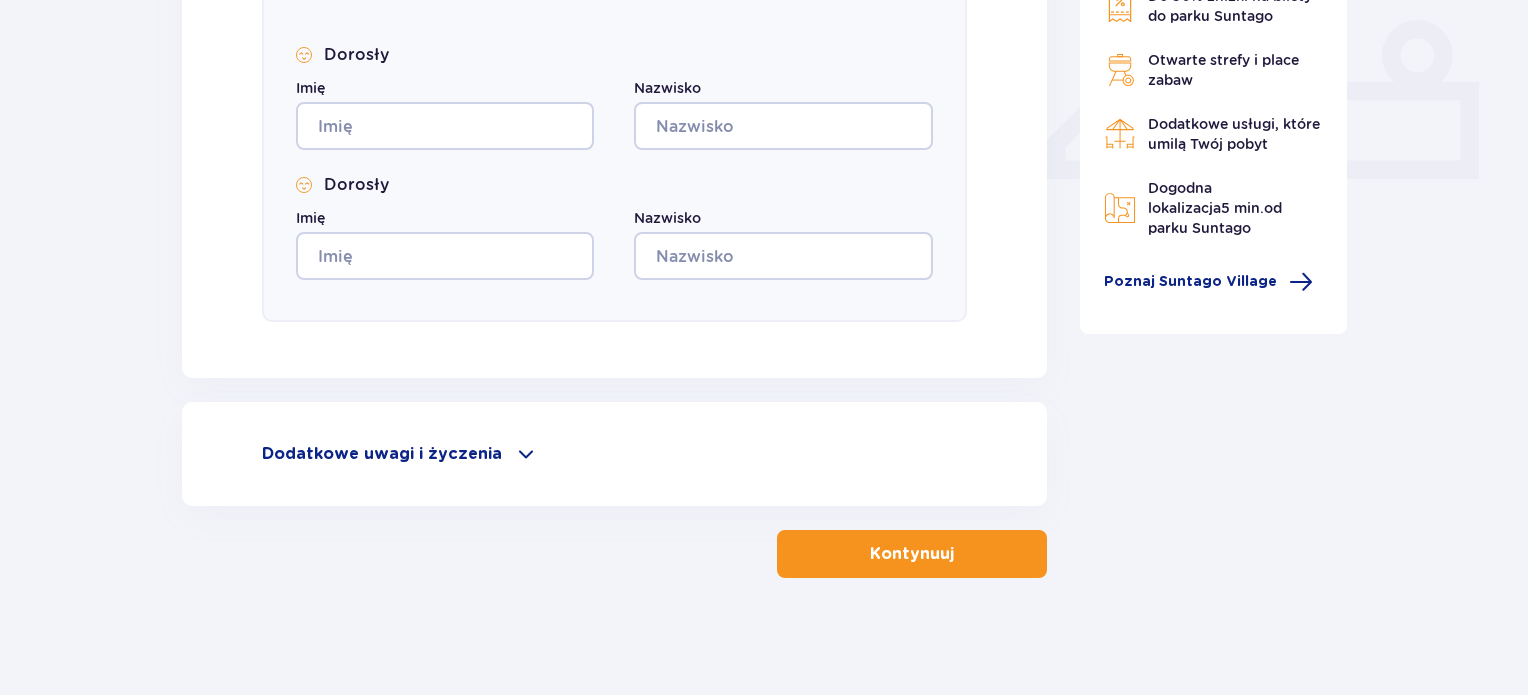 scroll, scrollTop: 856, scrollLeft: 0, axis: vertical 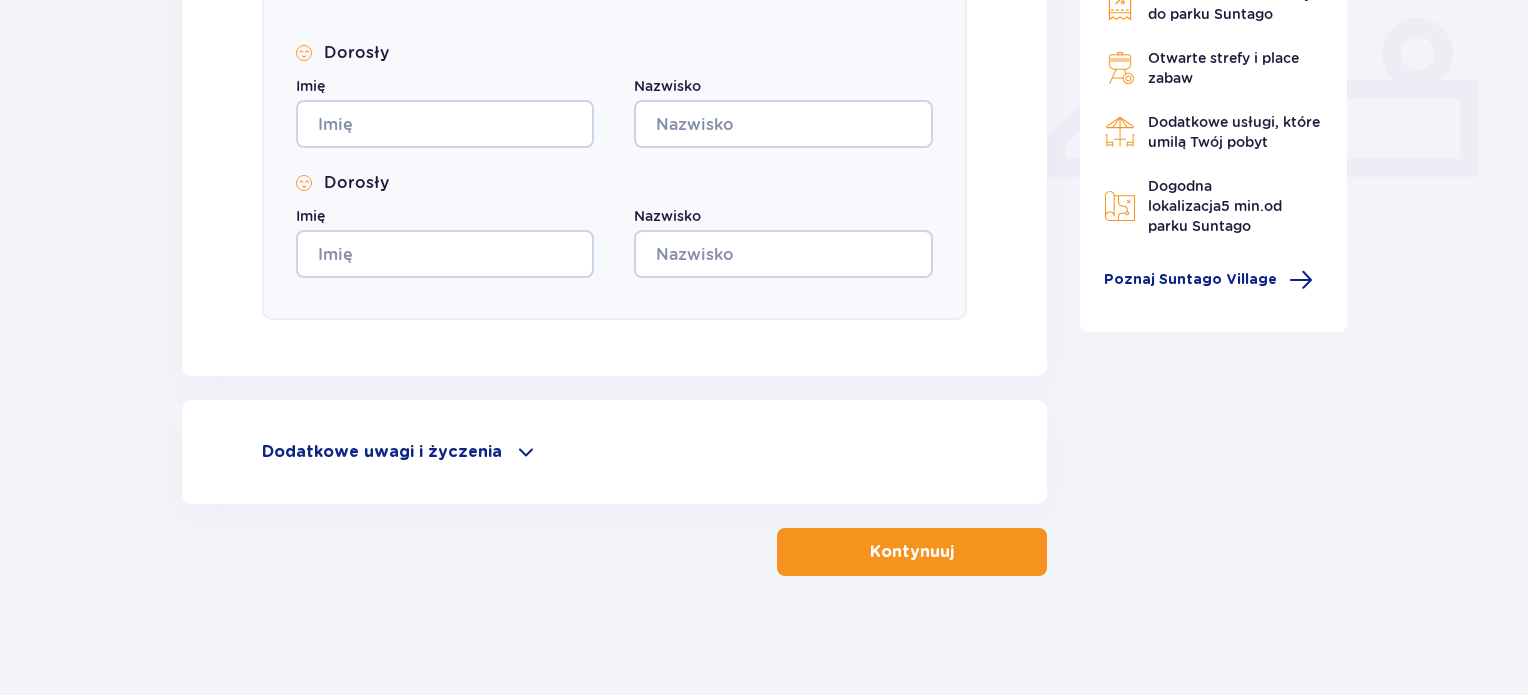 type on "[NUMBER]" 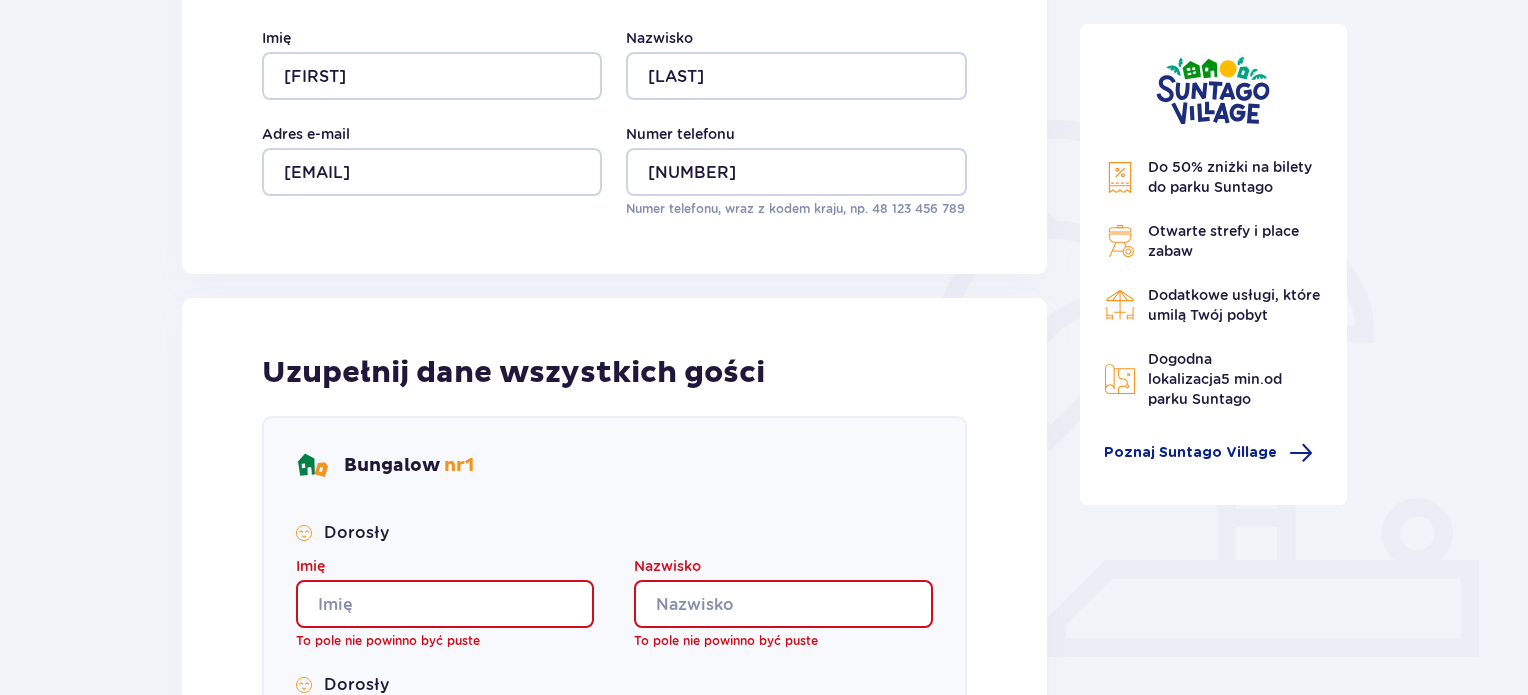 scroll, scrollTop: 256, scrollLeft: 0, axis: vertical 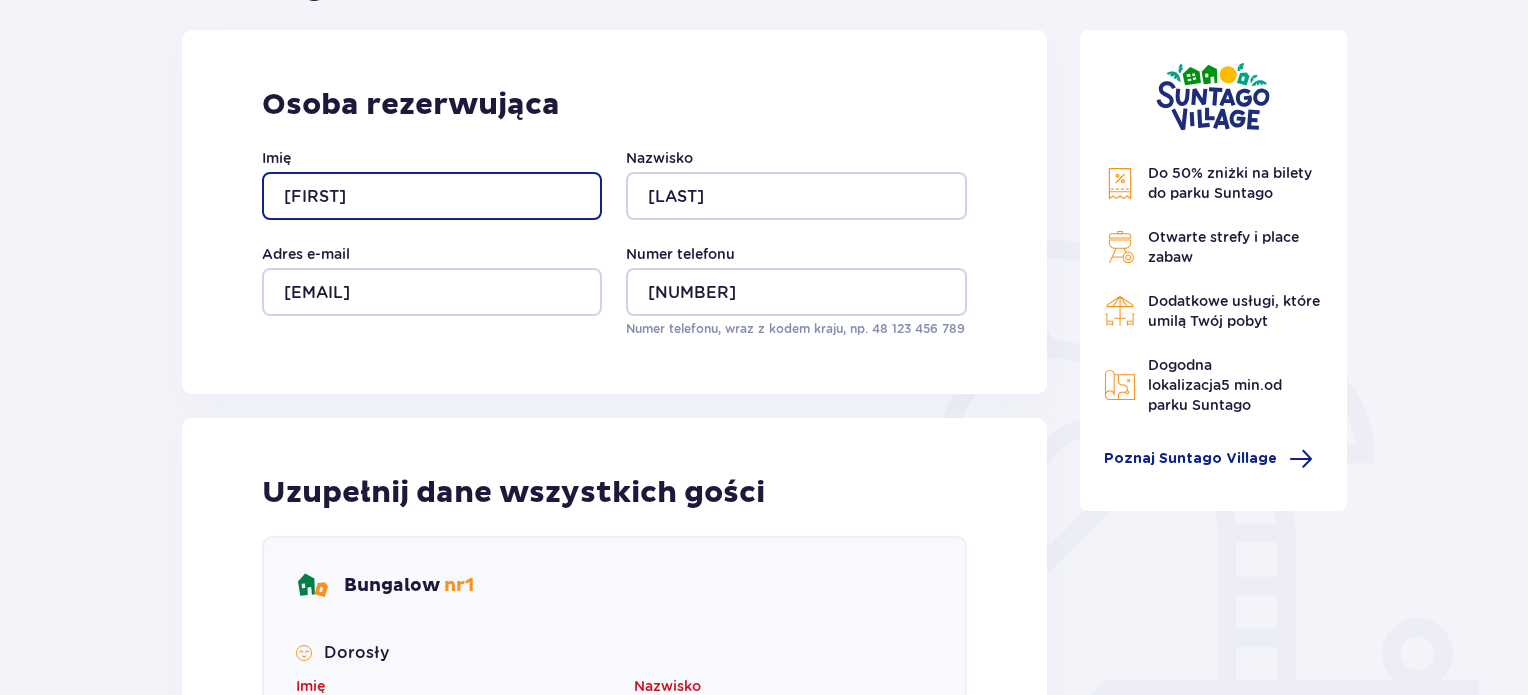 drag, startPoint x: 419, startPoint y: 183, endPoint x: 291, endPoint y: 191, distance: 128.24976 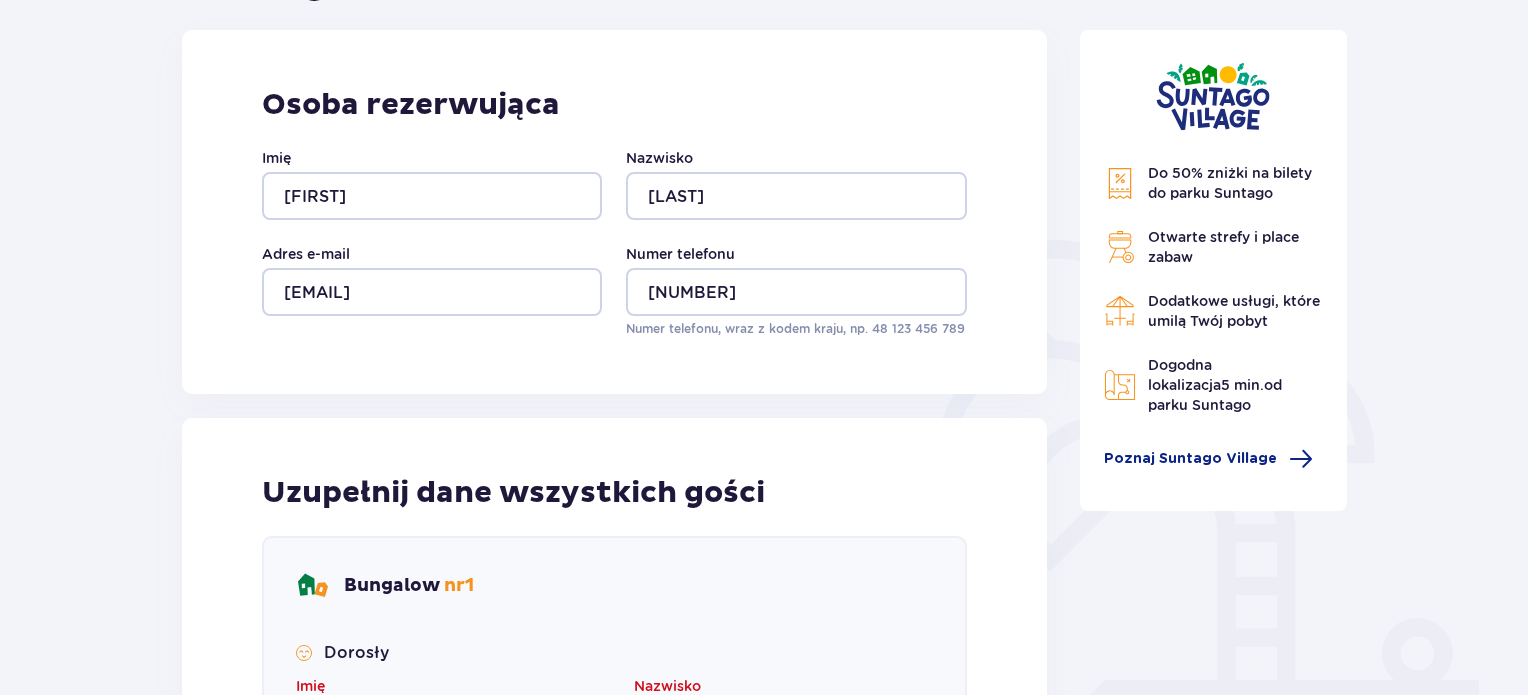 drag, startPoint x: 219, startPoint y: 292, endPoint x: 244, endPoint y: 343, distance: 56.797886 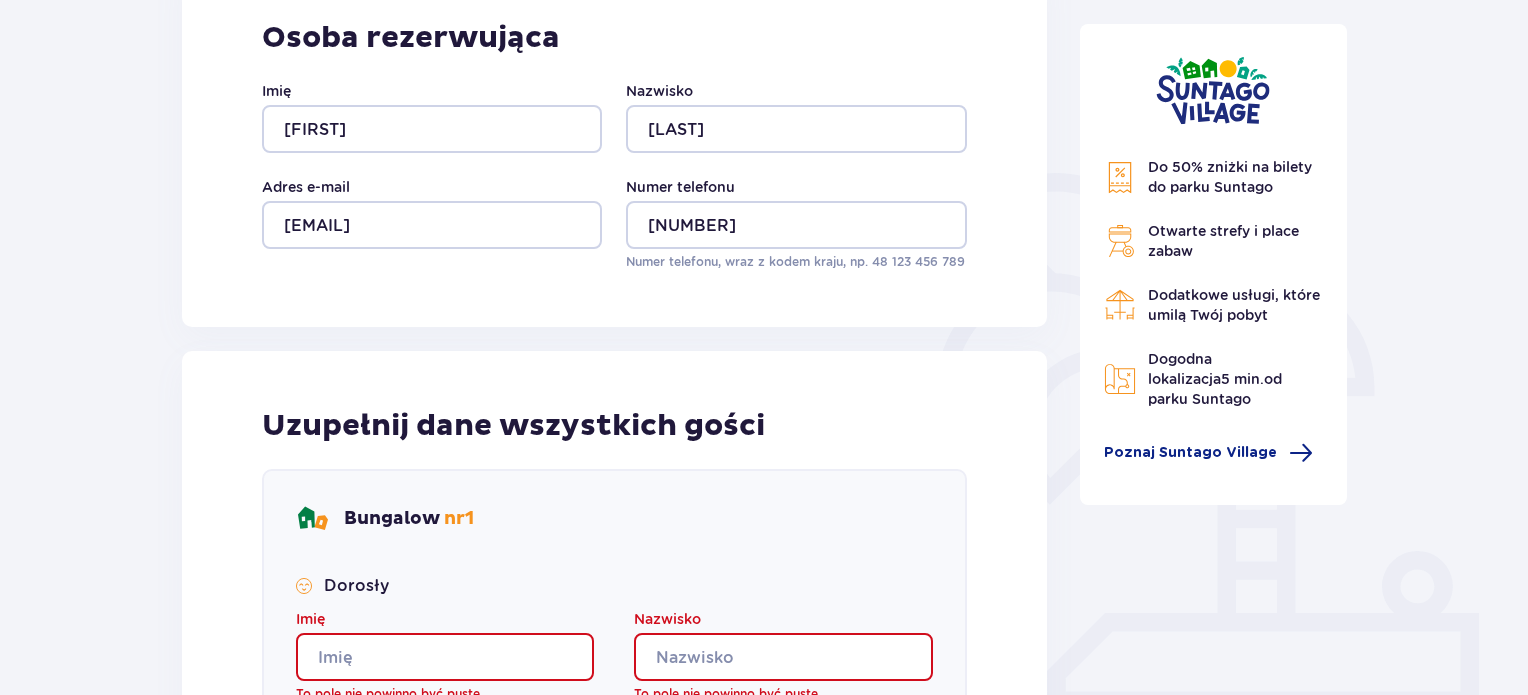 scroll, scrollTop: 356, scrollLeft: 0, axis: vertical 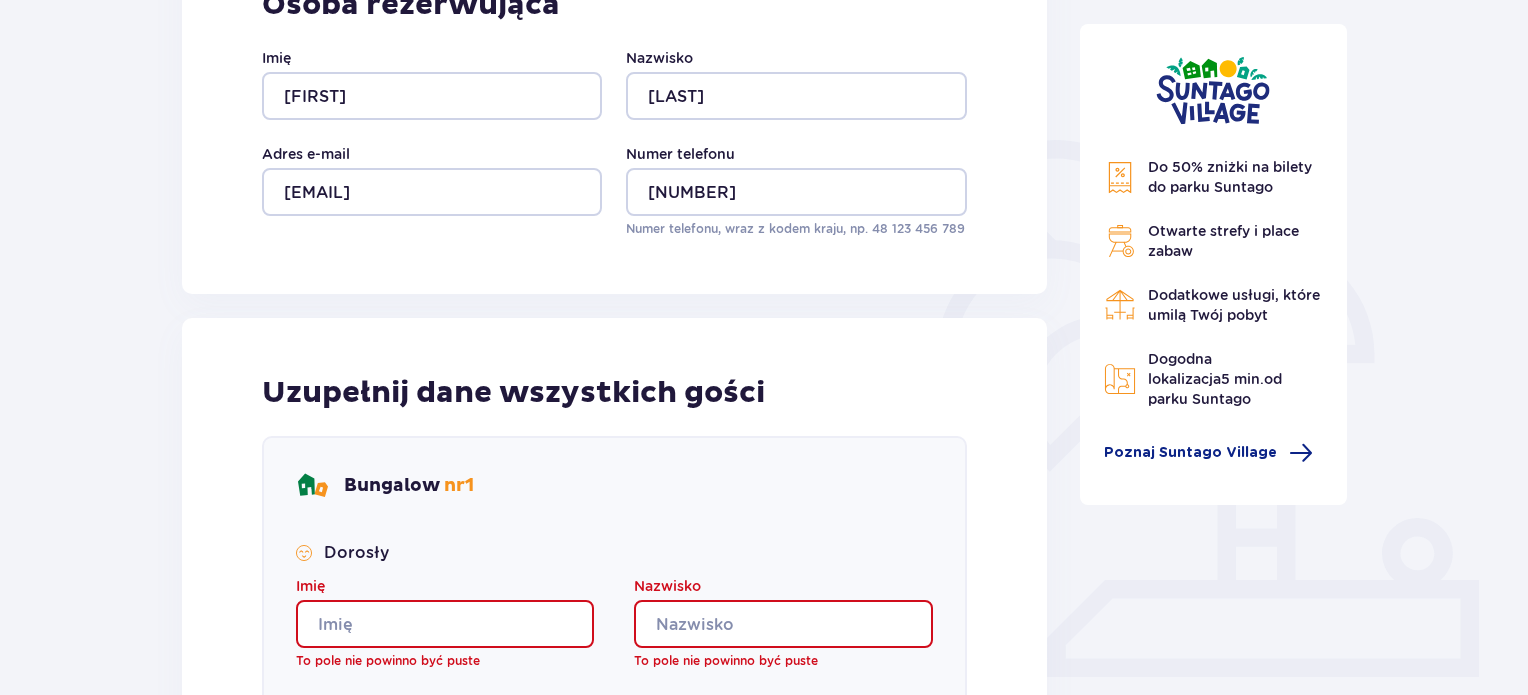 paste on "[FIRST]" 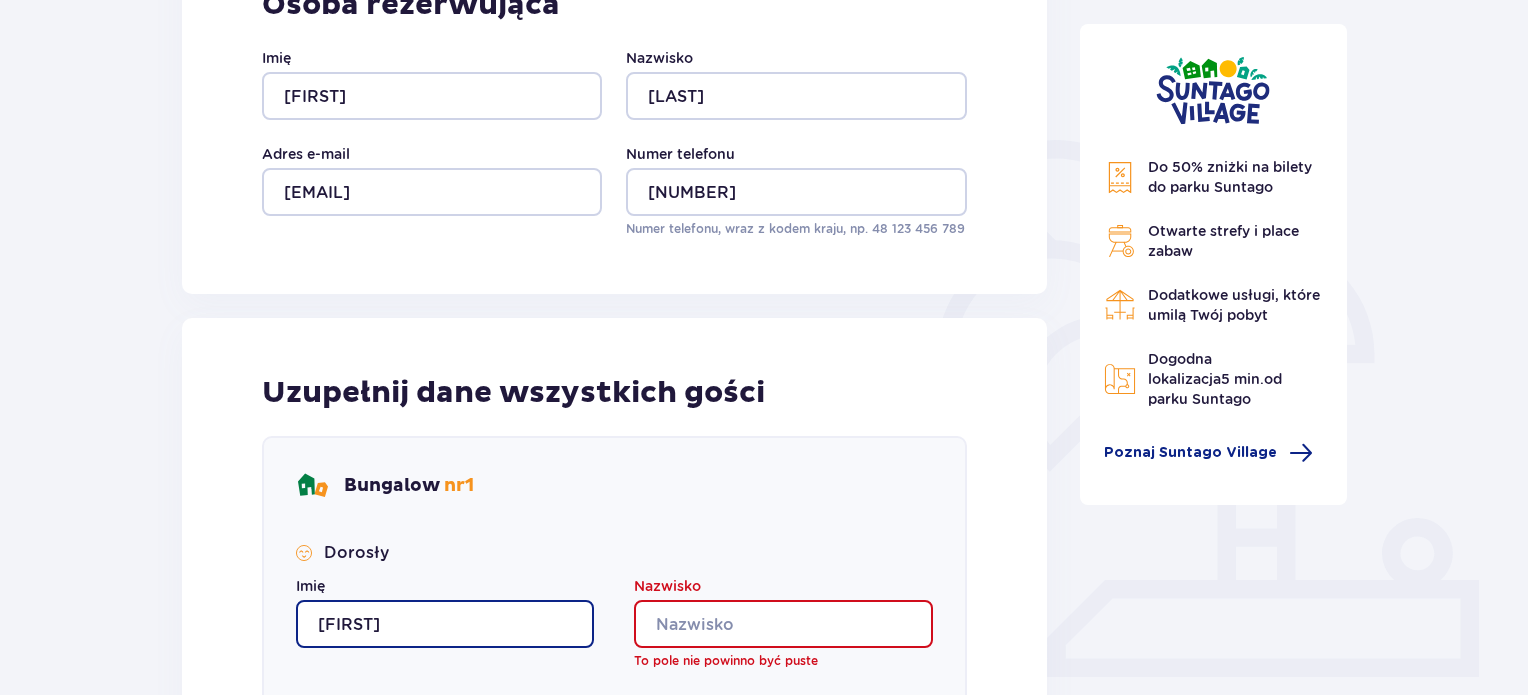 type on "[FIRST]" 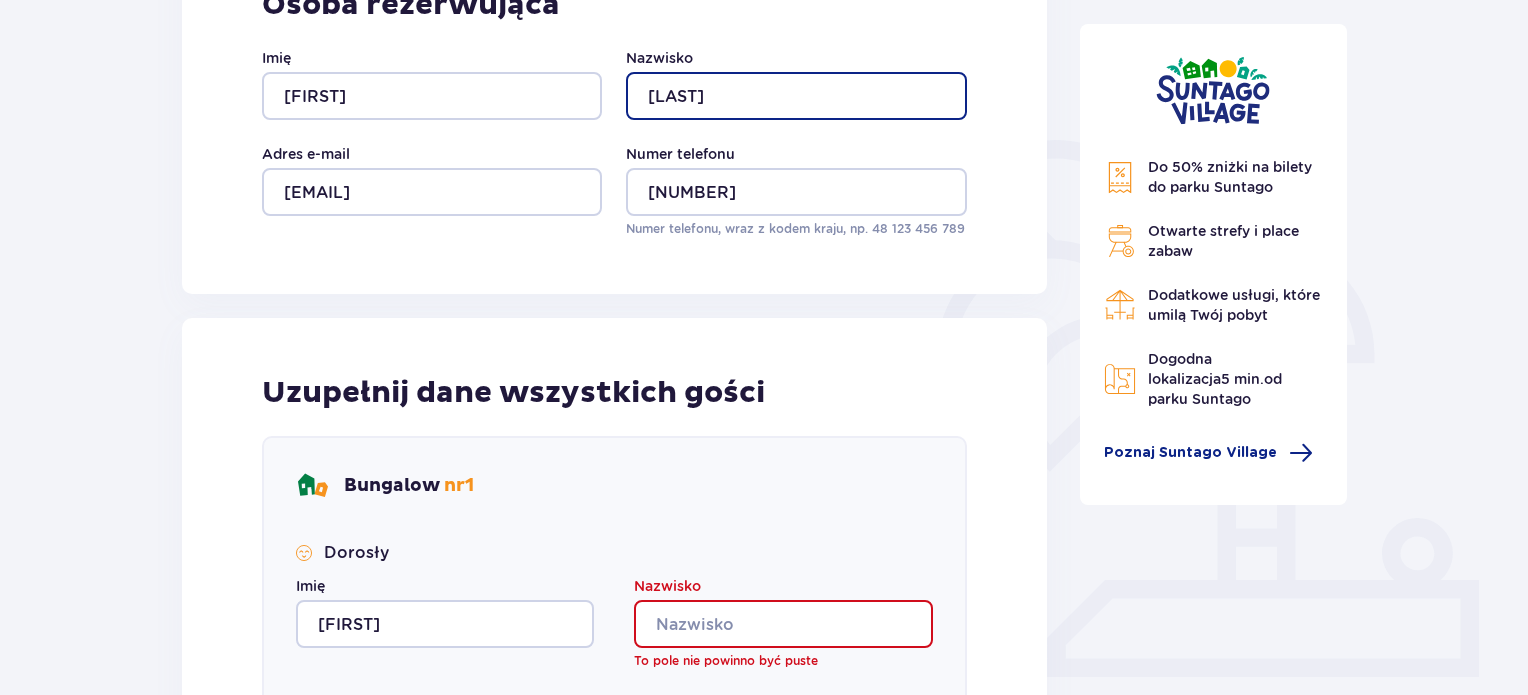 drag, startPoint x: 711, startPoint y: 97, endPoint x: 644, endPoint y: 102, distance: 67.18631 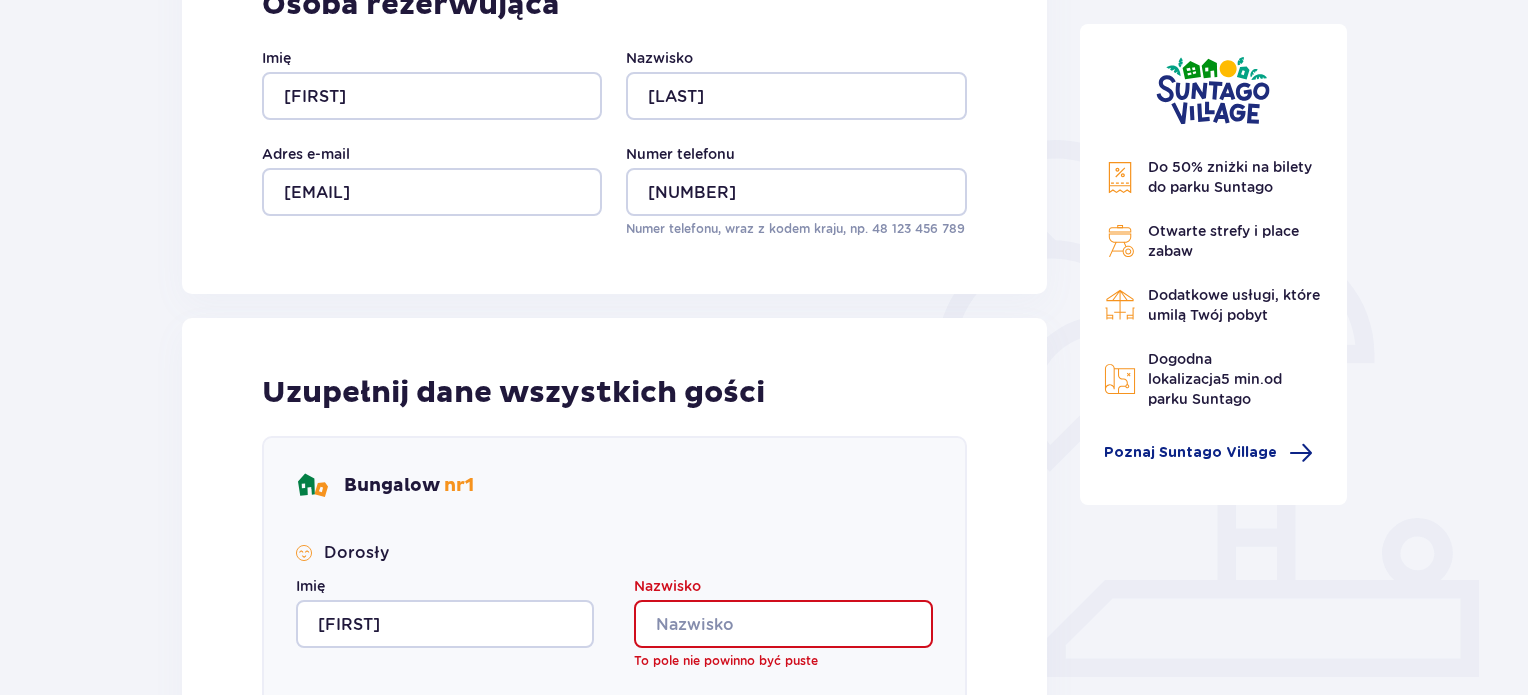 click on "Nazwisko" at bounding box center (783, 624) 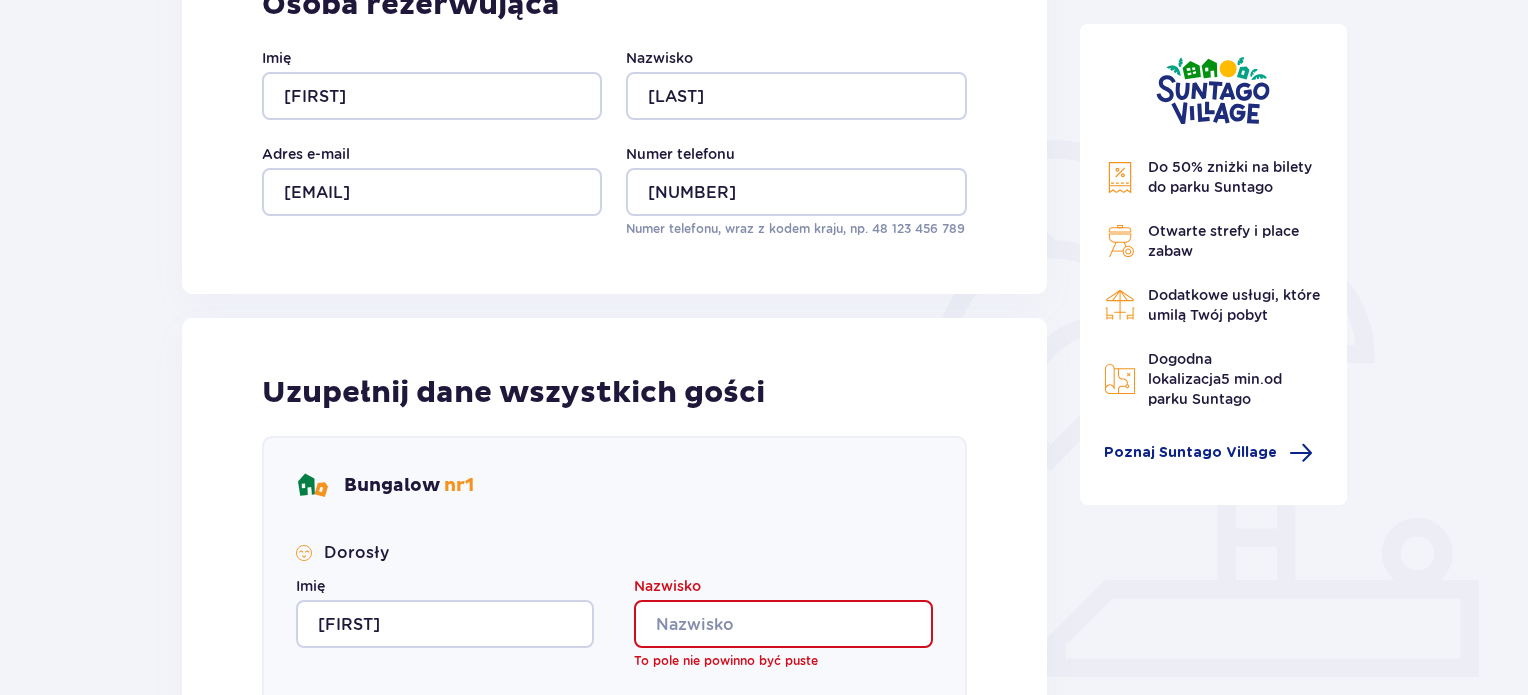 paste on "[LAST]" 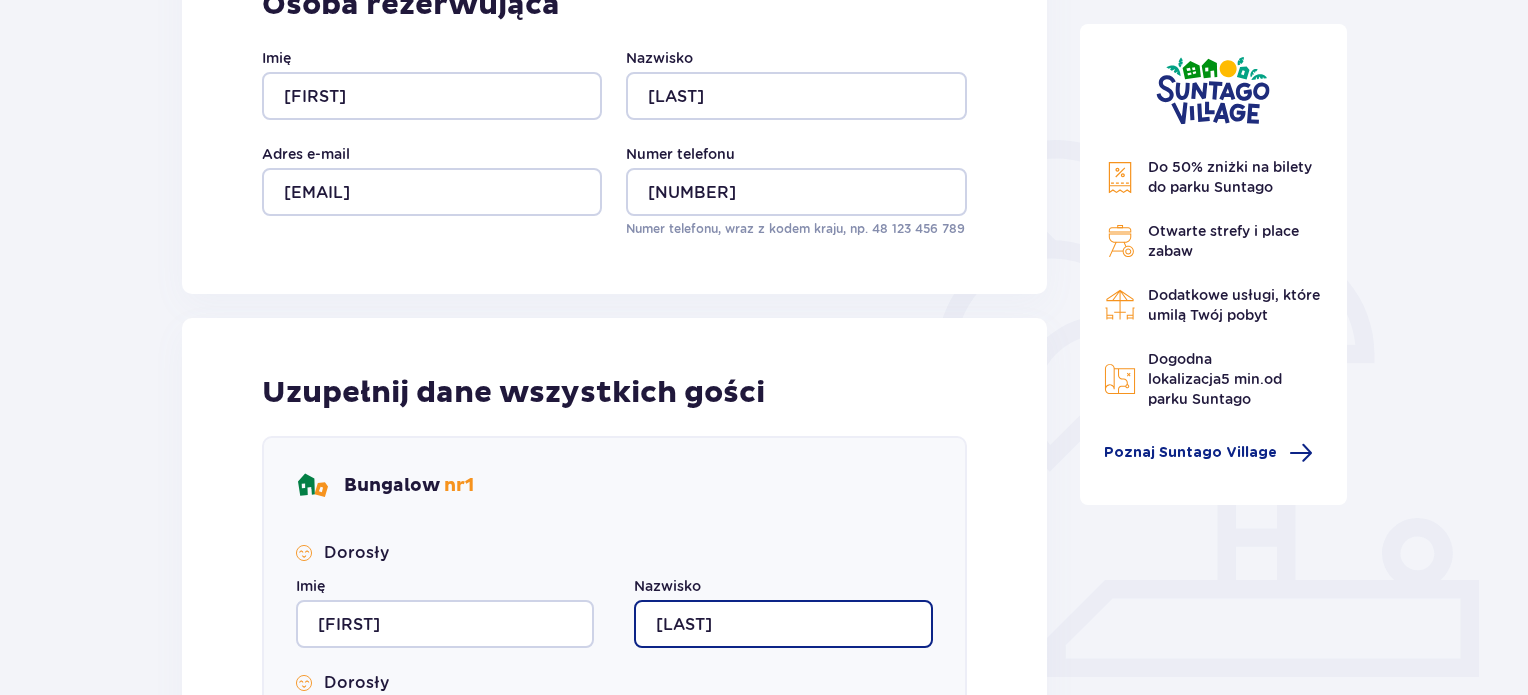 type on "[LAST]" 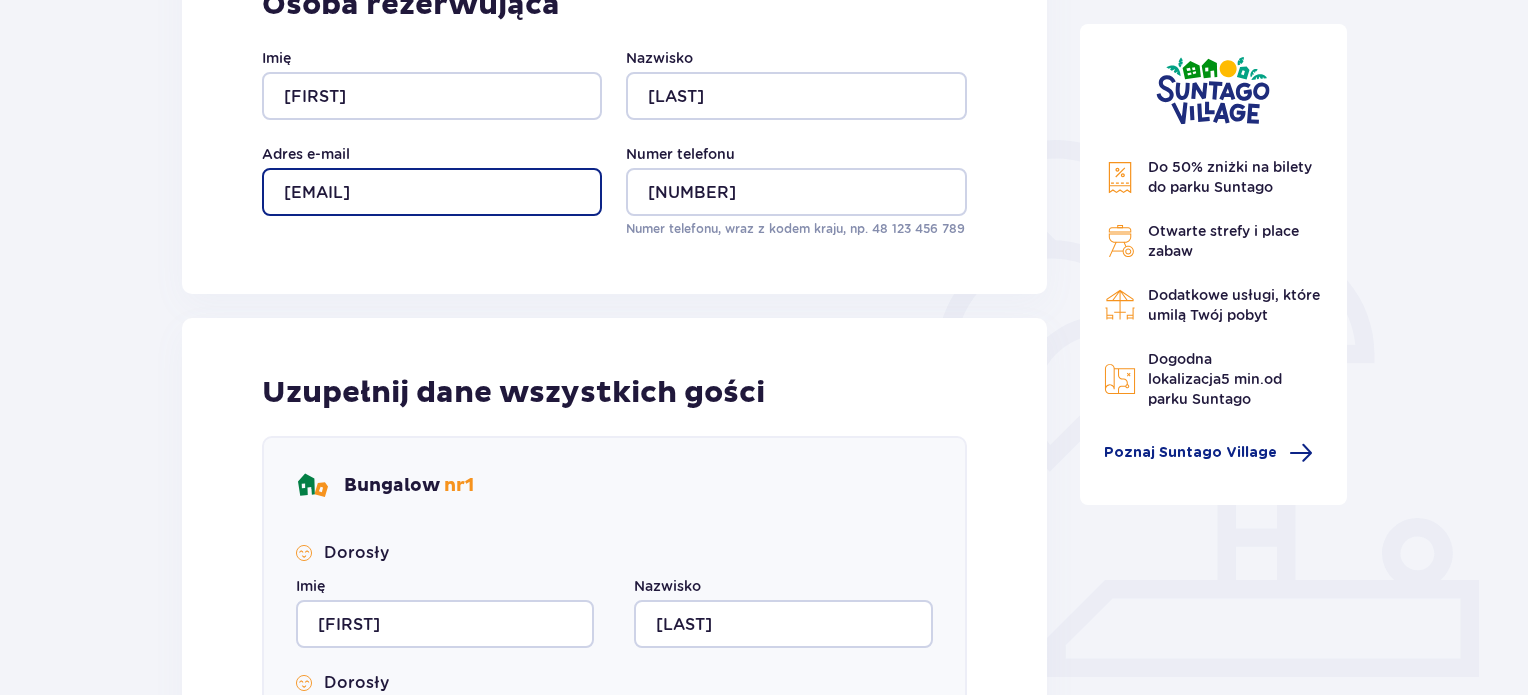 drag, startPoint x: 422, startPoint y: 197, endPoint x: 283, endPoint y: 190, distance: 139.17615 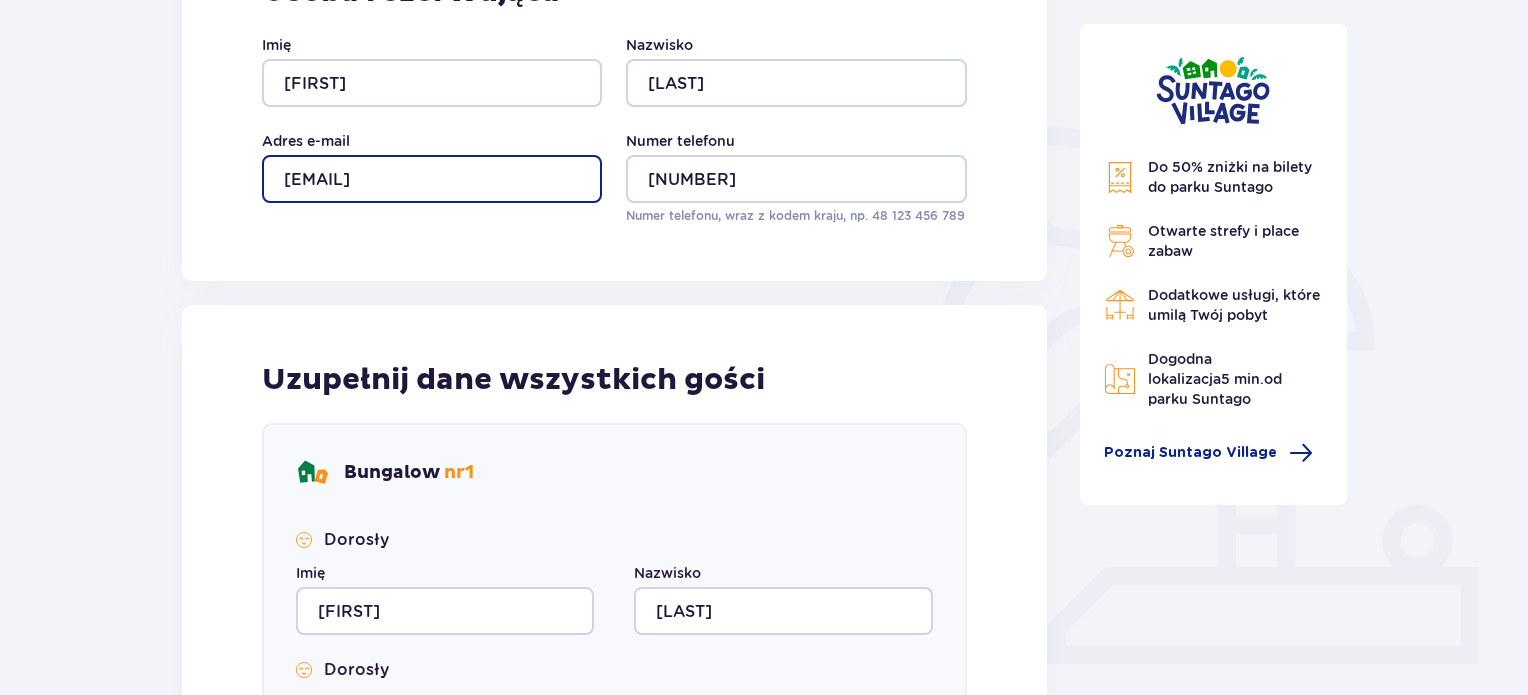 scroll, scrollTop: 756, scrollLeft: 0, axis: vertical 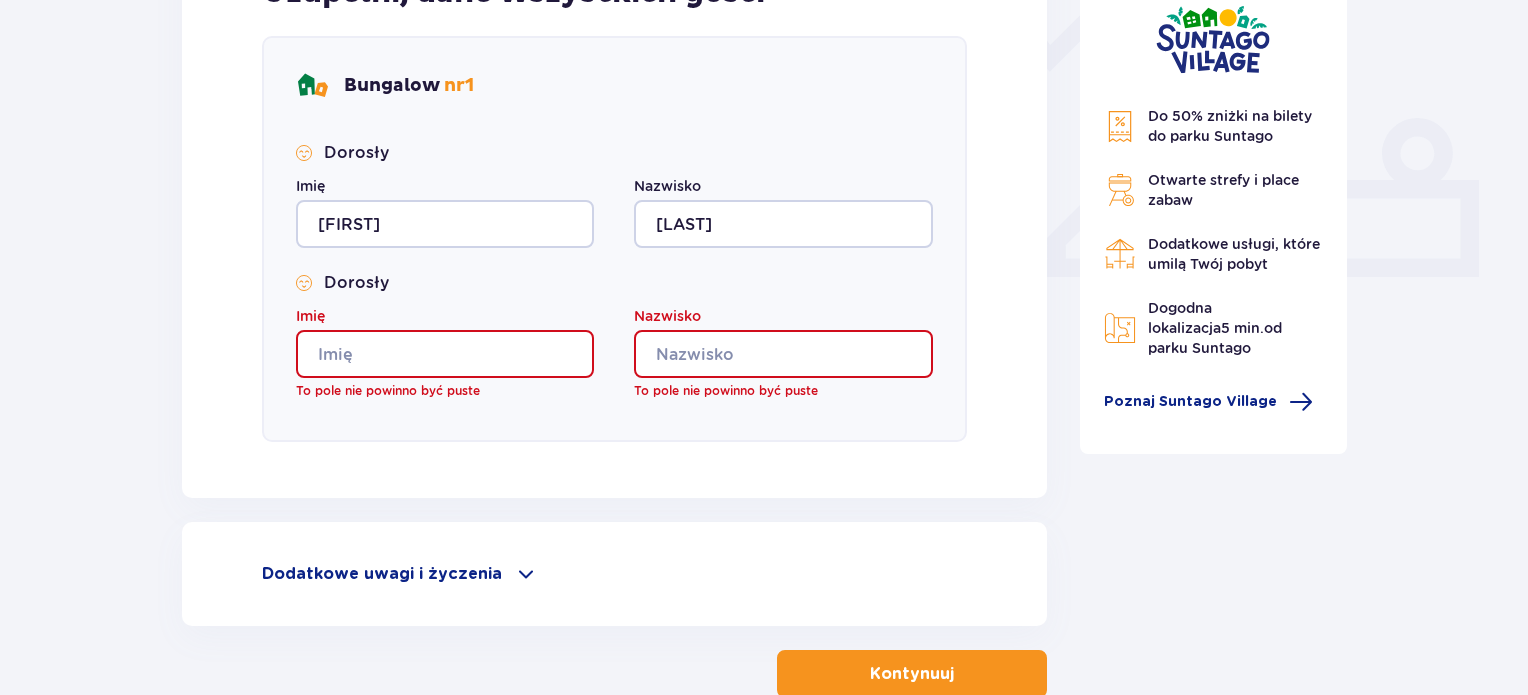 click on "Imię" at bounding box center [445, 354] 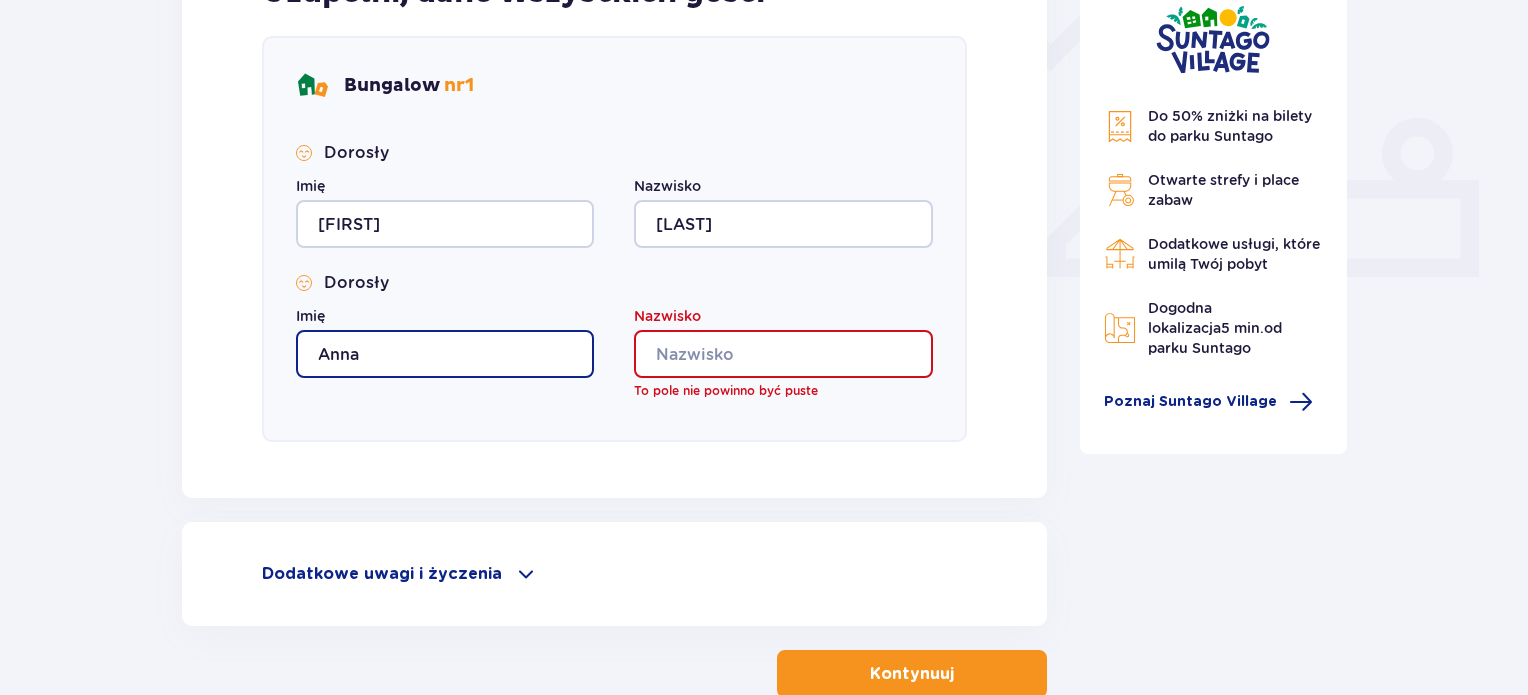 type on "Anna" 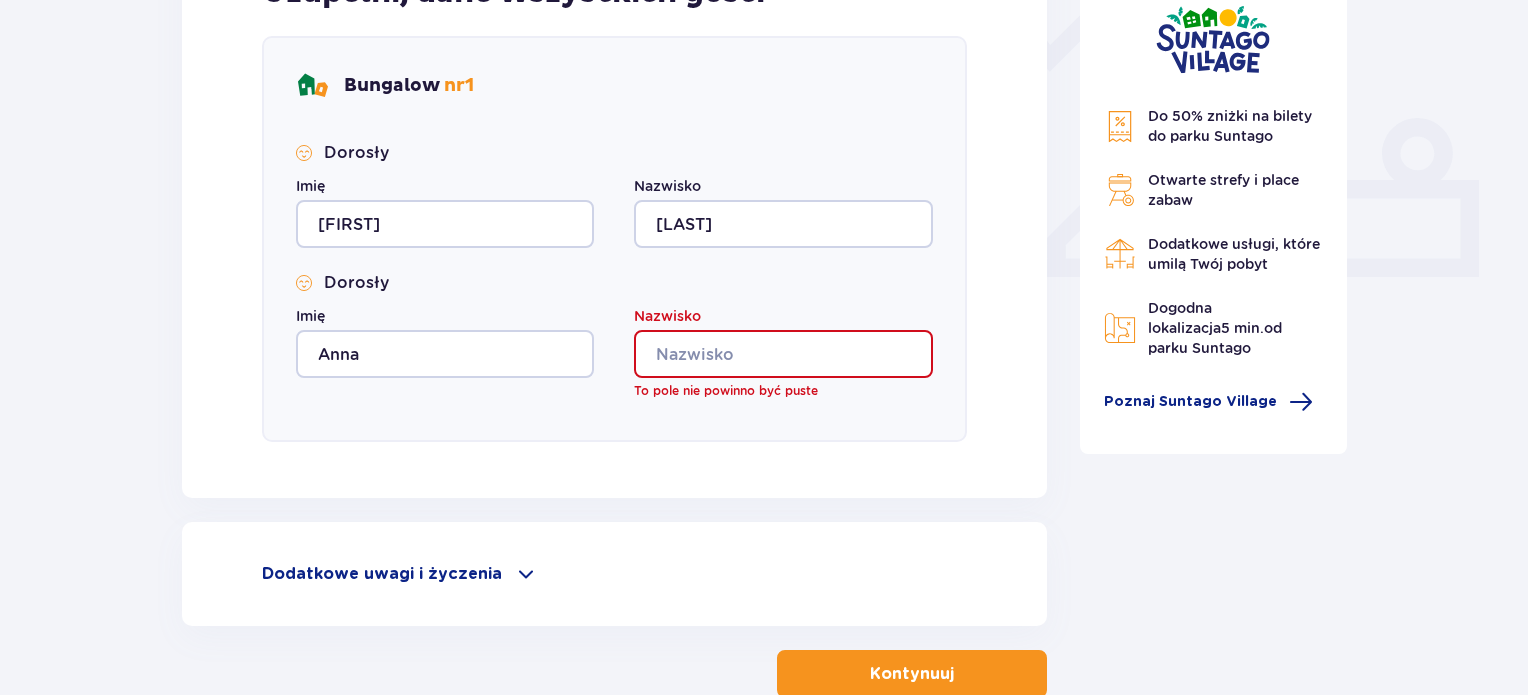 click on "Nazwisko" at bounding box center [783, 354] 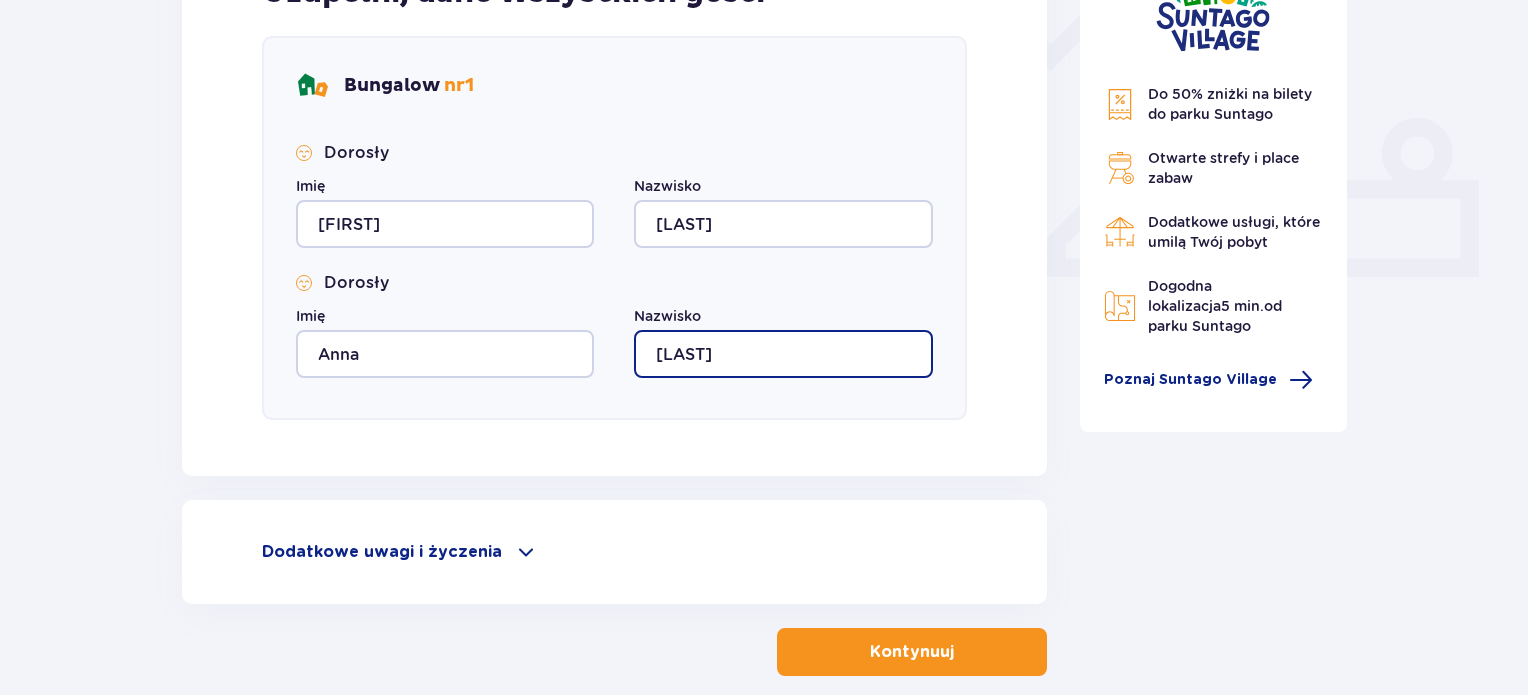type on "[LAST]" 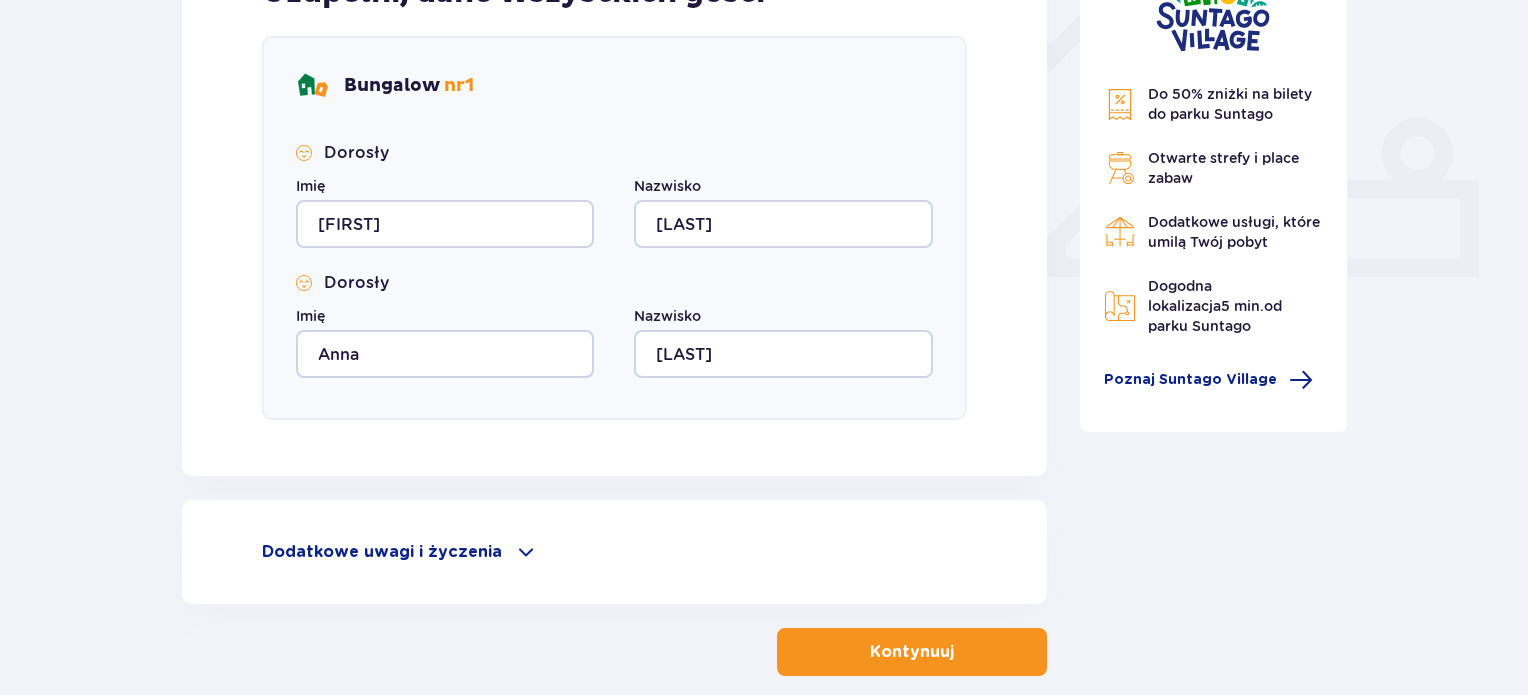 click on "Kontynuuj" at bounding box center [912, 652] 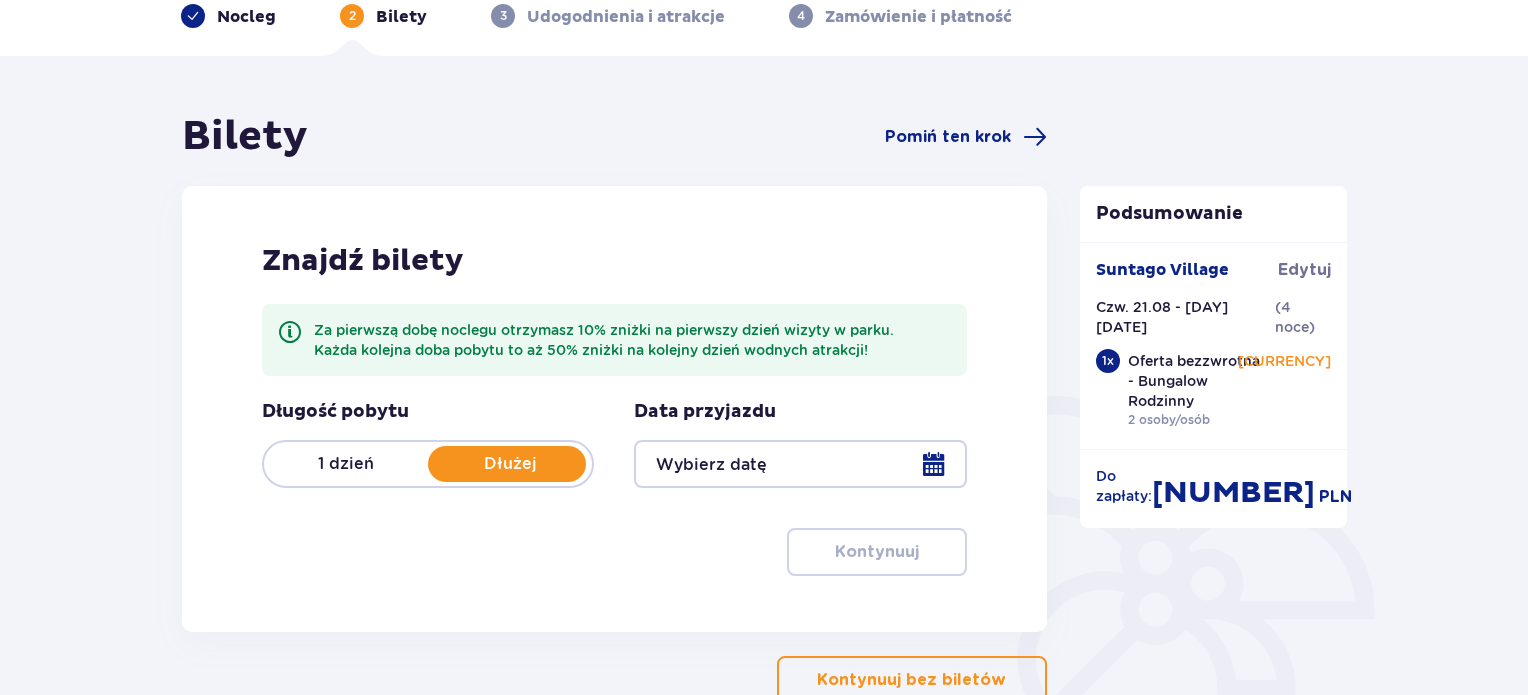 scroll, scrollTop: 200, scrollLeft: 0, axis: vertical 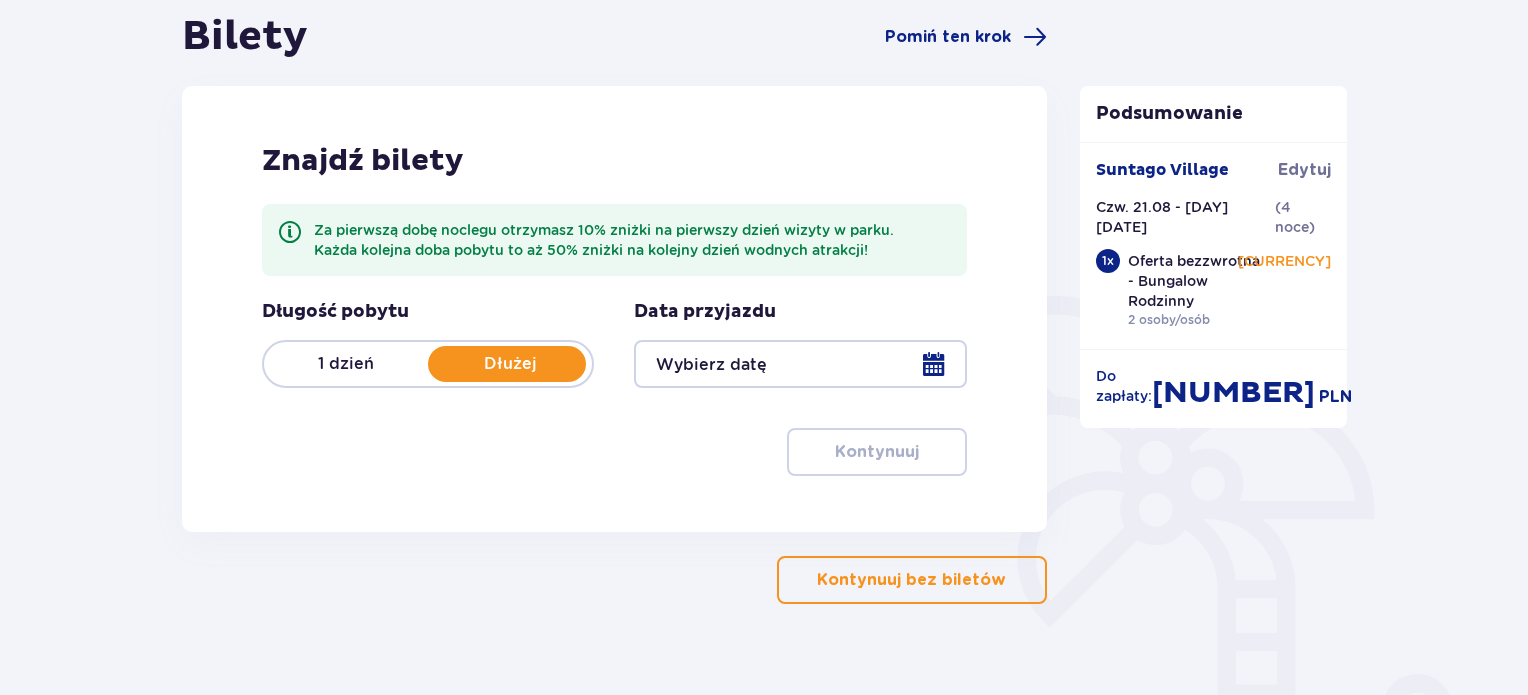 click at bounding box center [800, 364] 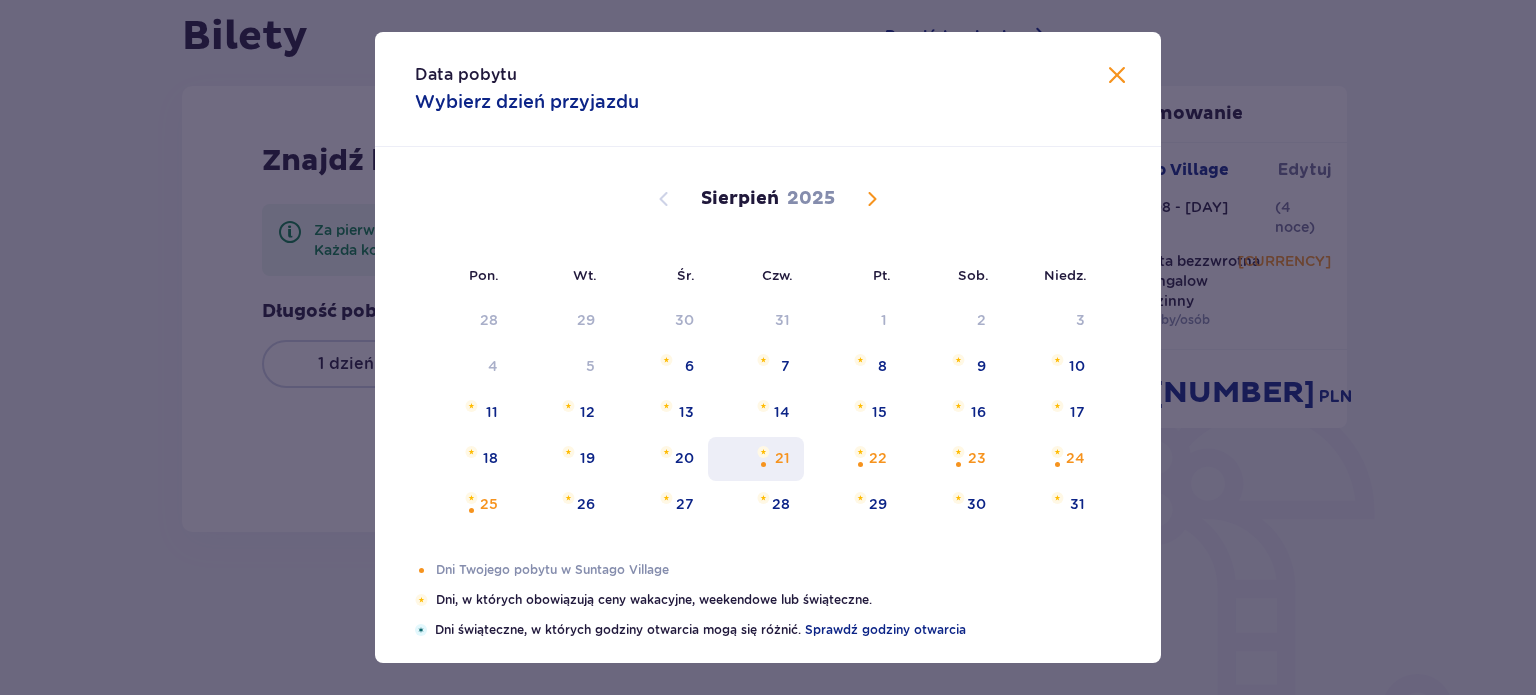click on "21" at bounding box center (756, 459) 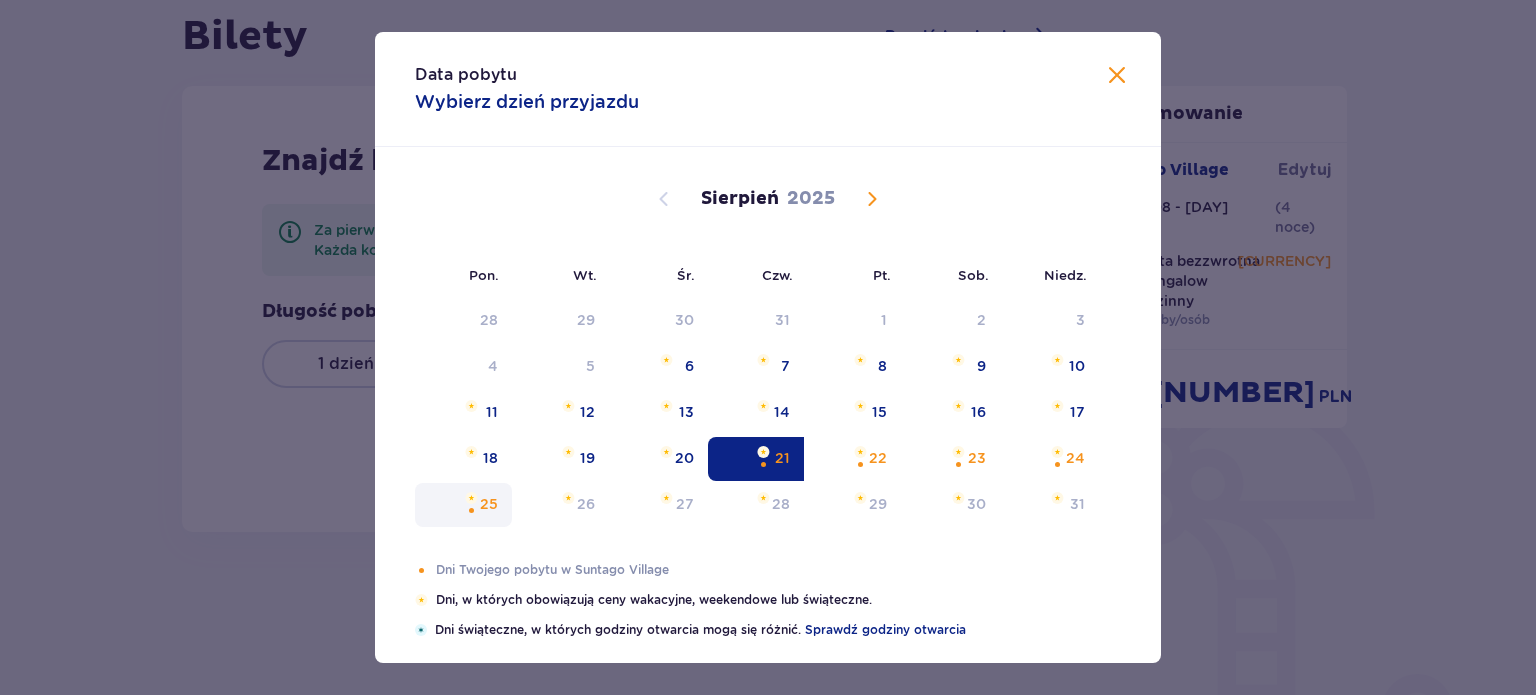 click at bounding box center (471, 510) 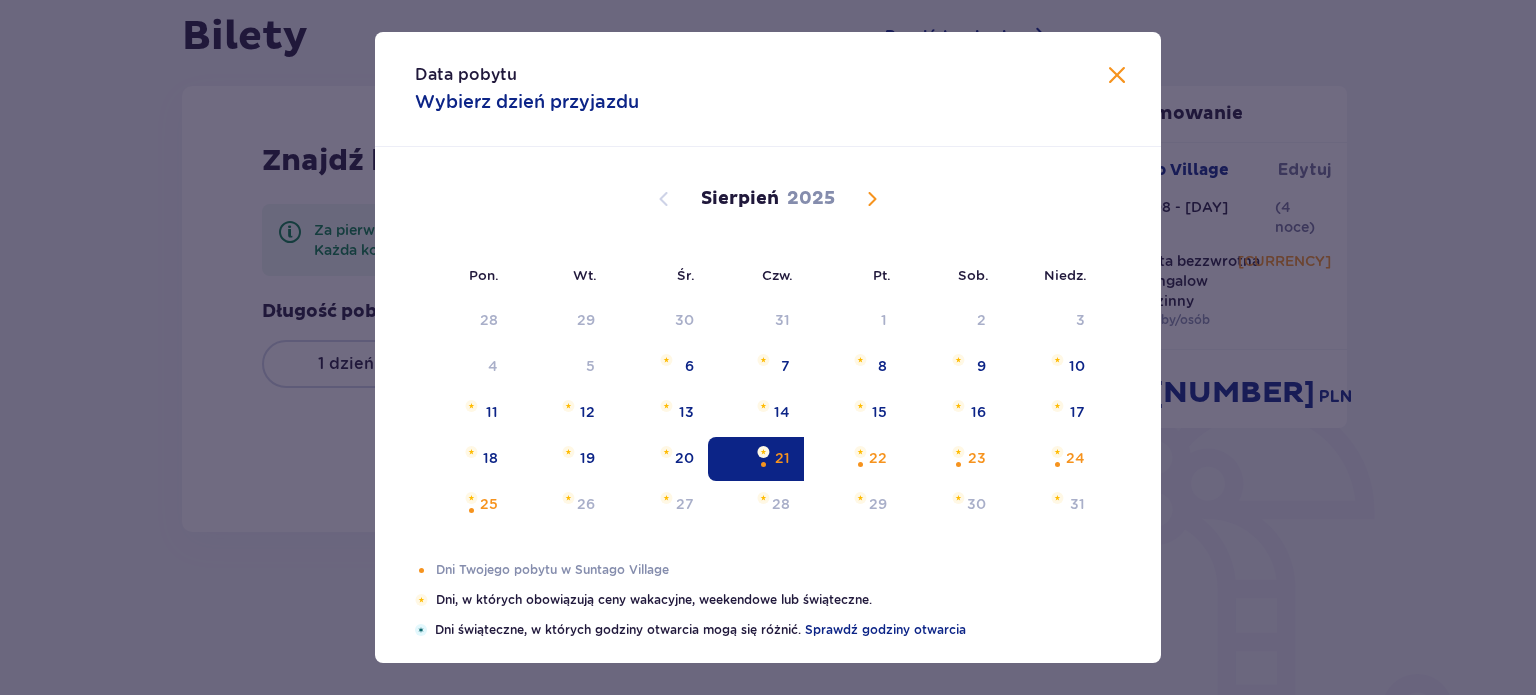 click at bounding box center [1117, 76] 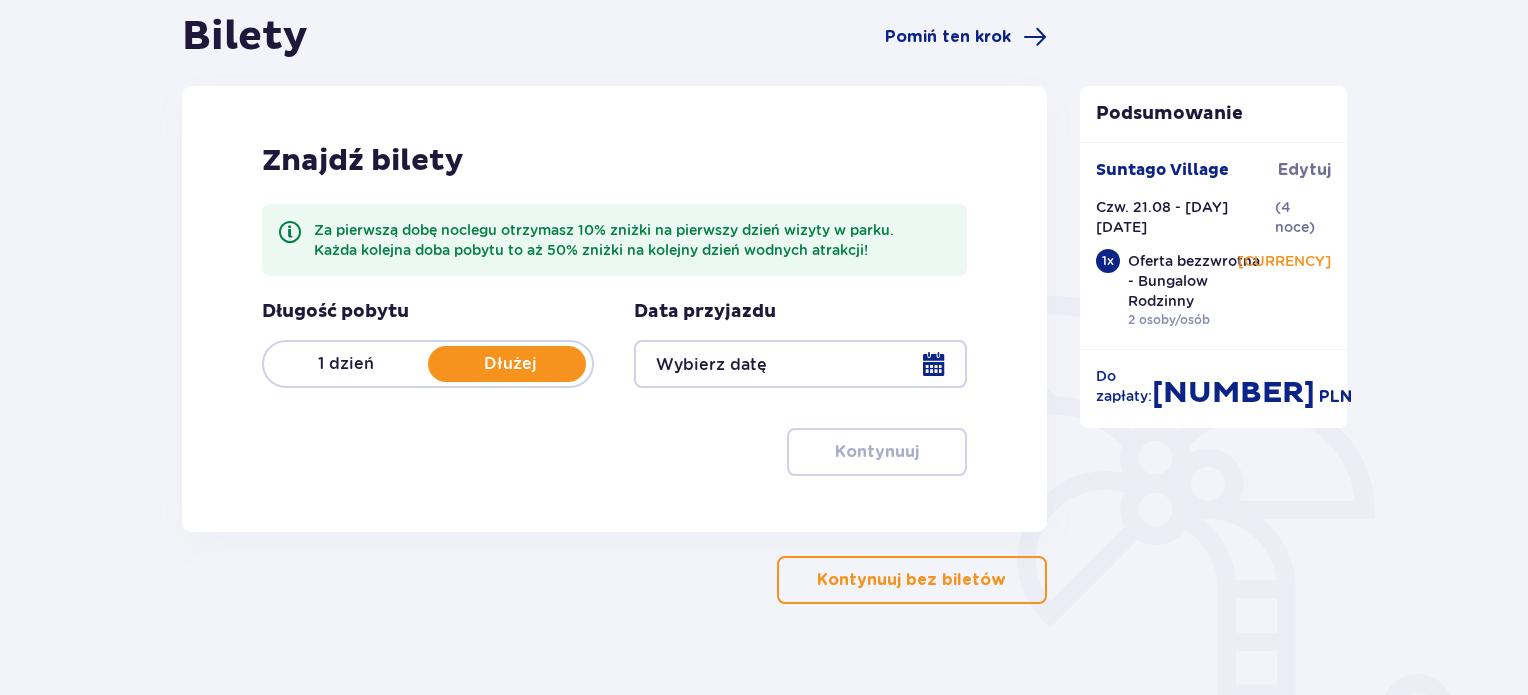 click at bounding box center [800, 364] 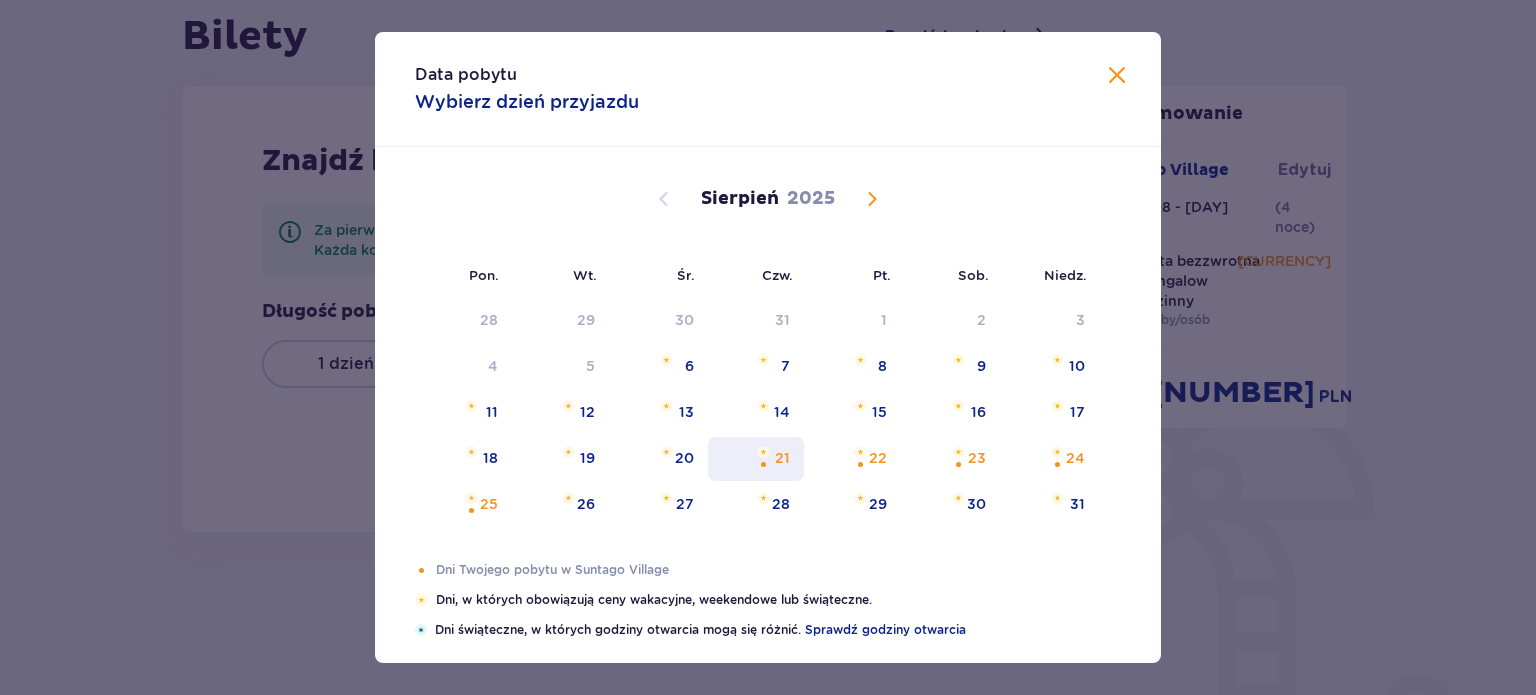 click on "21" at bounding box center [756, 459] 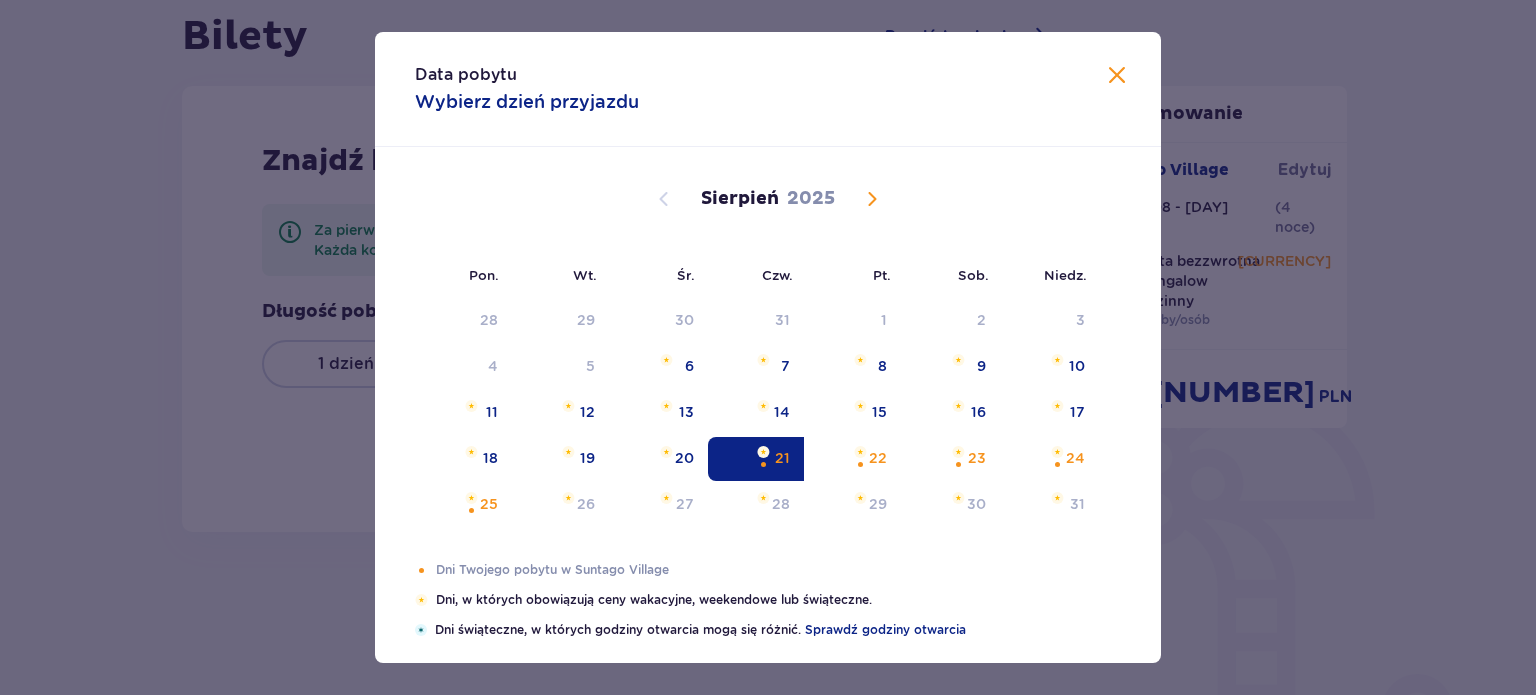 click on "Data pobytu Wybierz dzień przyjazdu Pon. Wt. Śr. Czw. Pt. Sob. Niedz. Lipiec [YEAR] 30 1 2 3 4 5 6 7 8 9 10 11 12 13 14 15 16 17 18 19 20 21 22 23 24 25 26 27 28 29 30 31 1 2 3 Sierpień [YEAR] 28 29 30 31 1 2 3 4 5 6 7 8 9 10 11 12 13 14 15 16 17 18 19 20 21 22 23 24 25 26 27 28 29 30 31 Wrzesień [YEAR] 1 2 3 4 5 6 7 8 9 10 11 12 13 14 15 16 17 18 19 20 21 22 23 24 25 26 27 28 29 30 1 2 3 4 5 Dni Twojego pobytu w Suntago Village Dni, w których obowiązują ceny wakacyjne, weekendowe lub świąteczne. Dni świąteczne, w których godziny otwarcia mogą się różnić. Sprawdź godziny otwarcia Oszczędź 20 zł na każdym bilecie kupując 14+ dni wcześniej lub 10 zł kupując 1-13 dni wcześniej! Cennik" at bounding box center (768, 347) 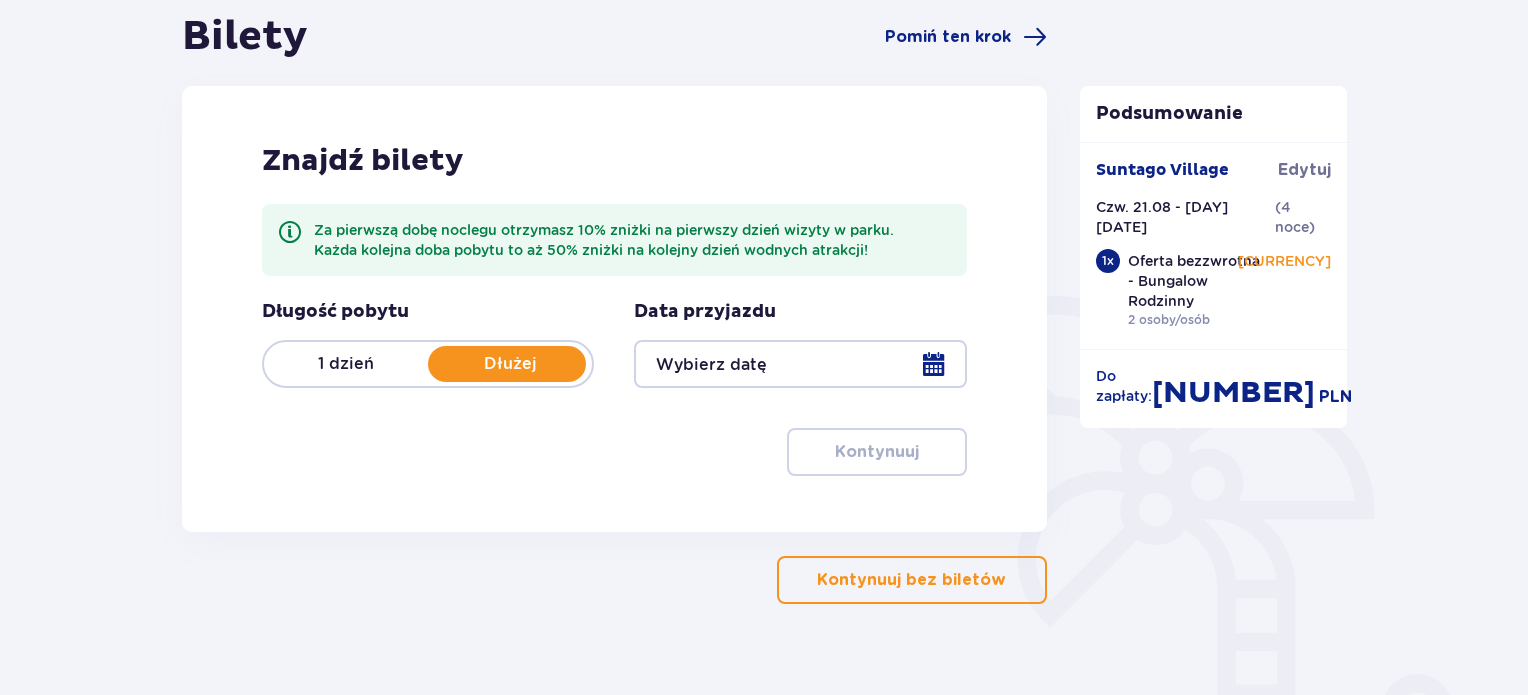 click on "Dłużej" at bounding box center (510, 364) 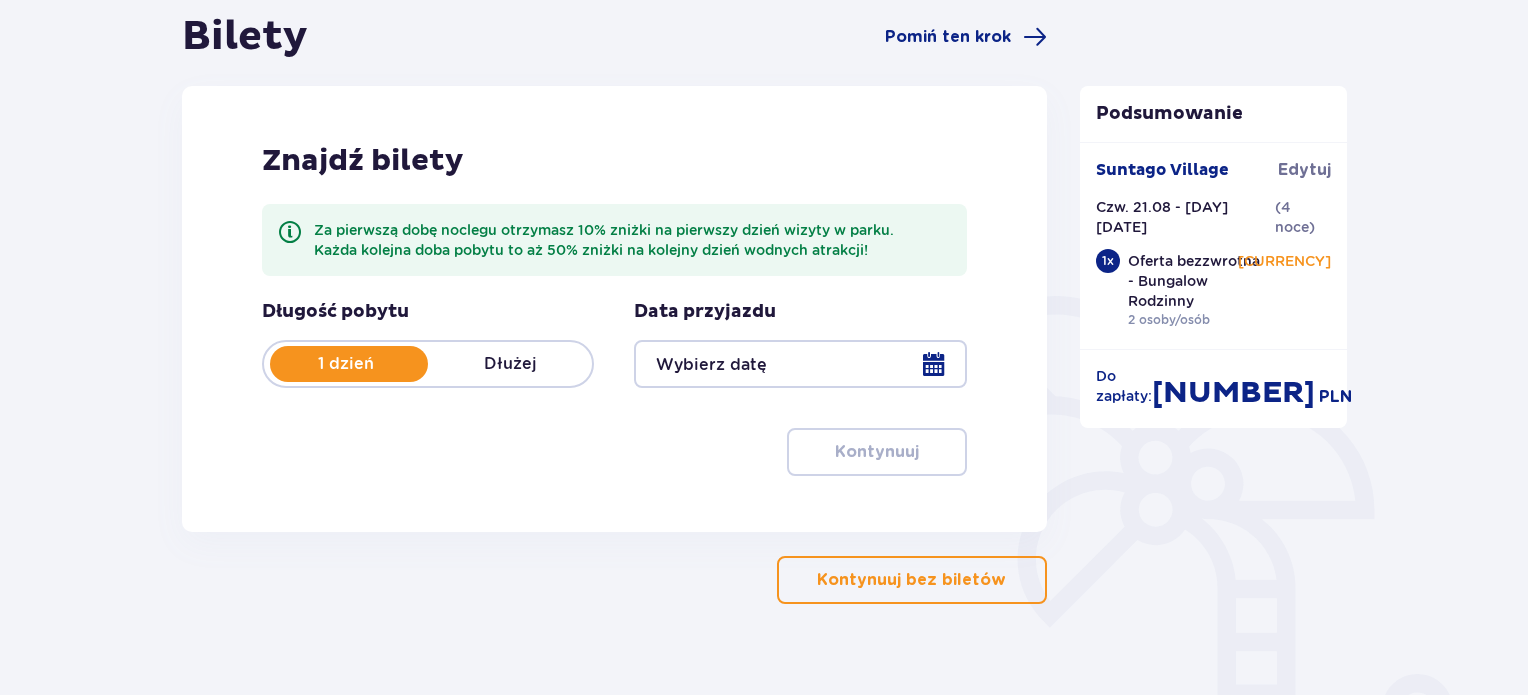 click on "Dłużej" at bounding box center [510, 364] 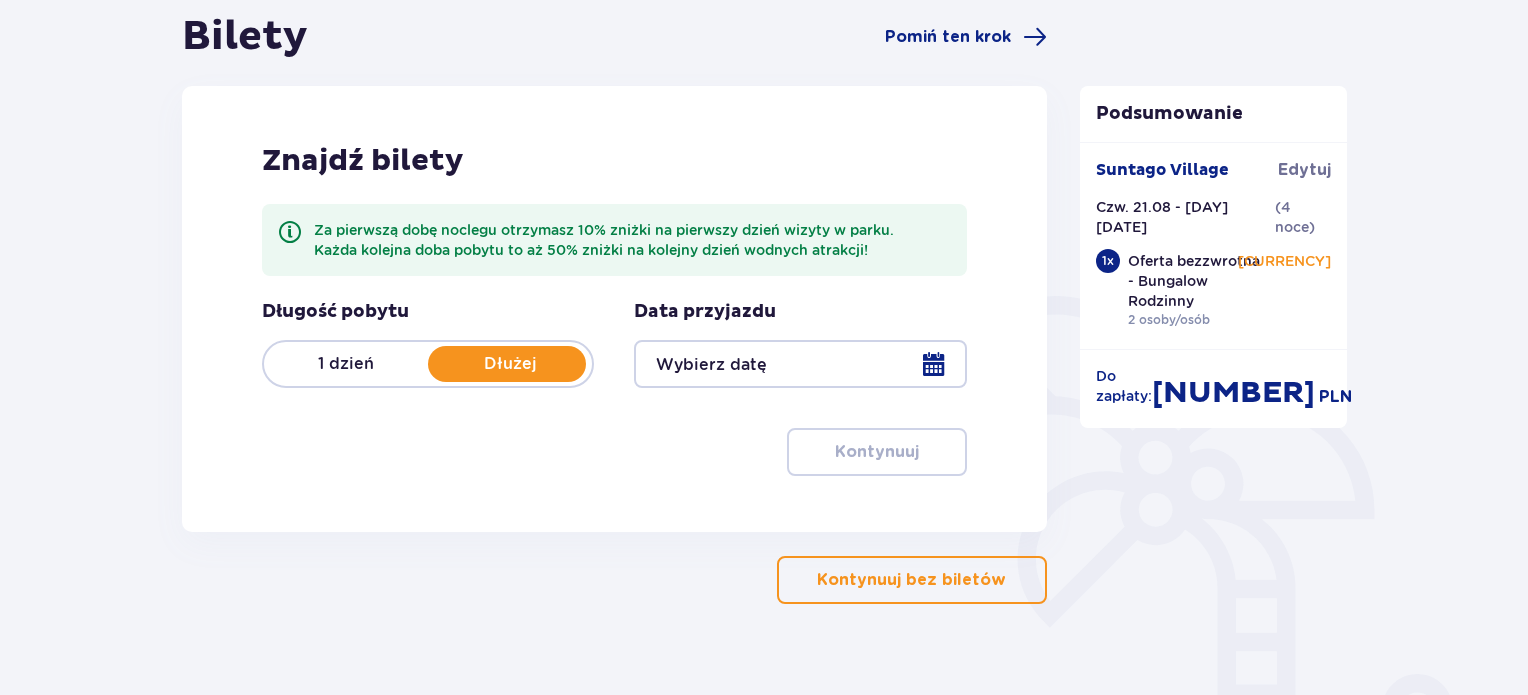 click at bounding box center [800, 364] 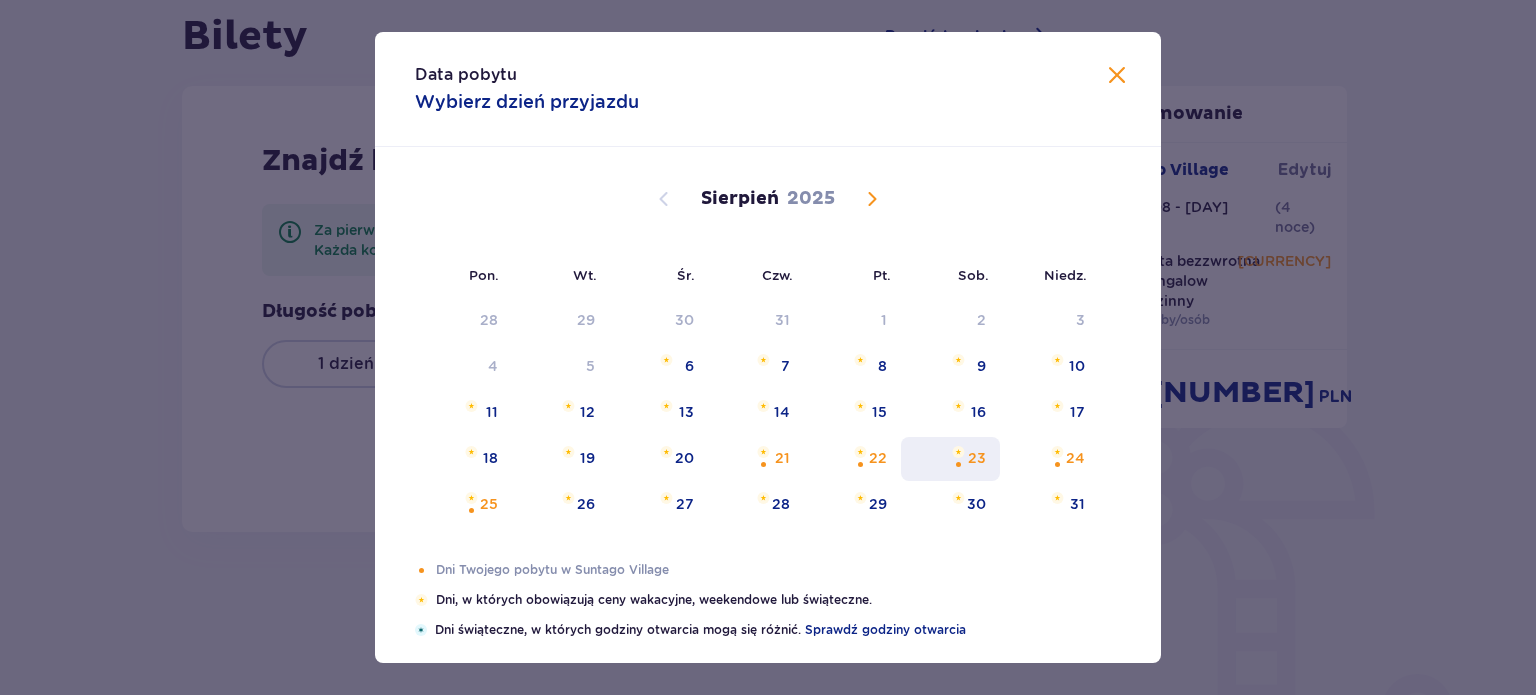 drag, startPoint x: 779, startPoint y: 457, endPoint x: 989, endPoint y: 469, distance: 210.34258 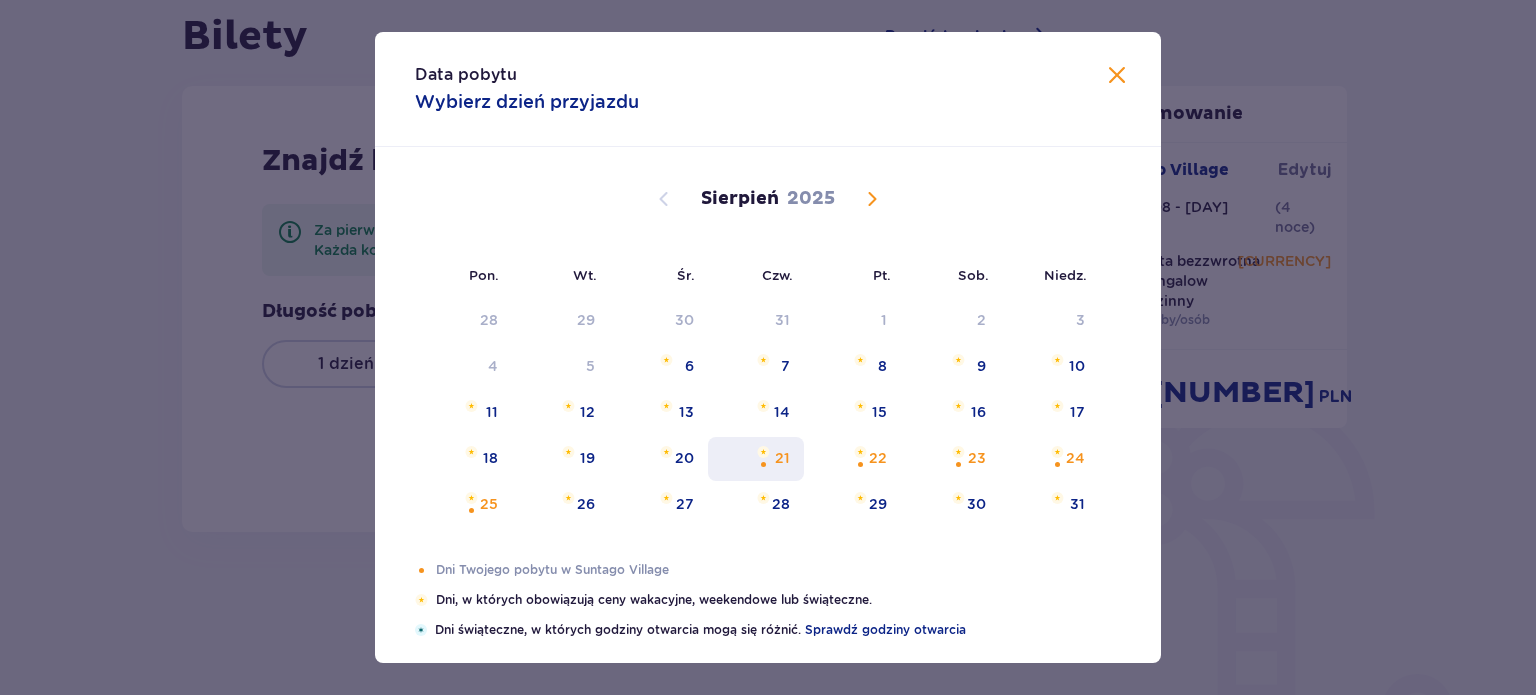 click on "21" at bounding box center [756, 459] 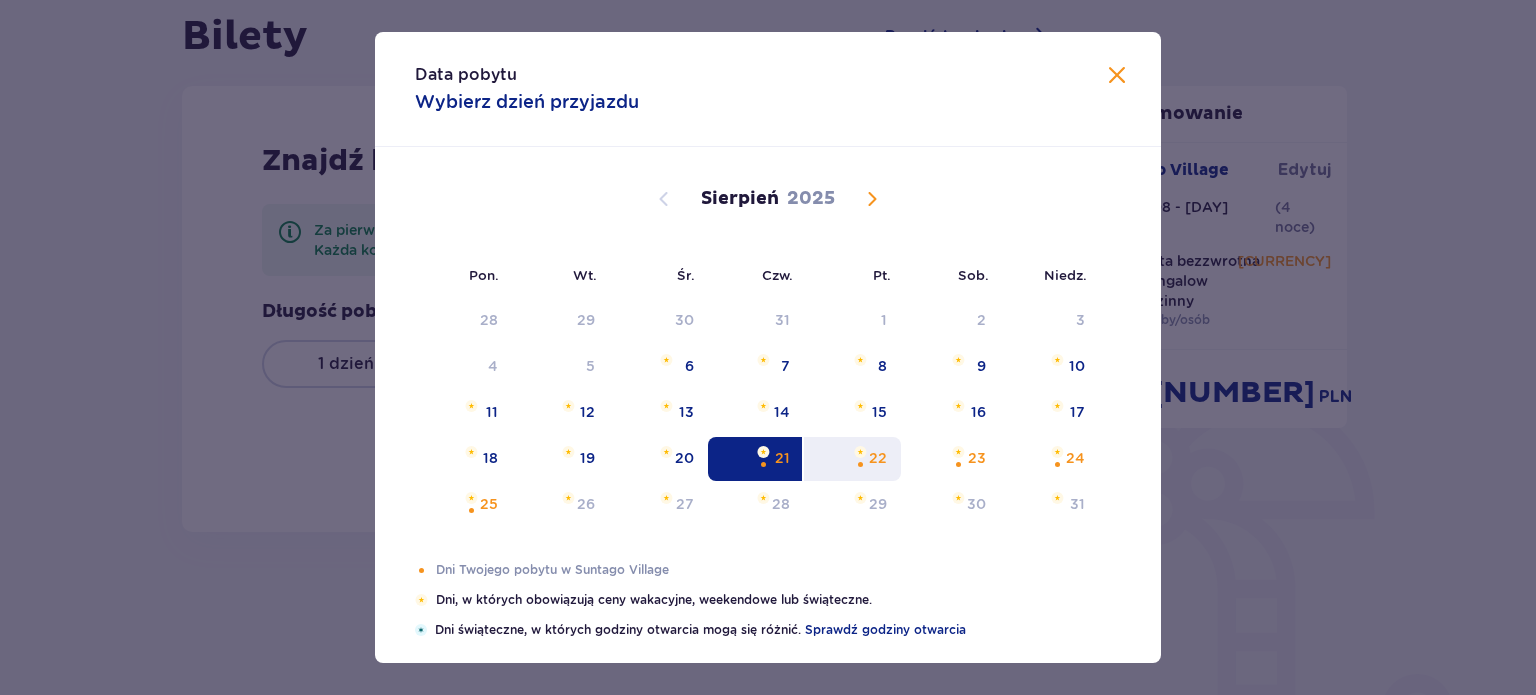 click at bounding box center (860, 464) 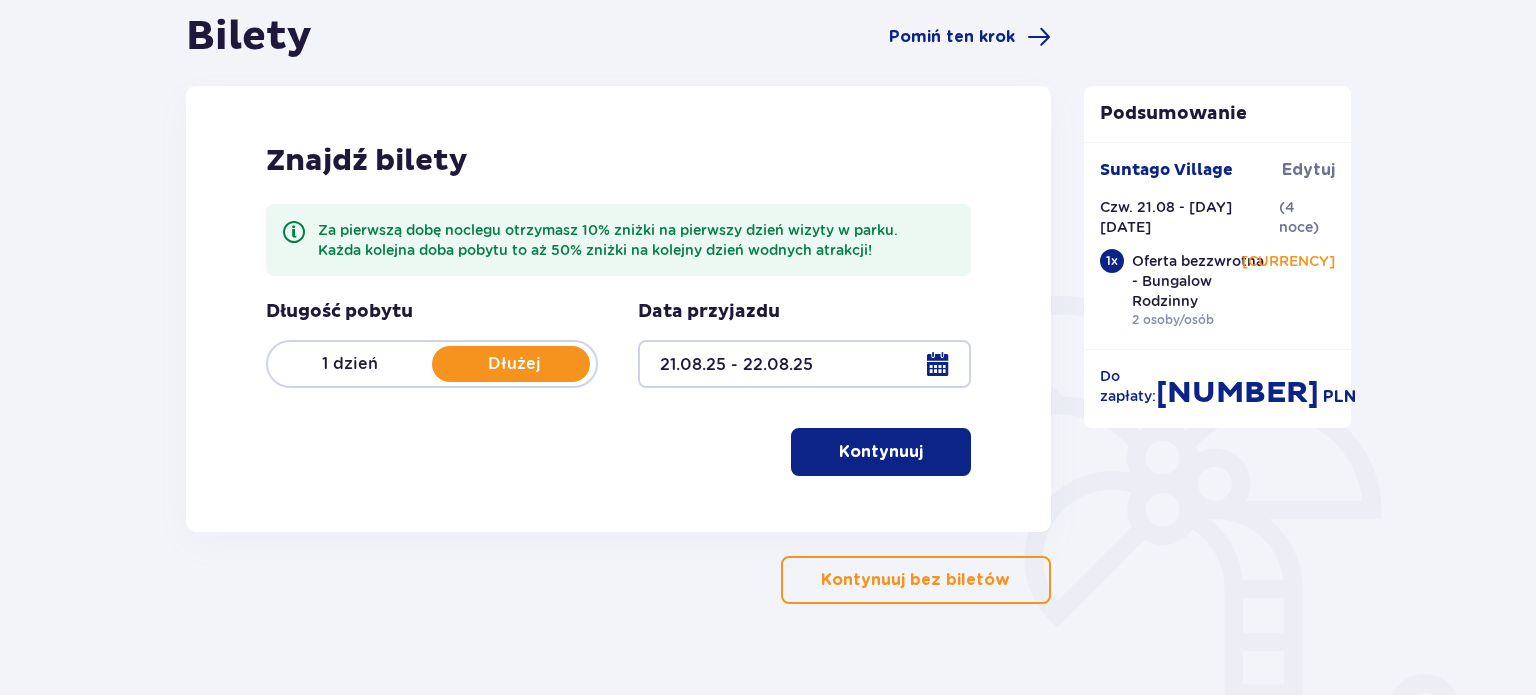 click on "Znajdź bilety Za pierwszą dobę noclegu otrzymasz 10% zniżki na pierwszy dzień wizyty w parku. Każda kolejna doba pobytu to aż 50% zniżki na kolejny dzień wodnych atrakcji! Długość pobytu 1 dzień Dłużej Data przyjazdu [DATE] - [DATE] Kontynuuj" at bounding box center (618, 309) 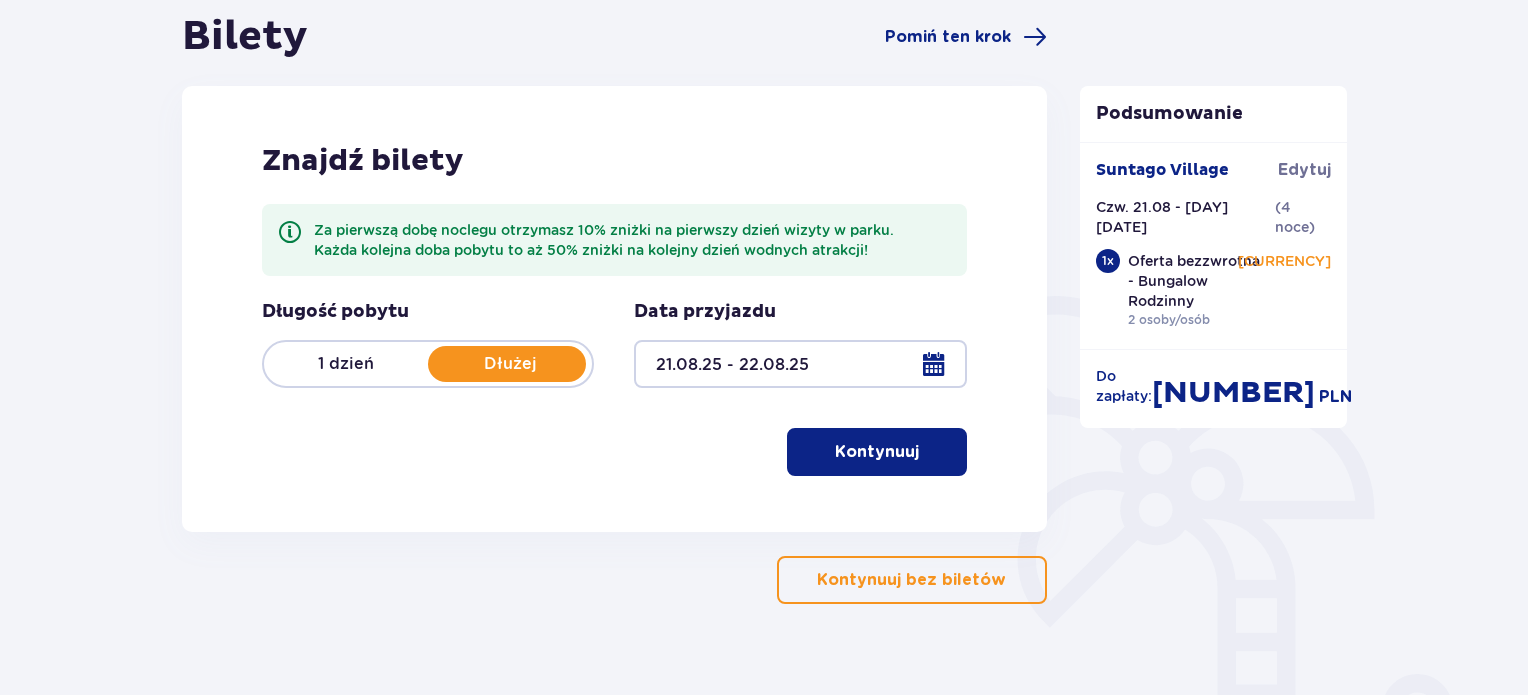 click at bounding box center (800, 364) 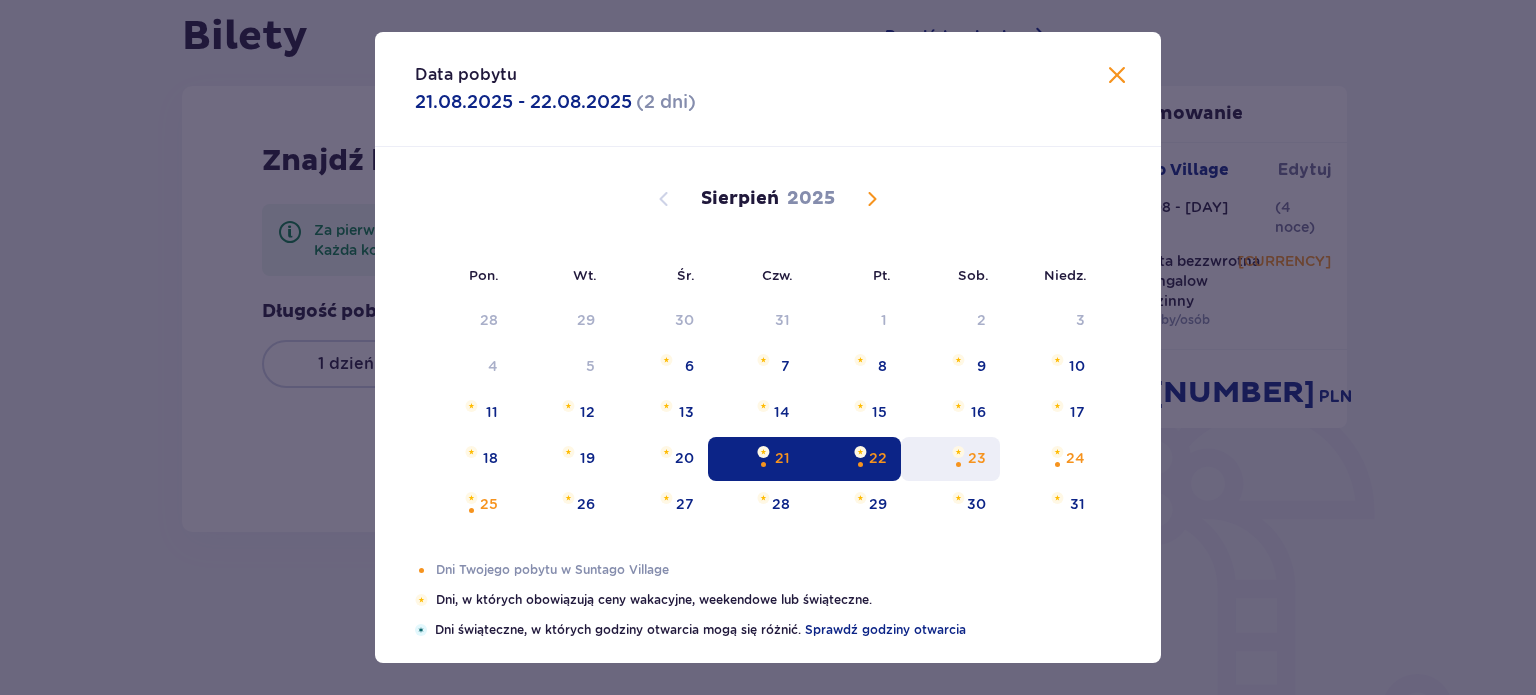 click at bounding box center (958, 464) 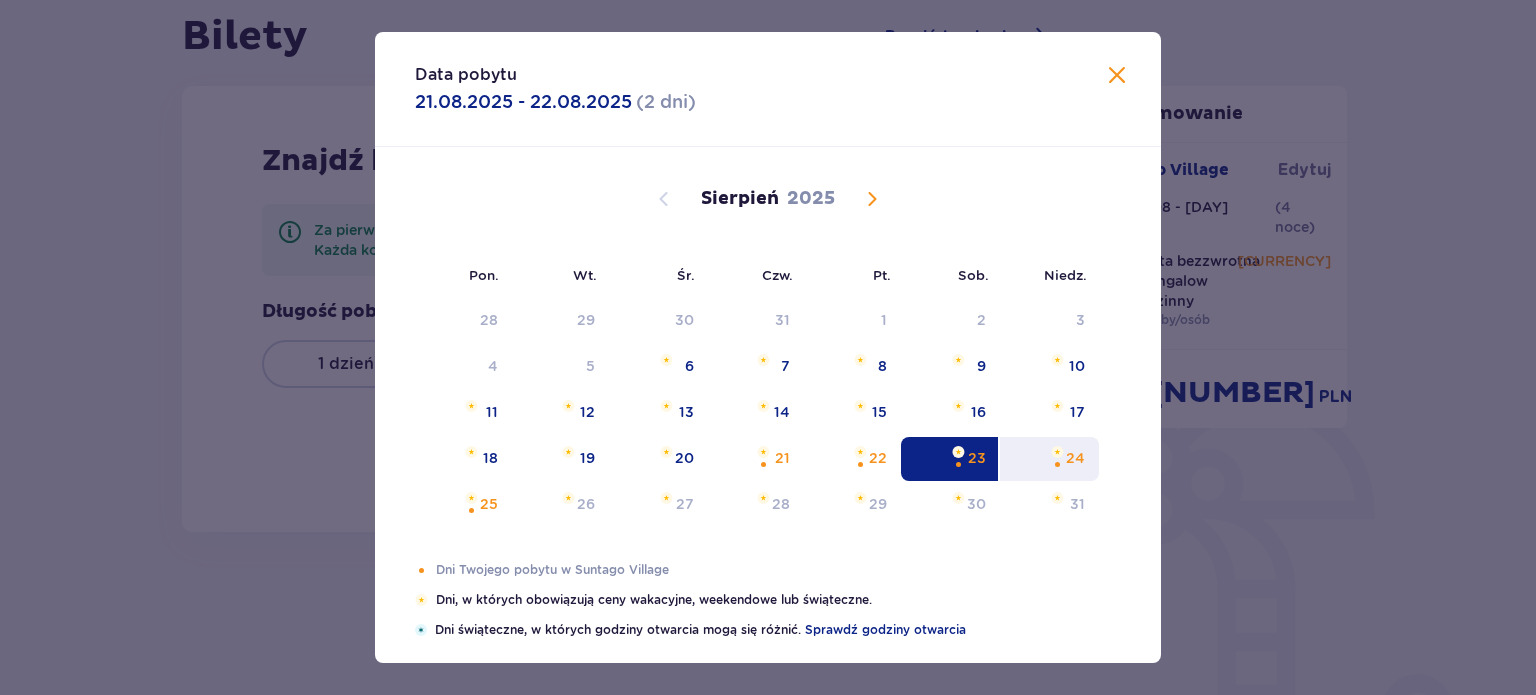 click on "24" at bounding box center (1075, 458) 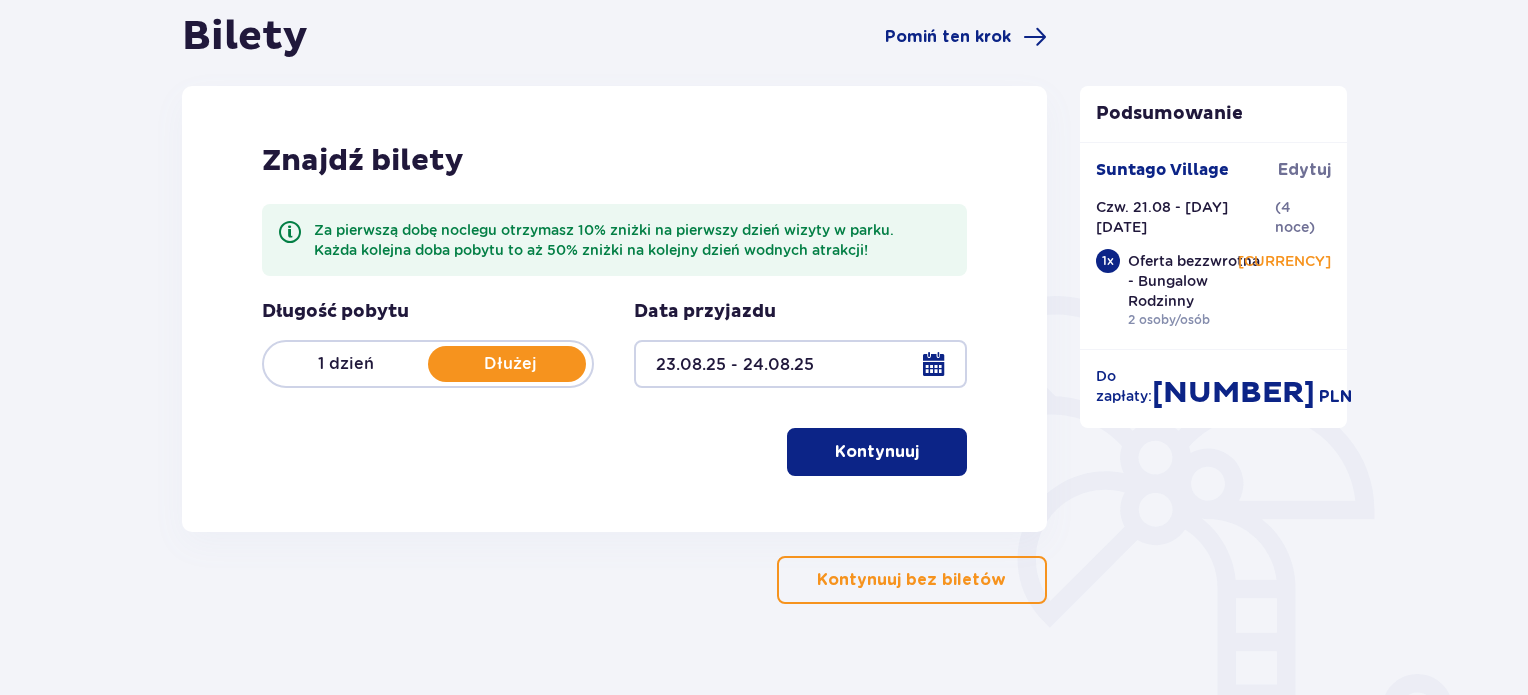 click on "Długość pobytu 1 dzień Dłużej Data przyjazdu [DATE] - [DATE] Kontynuuj" at bounding box center (614, 388) 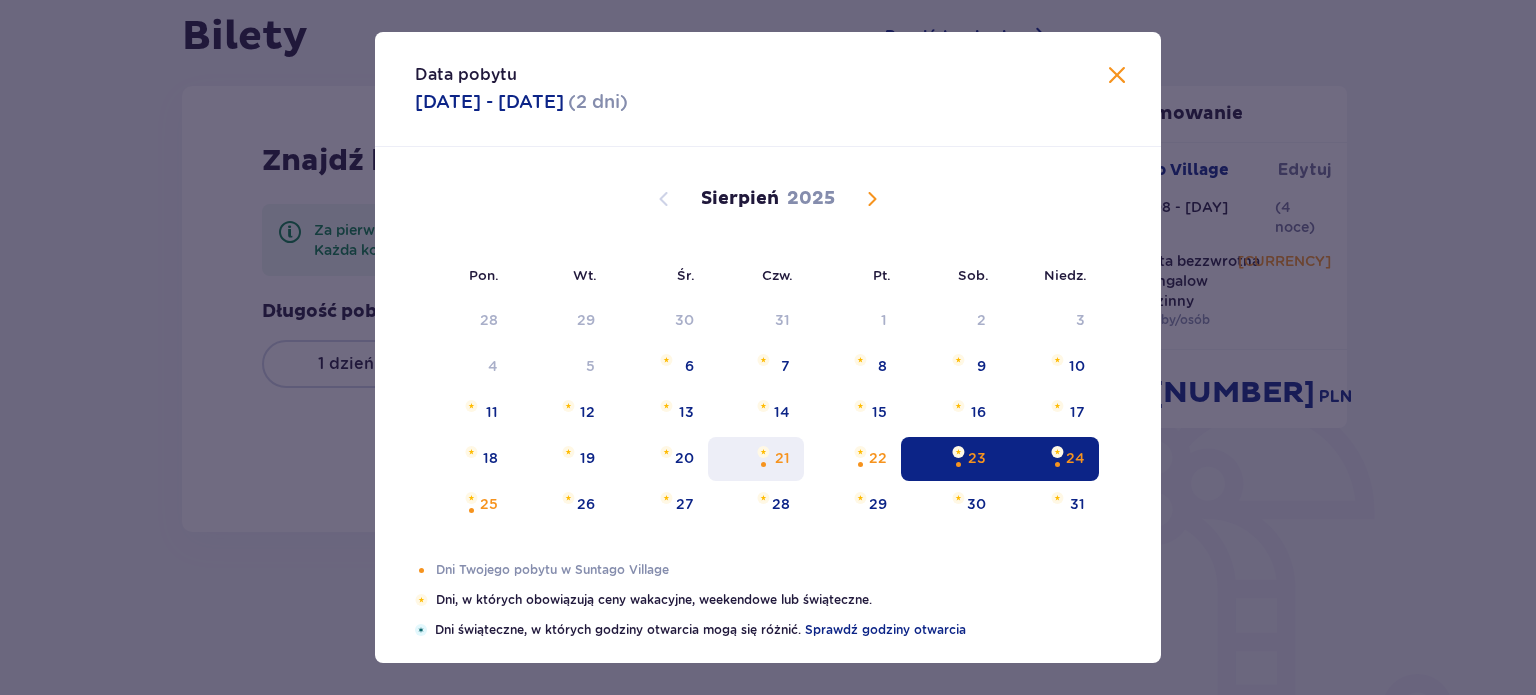 click on "21" at bounding box center (782, 458) 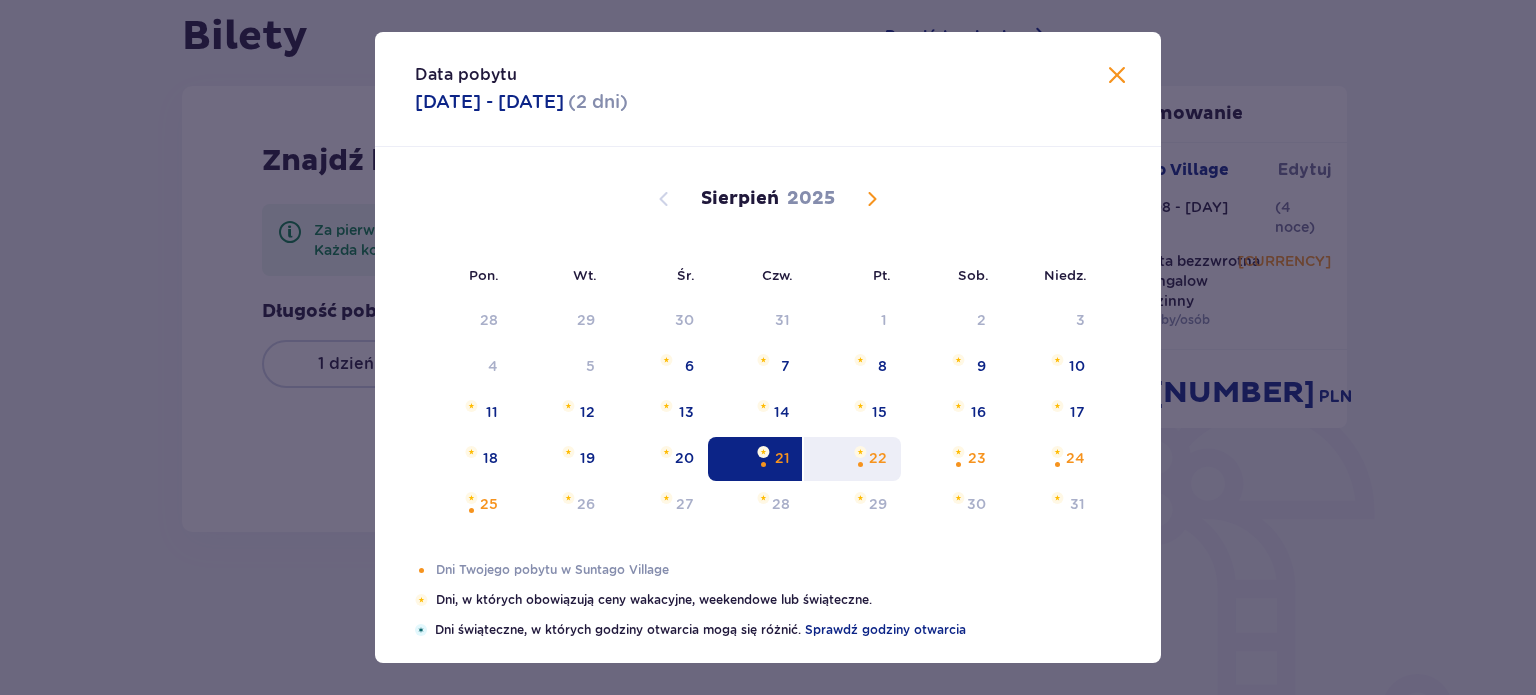 click on "22" at bounding box center [878, 458] 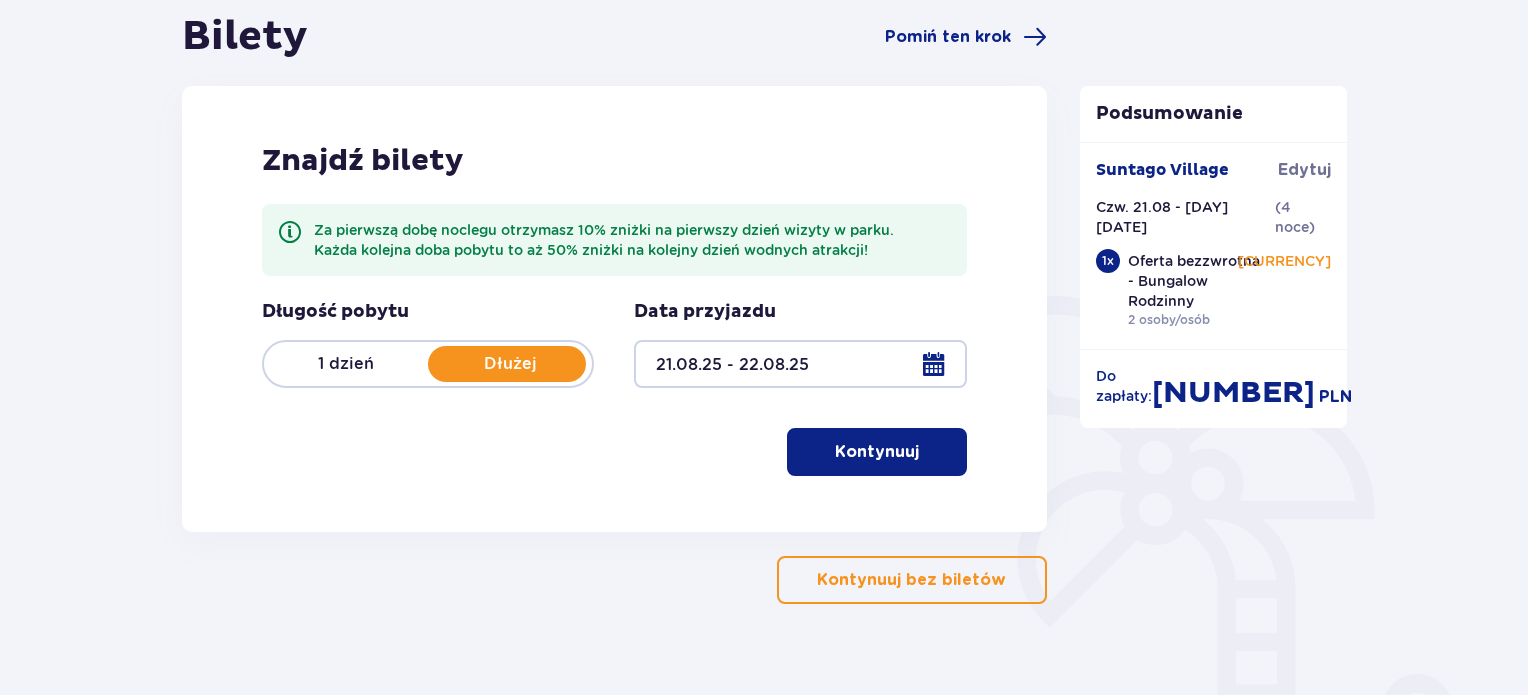 click on "Znajdź bilety Za pierwszą dobę noclegu otrzymasz 10% zniżki na pierwszy dzień wizyty w parku. Każda kolejna doba pobytu to aż 50% zniżki na kolejny dzień wodnych atrakcji! Długość pobytu 1 dzień Dłużej Data przyjazdu [DATE] - [DATE] Kontynuuj" at bounding box center [614, 309] 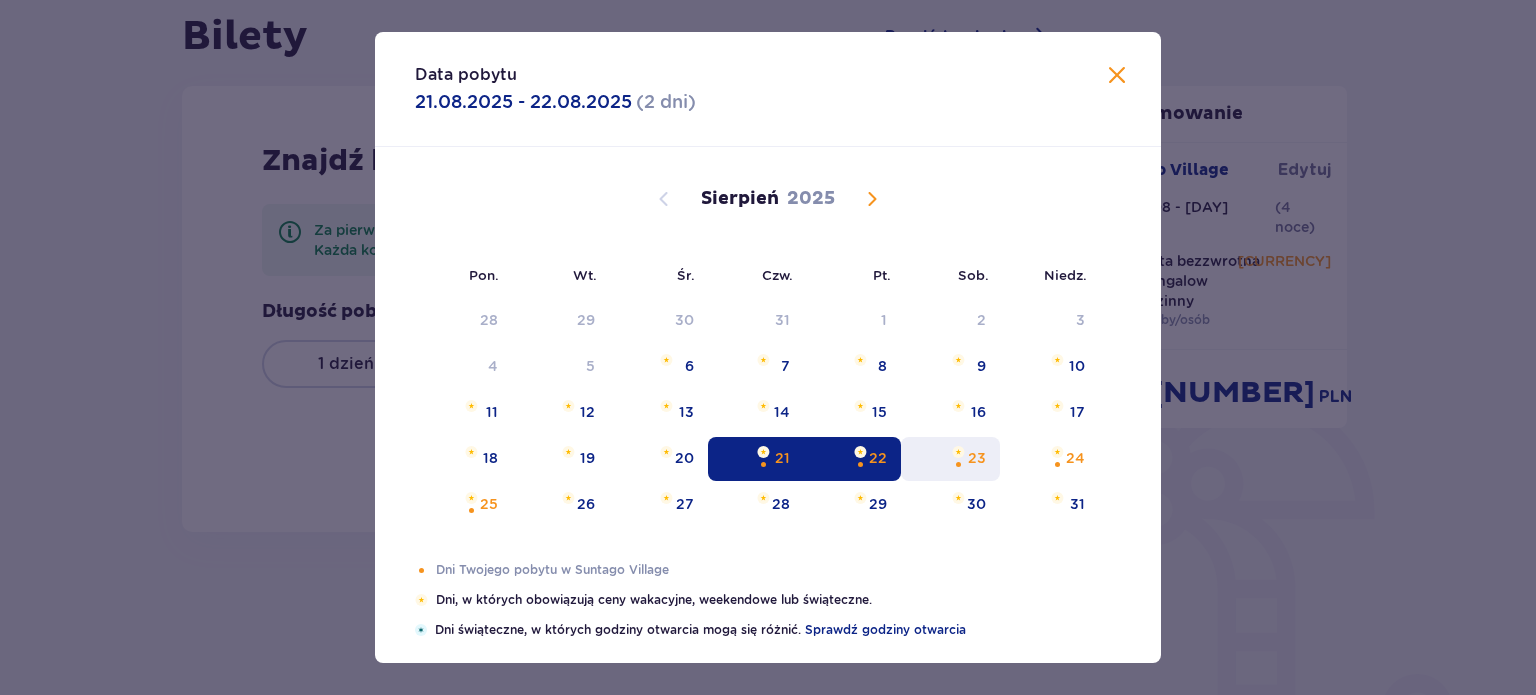 click on "23" at bounding box center (950, 459) 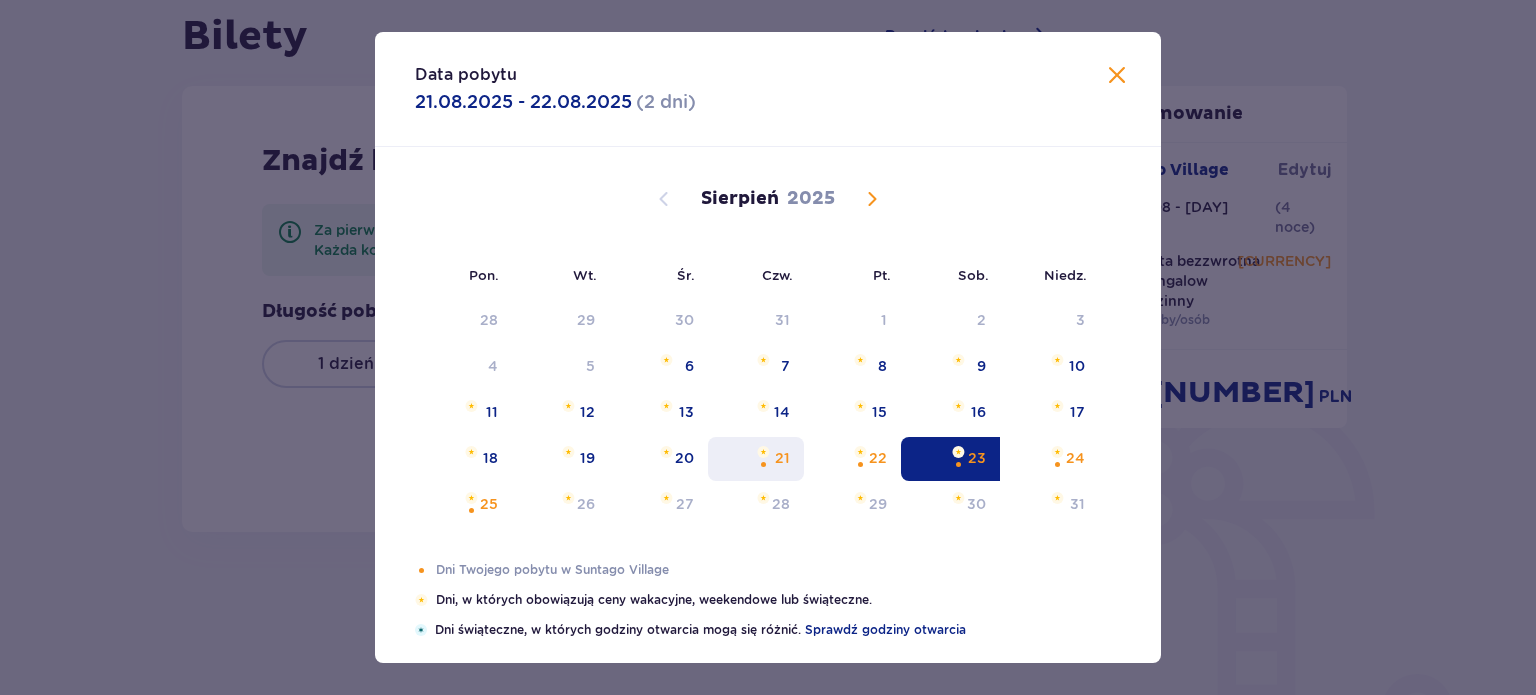 click on "21" at bounding box center [756, 459] 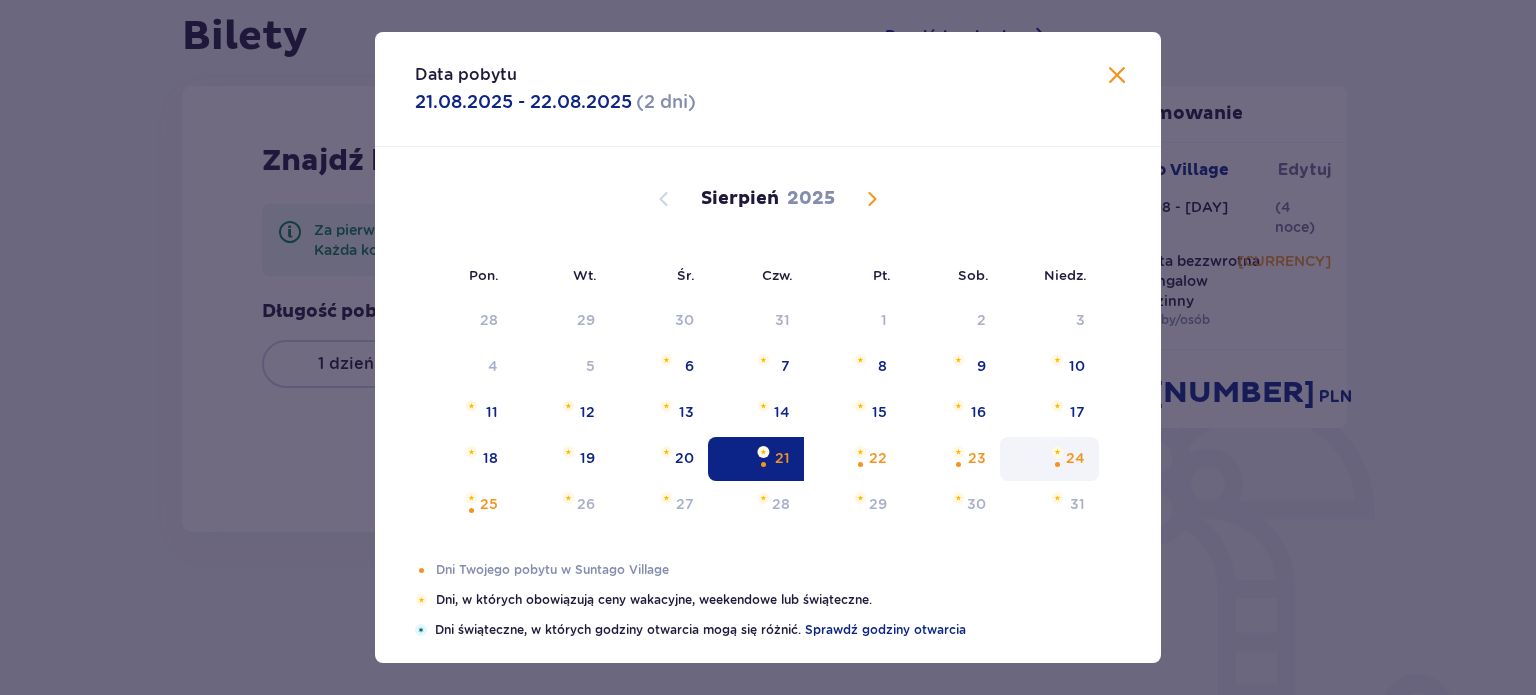 click on "24" at bounding box center (1075, 458) 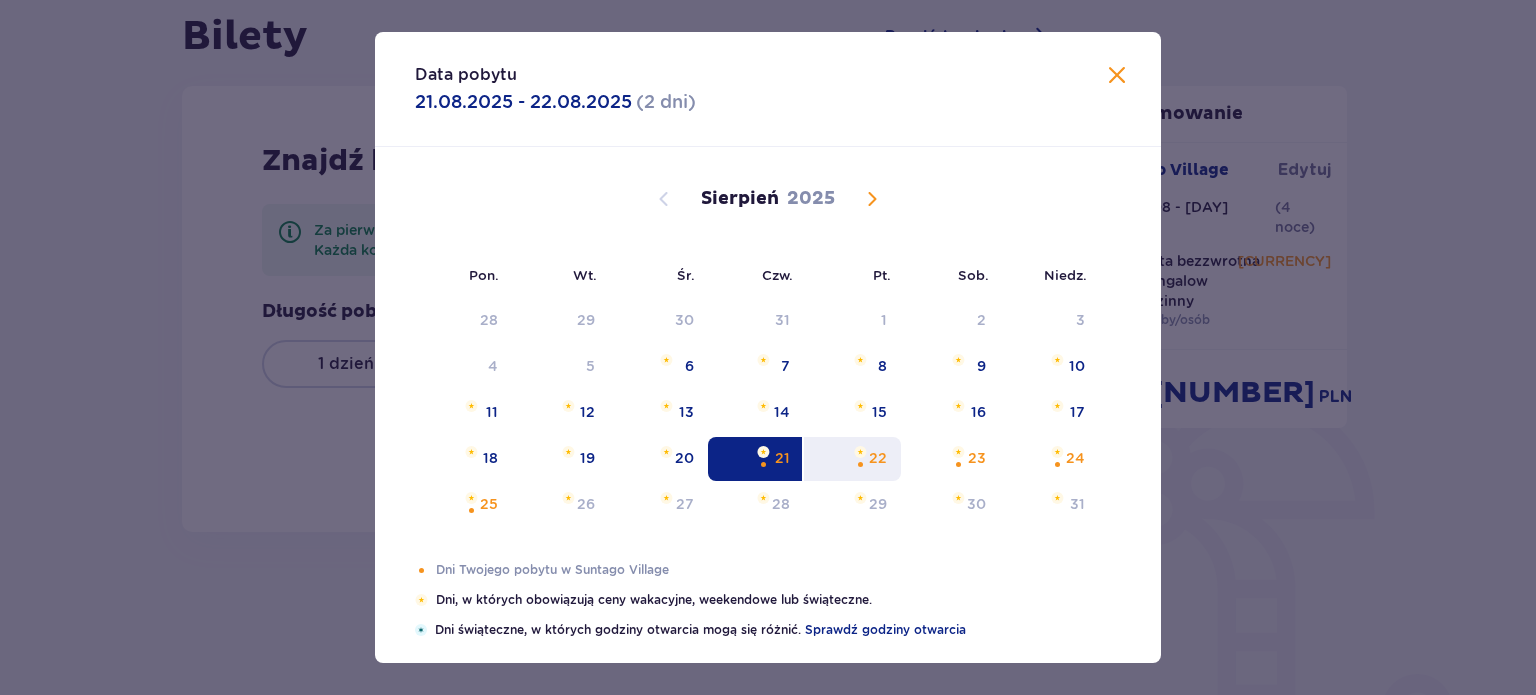 click on "22" at bounding box center [878, 458] 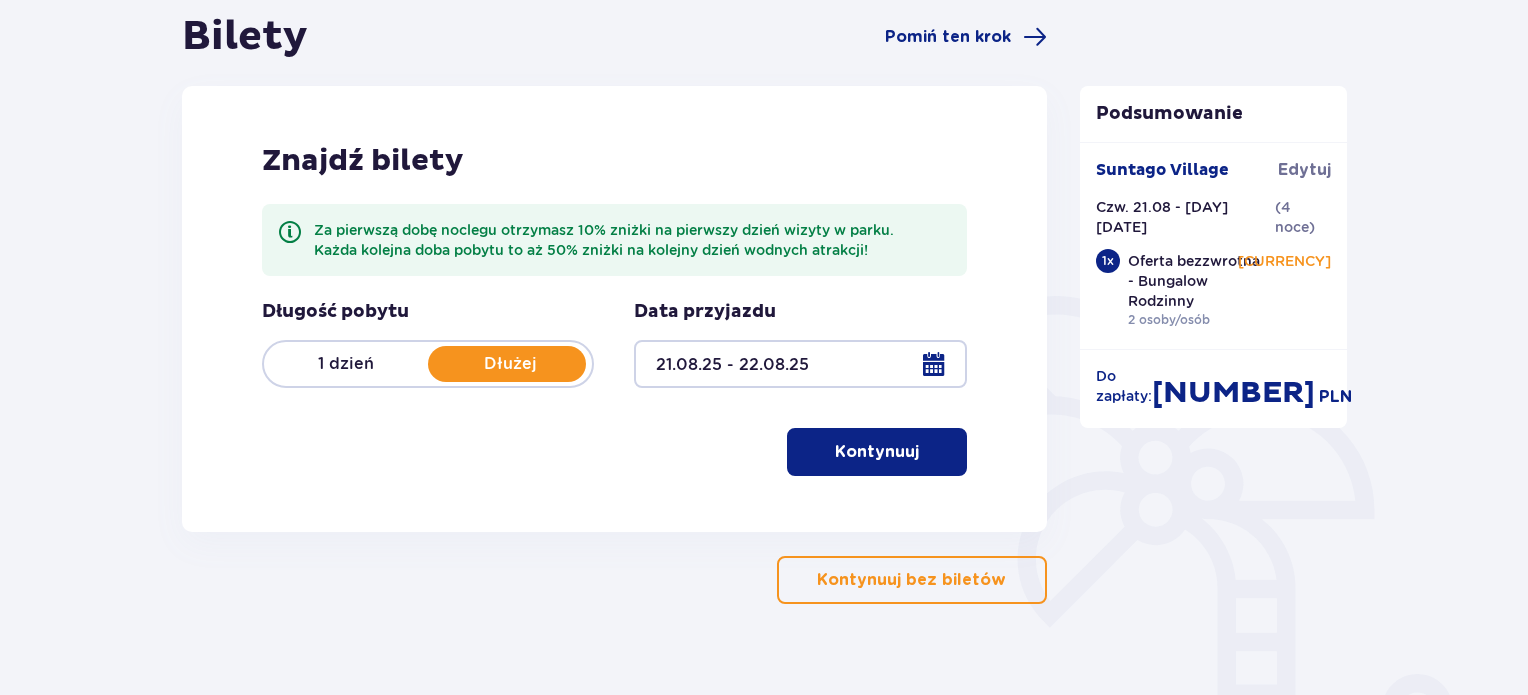 click on "Kontynuuj" at bounding box center [877, 452] 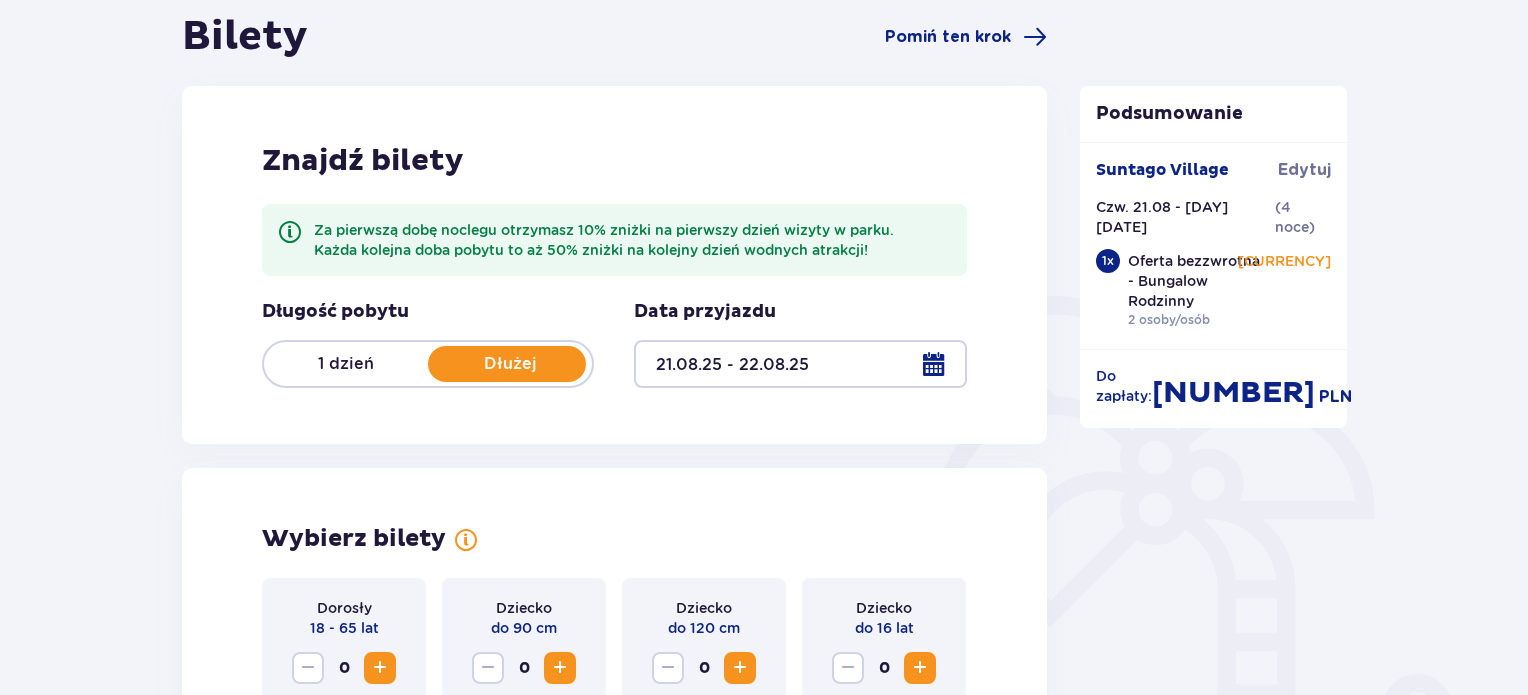 scroll, scrollTop: 644, scrollLeft: 0, axis: vertical 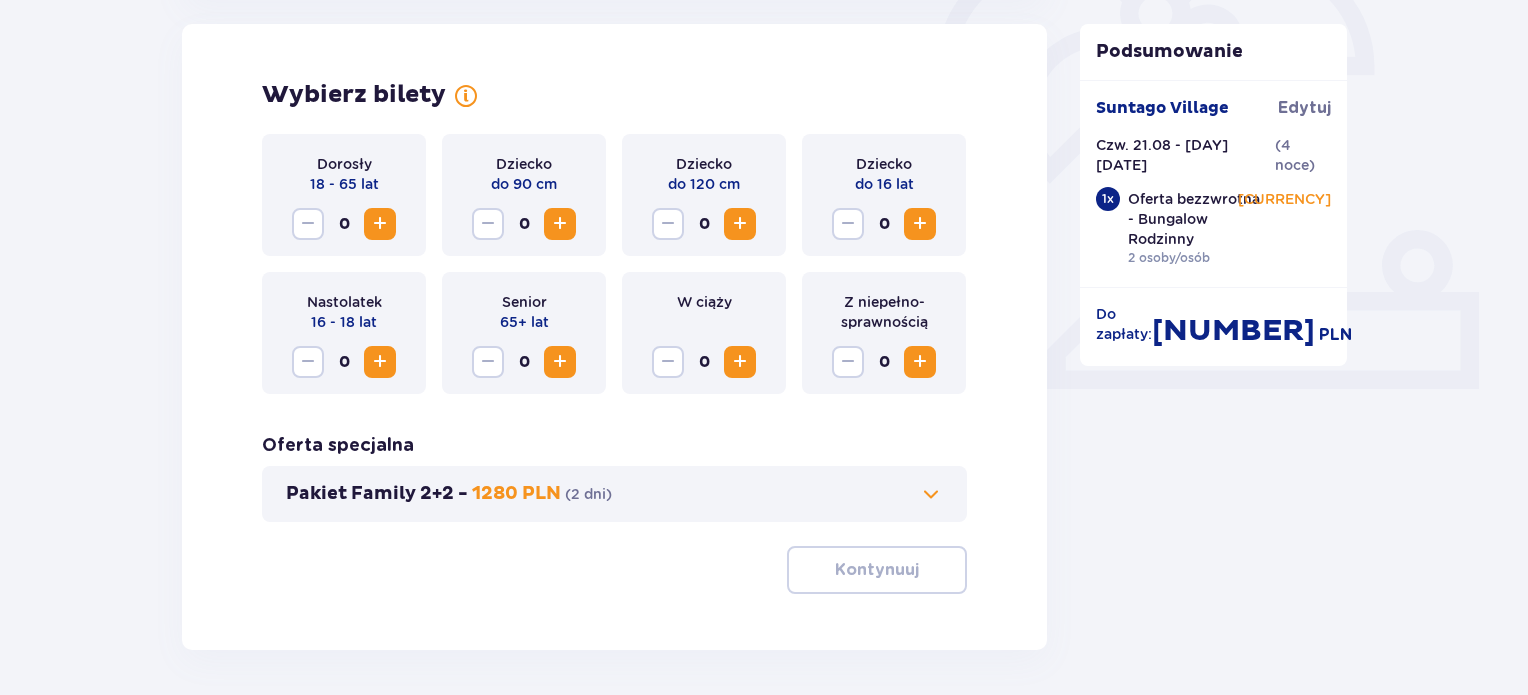 click at bounding box center [380, 224] 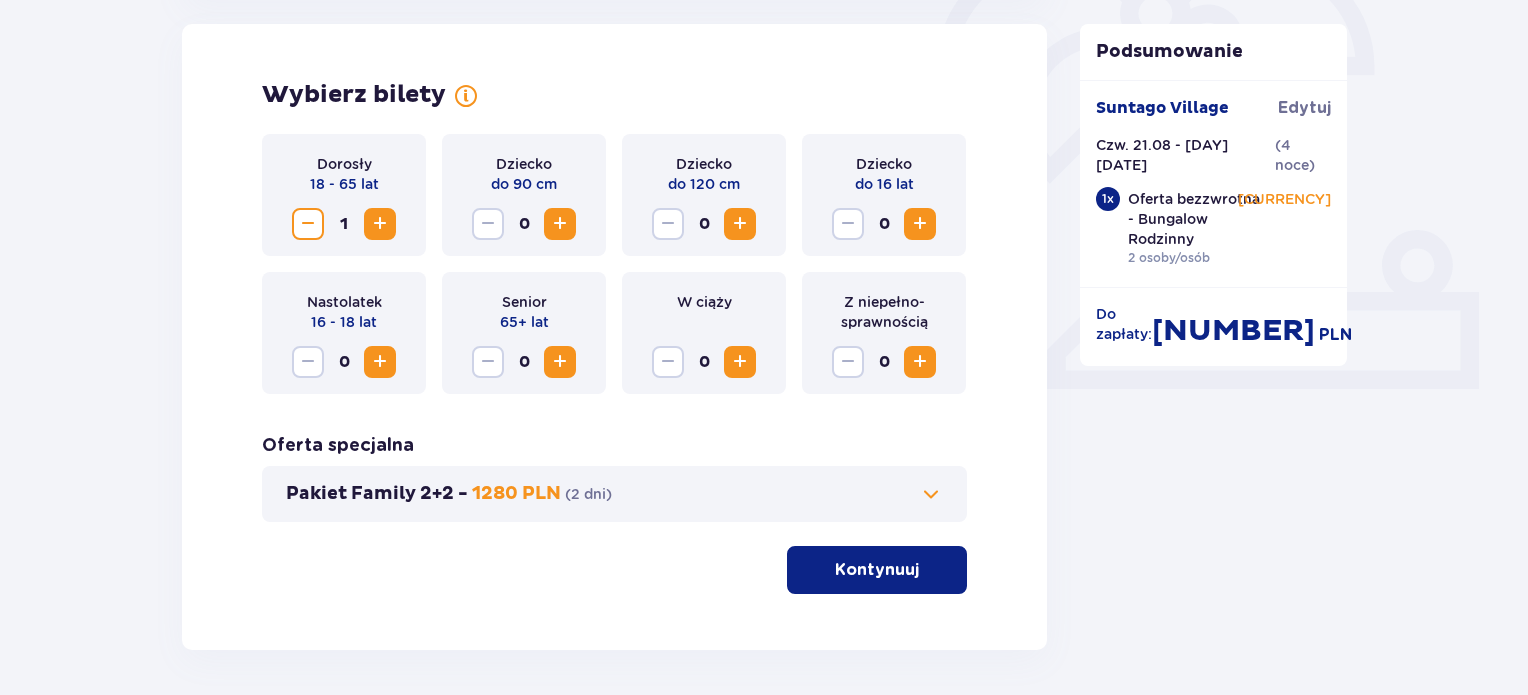 click at bounding box center [380, 224] 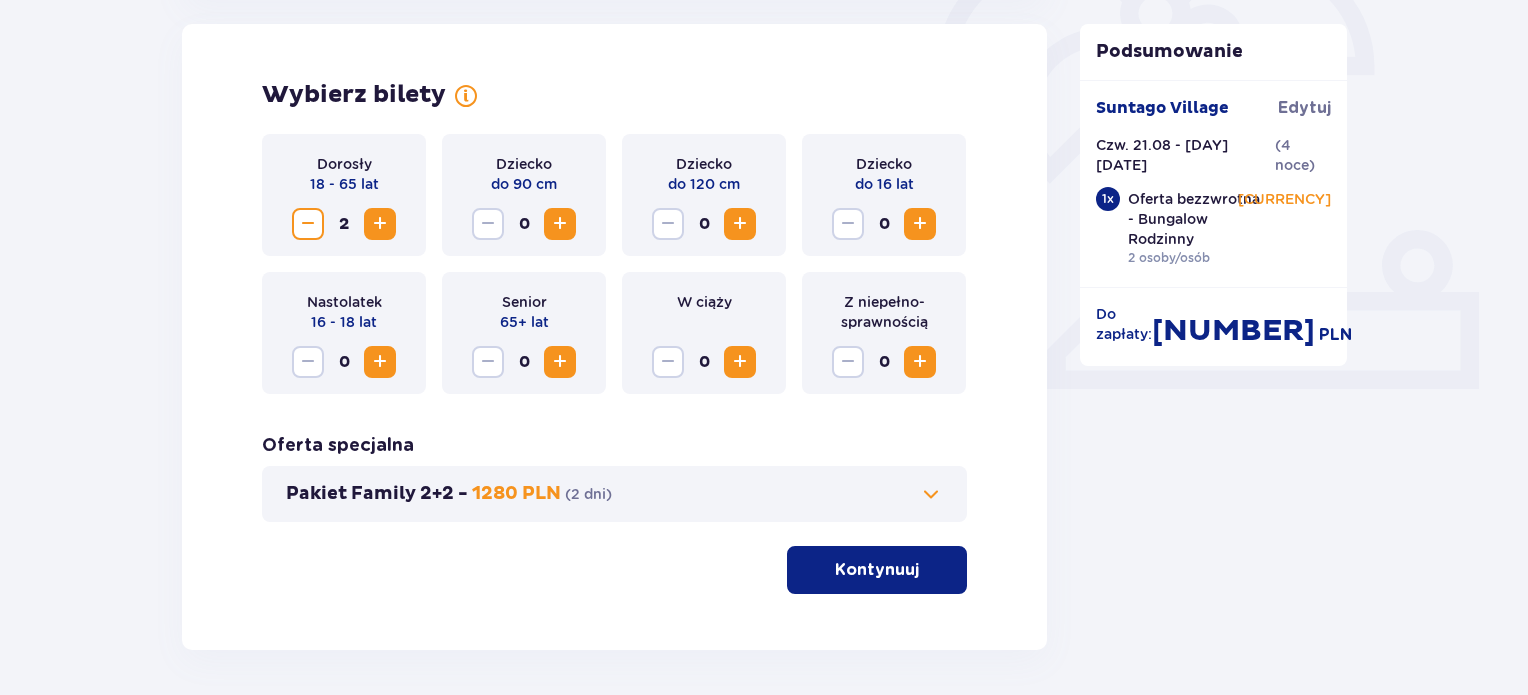 click on "Kontynuuj" at bounding box center (877, 570) 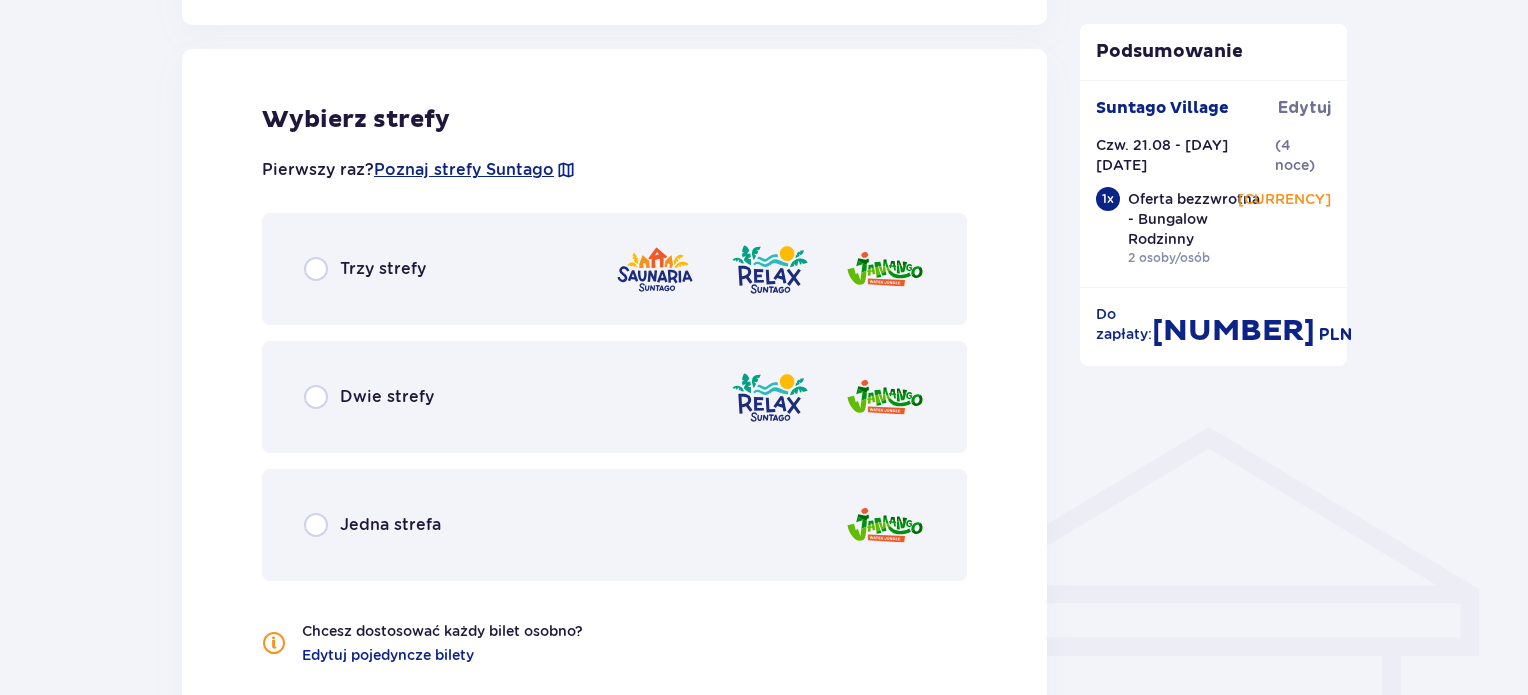 scroll, scrollTop: 1198, scrollLeft: 0, axis: vertical 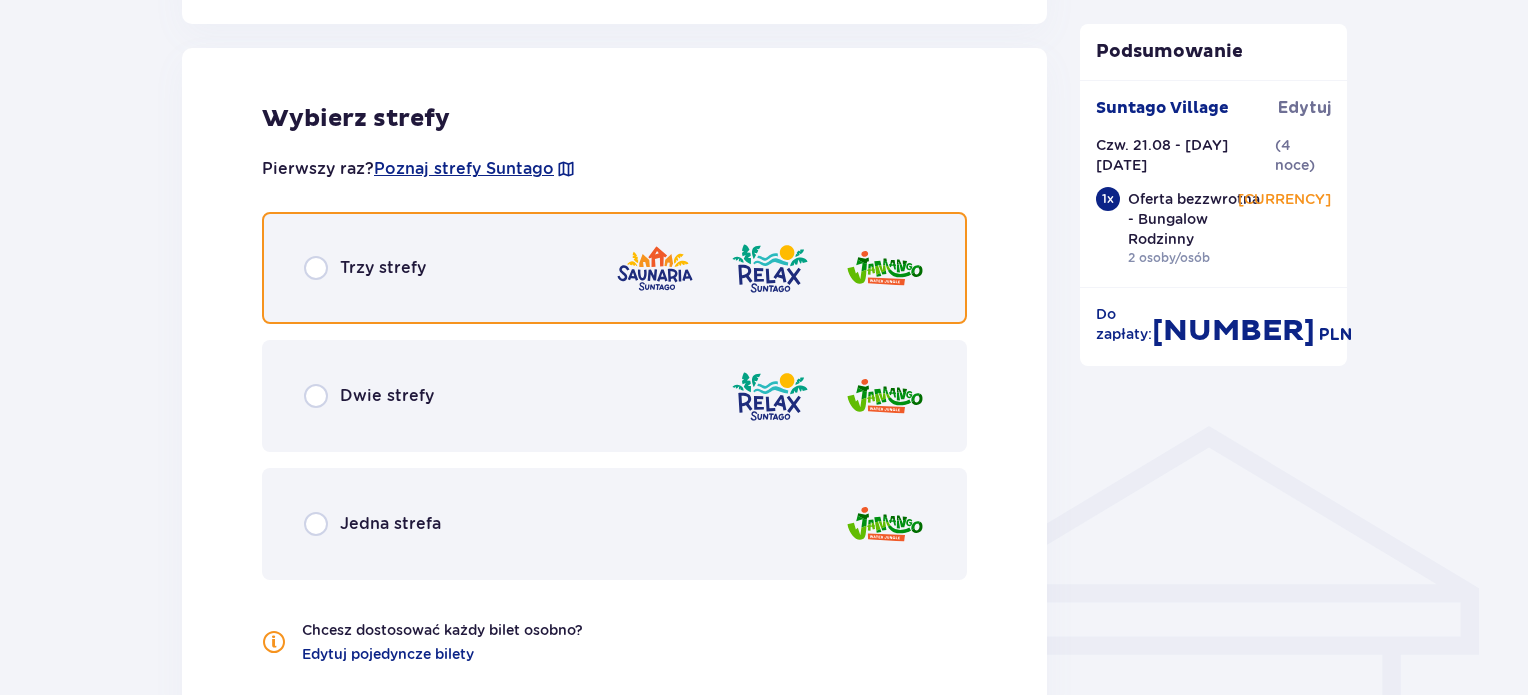 click at bounding box center (316, 268) 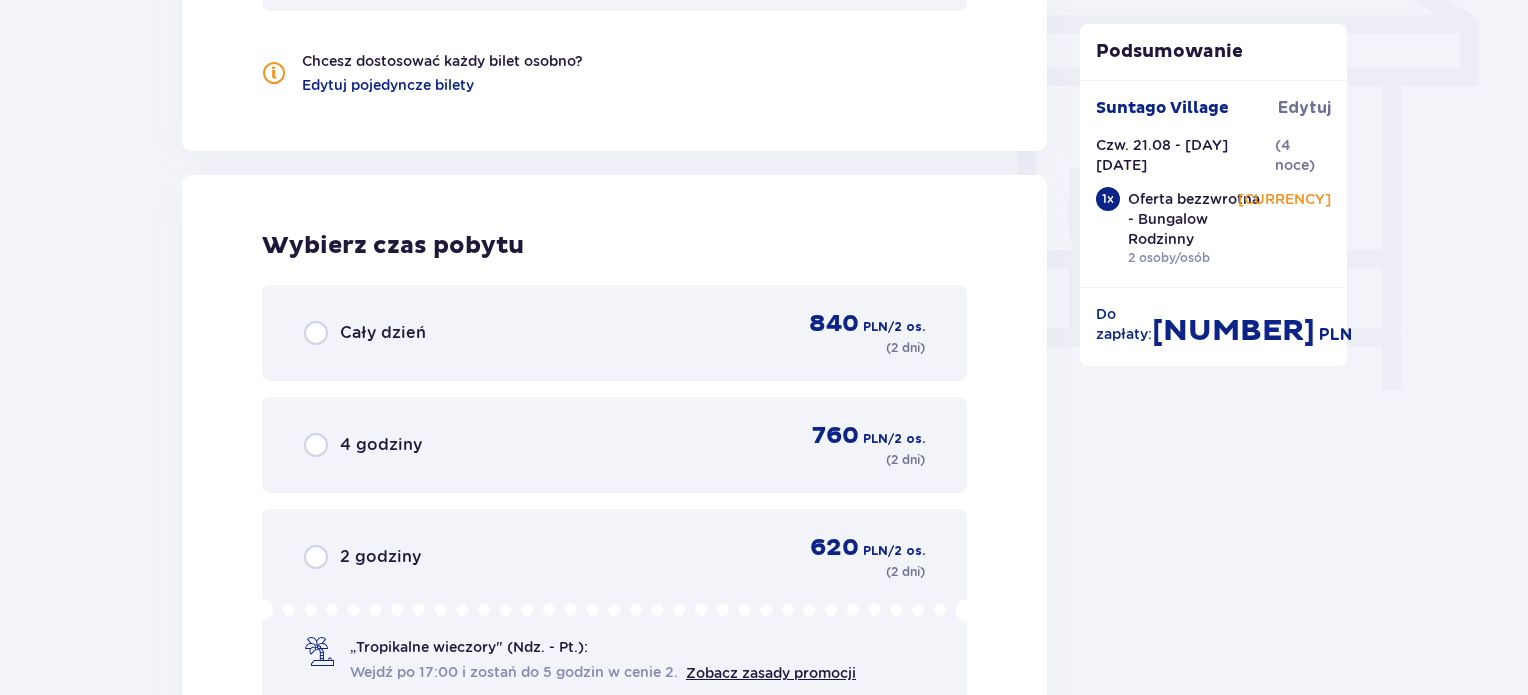 scroll, scrollTop: 1794, scrollLeft: 0, axis: vertical 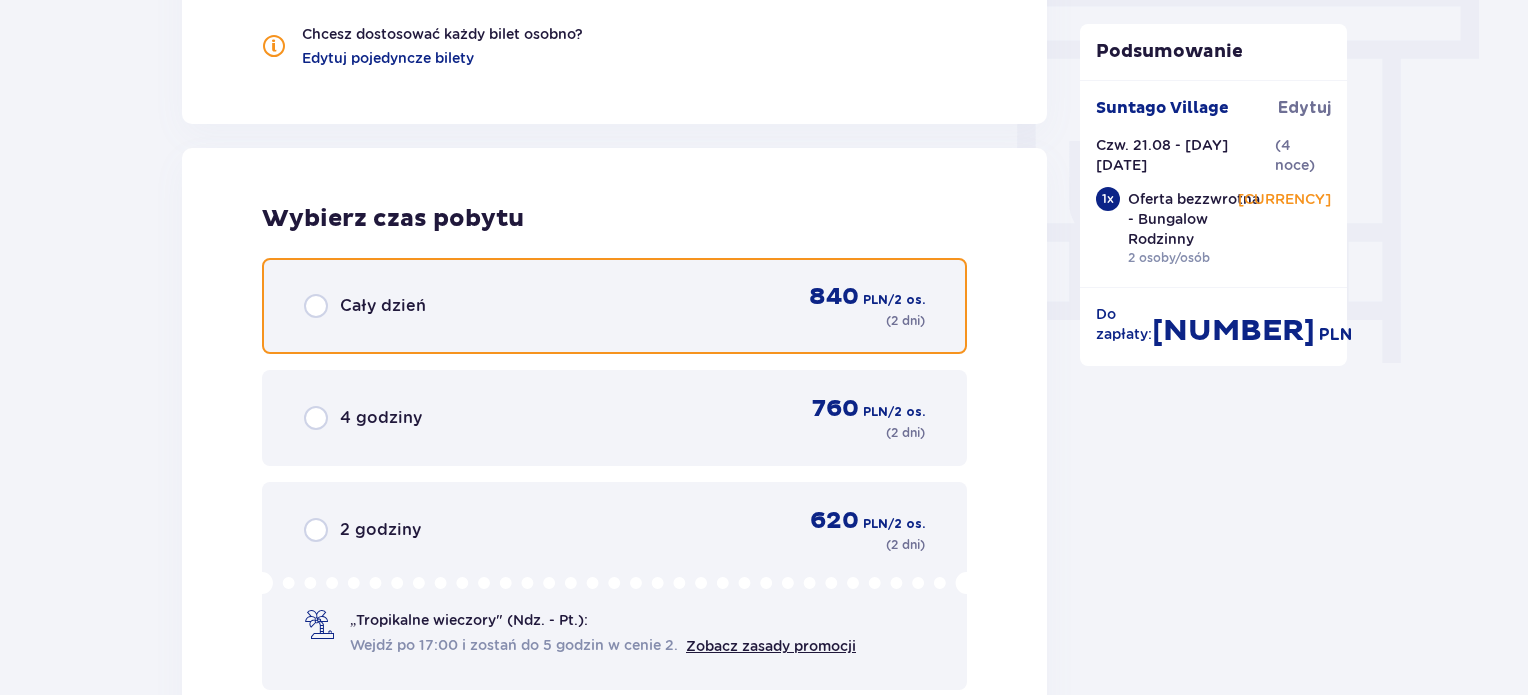 click at bounding box center [316, 306] 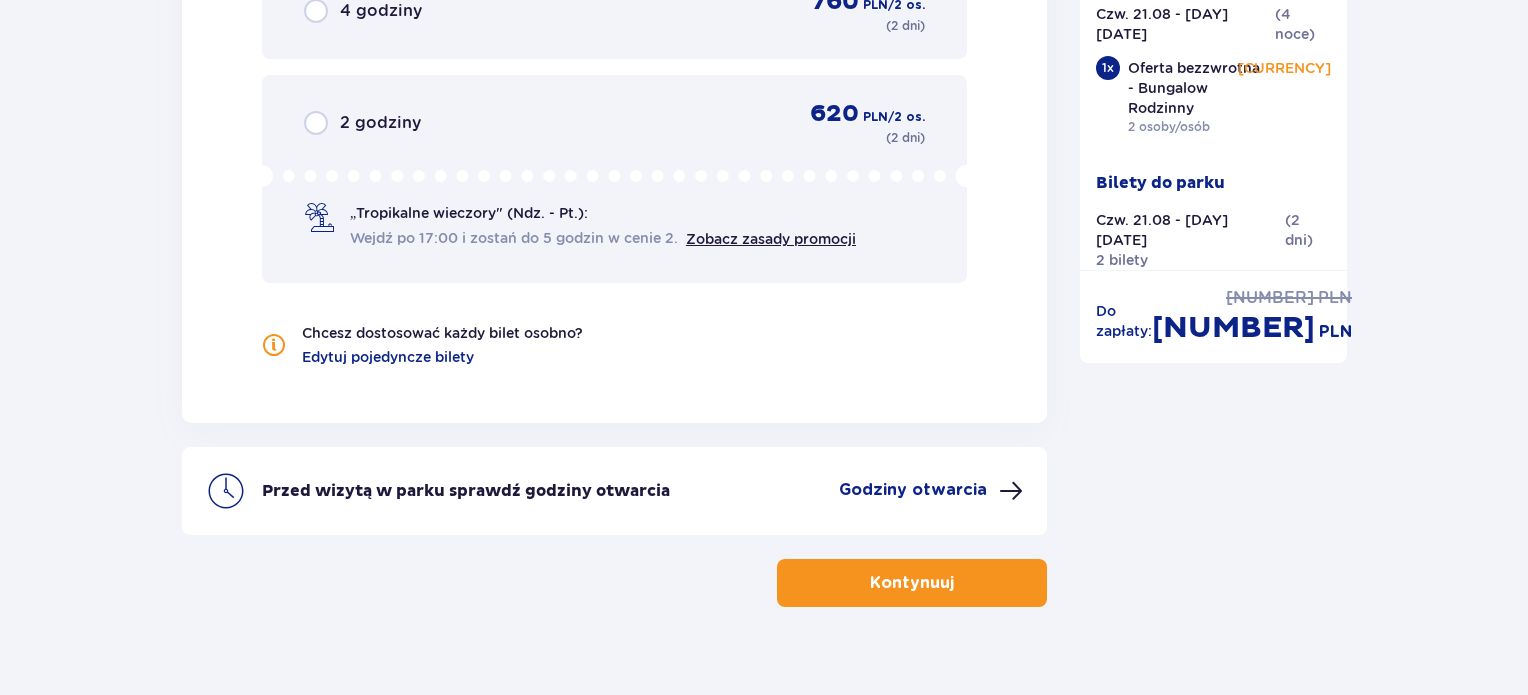 scroll, scrollTop: 2230, scrollLeft: 0, axis: vertical 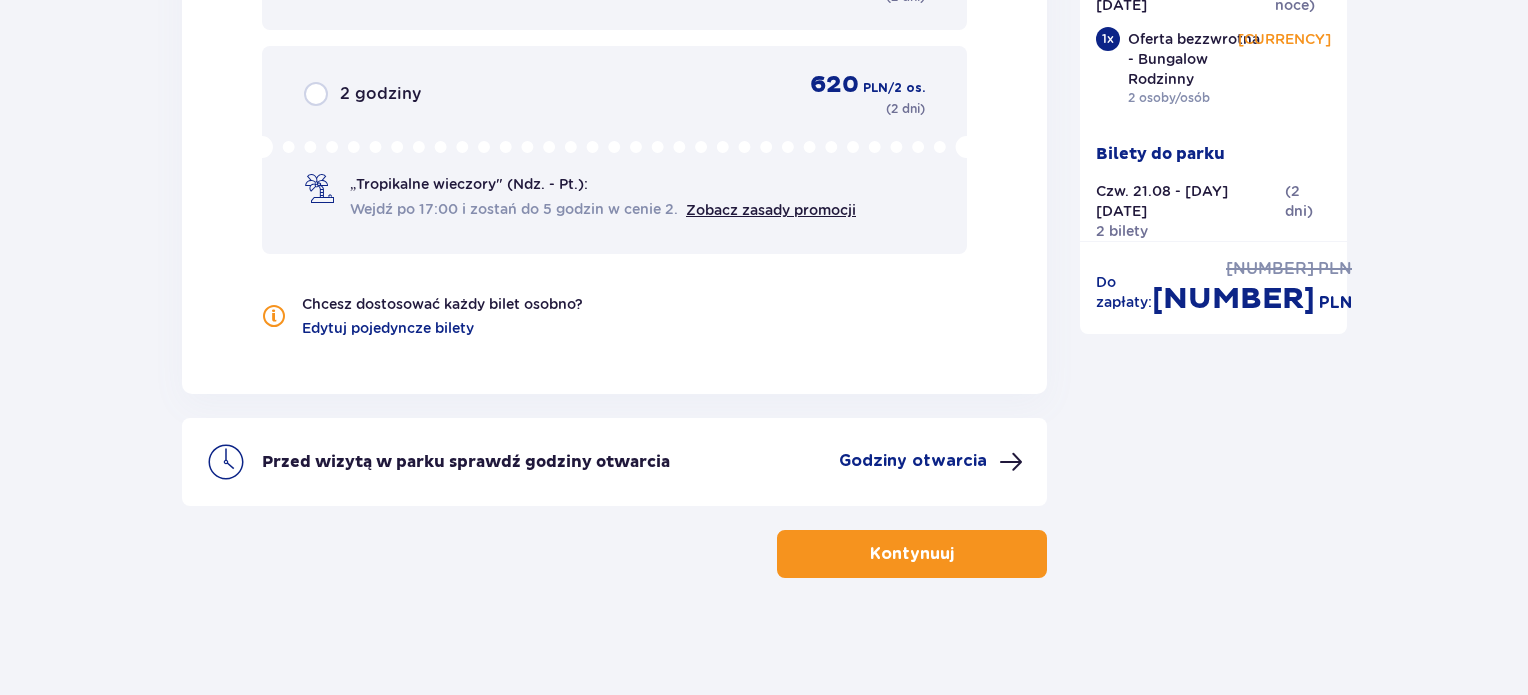 click on "Kontynuuj" at bounding box center (912, 554) 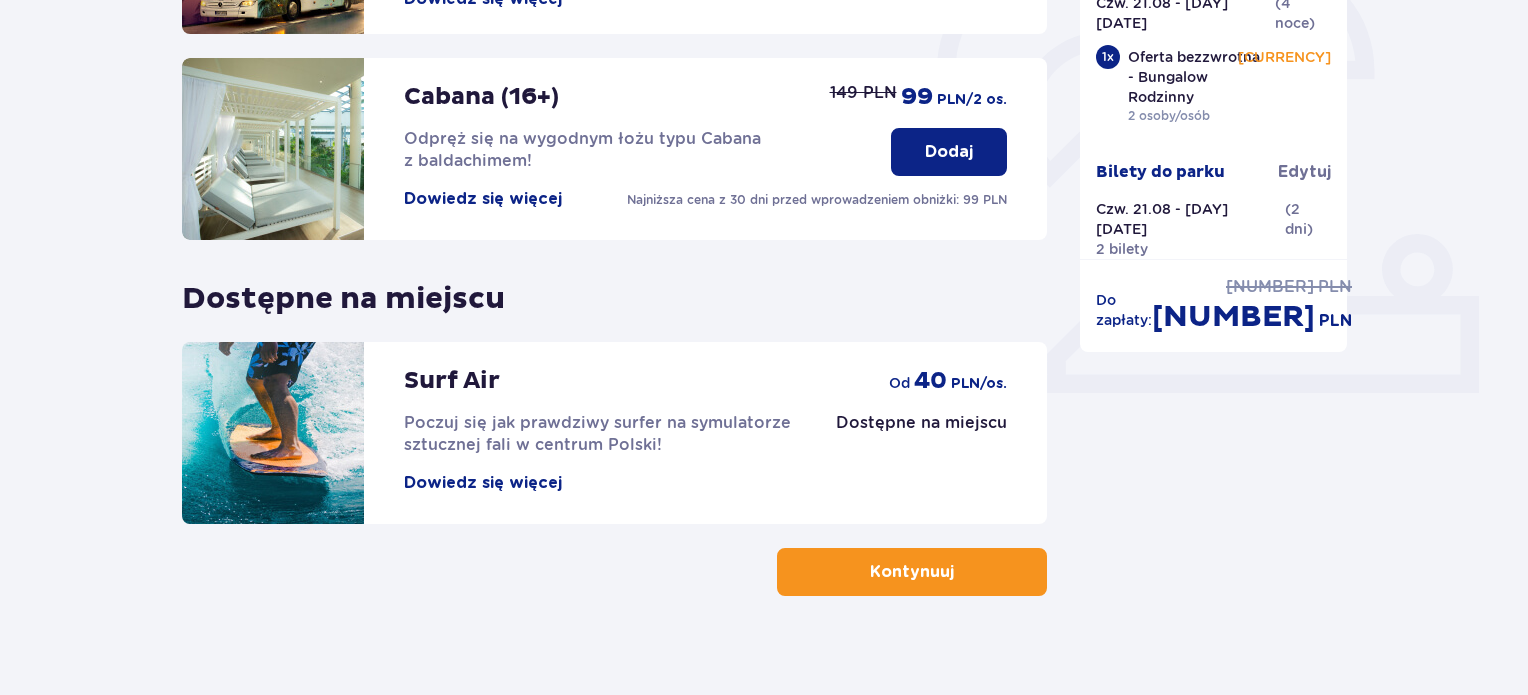 scroll, scrollTop: 660, scrollLeft: 0, axis: vertical 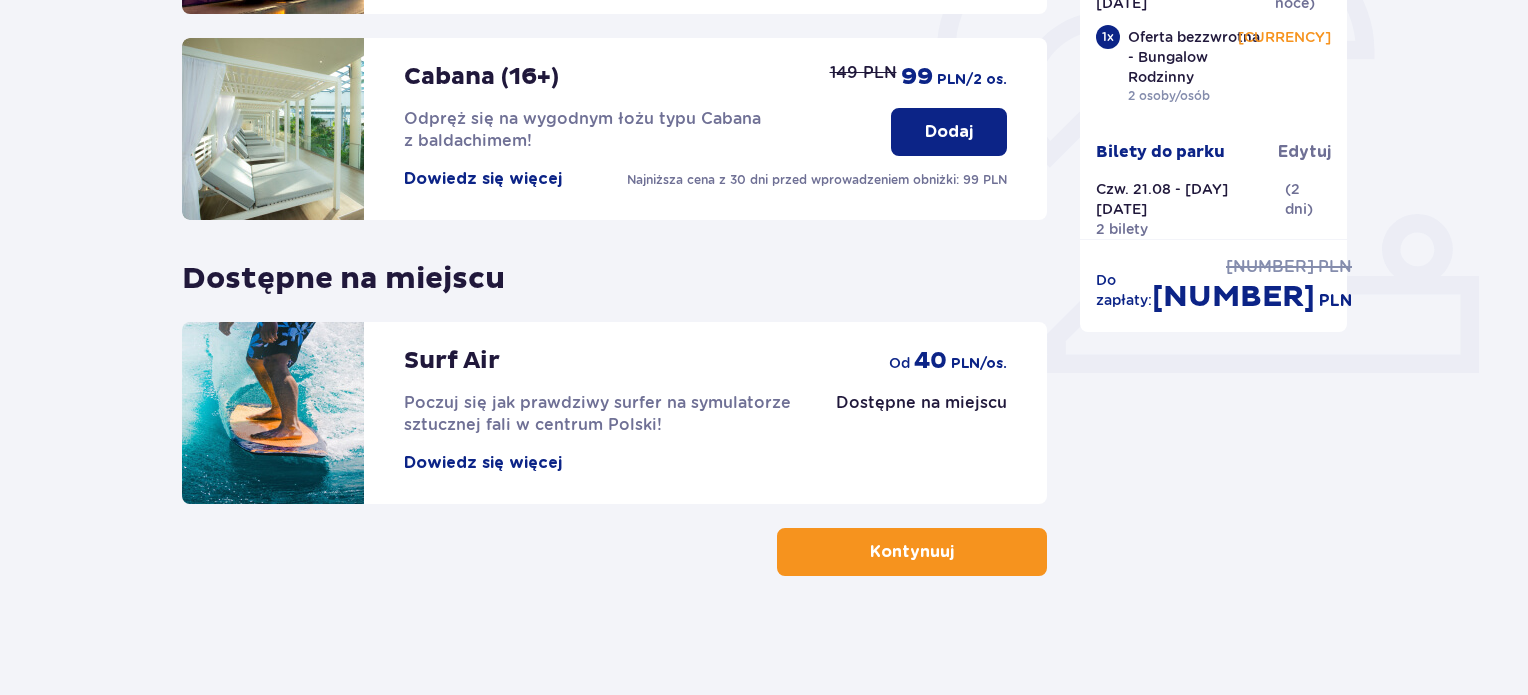 click on "Kontynuuj" at bounding box center (912, 552) 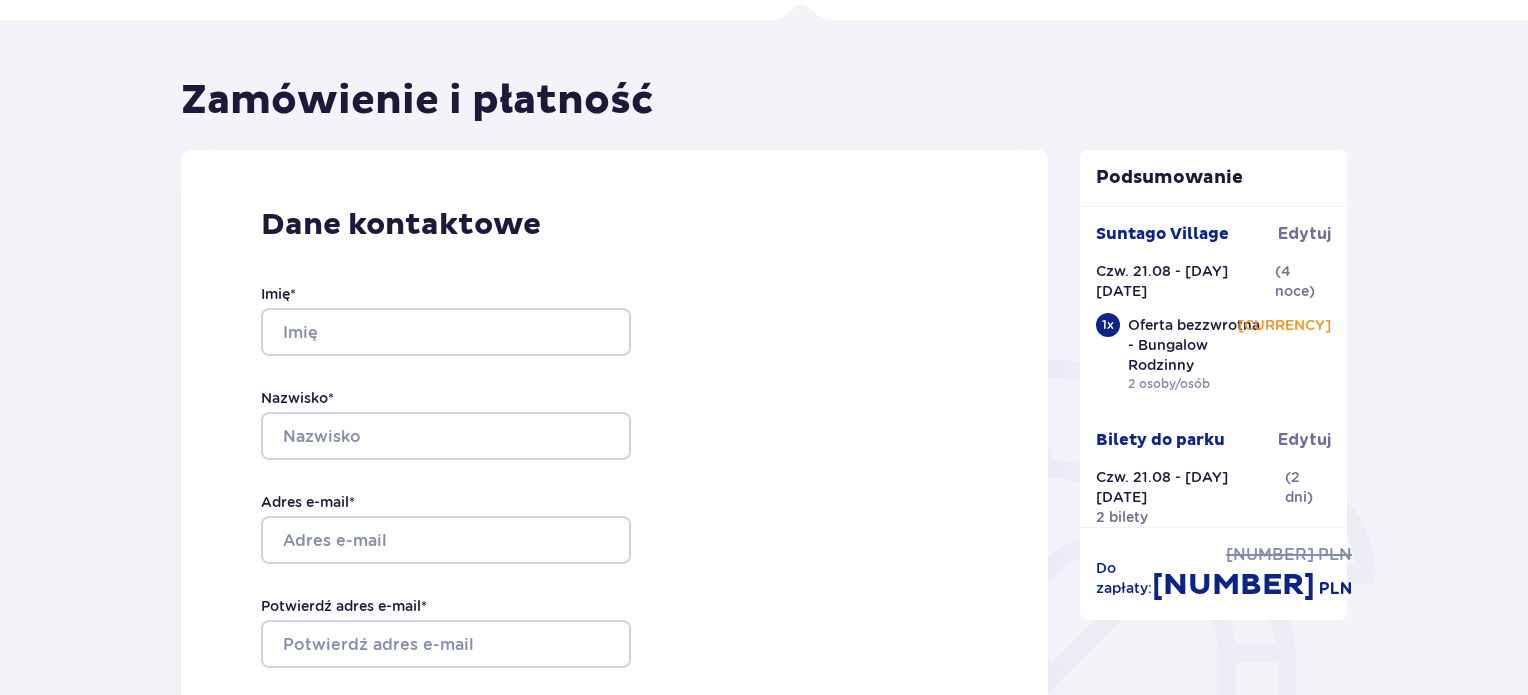 scroll, scrollTop: 200, scrollLeft: 0, axis: vertical 